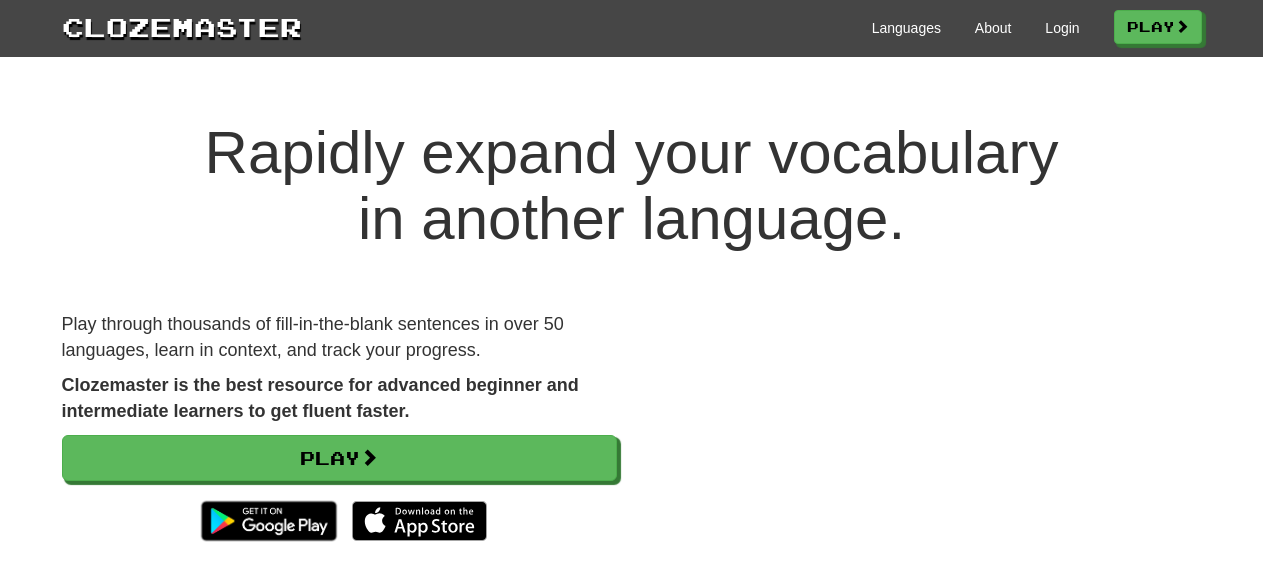 scroll, scrollTop: 0, scrollLeft: 0, axis: both 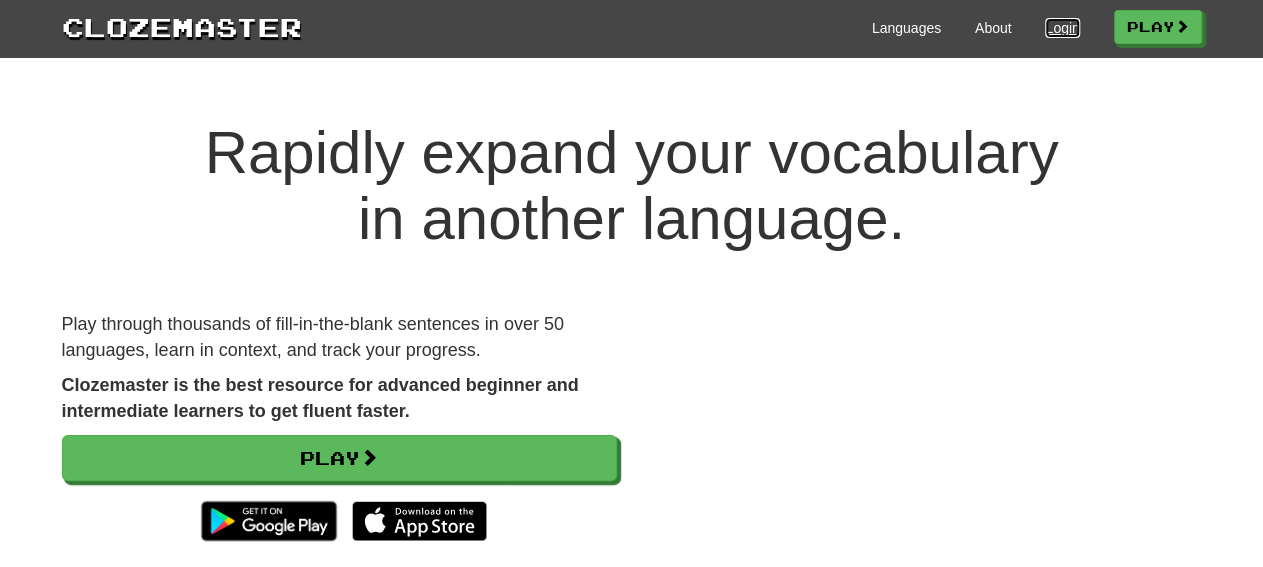 click on "Login" at bounding box center [1062, 28] 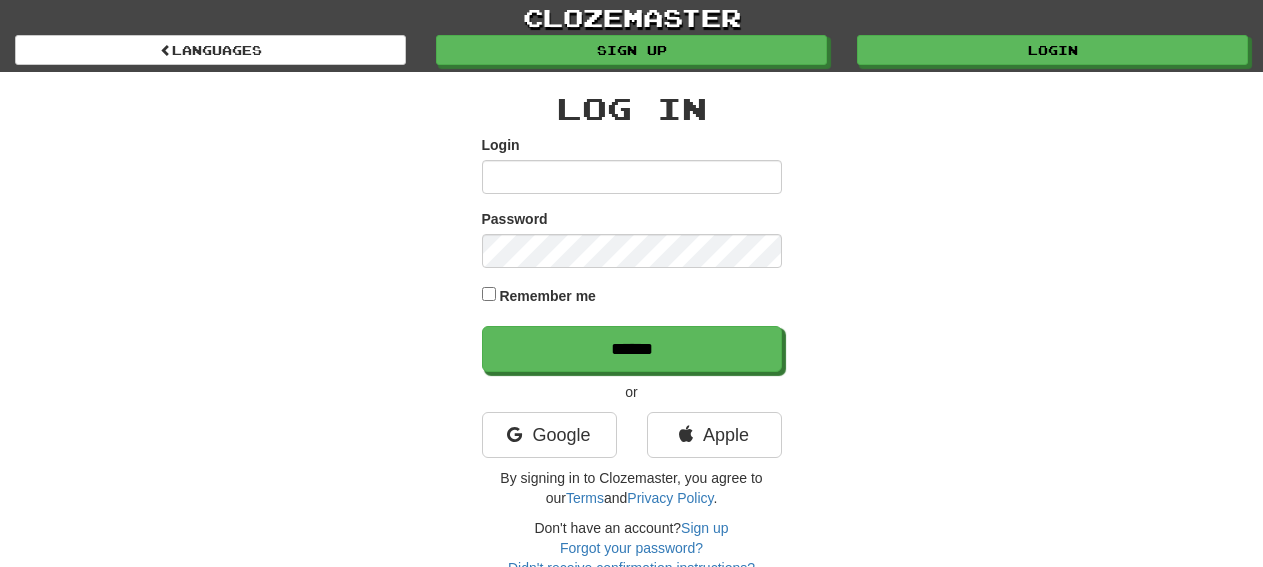 scroll, scrollTop: 0, scrollLeft: 0, axis: both 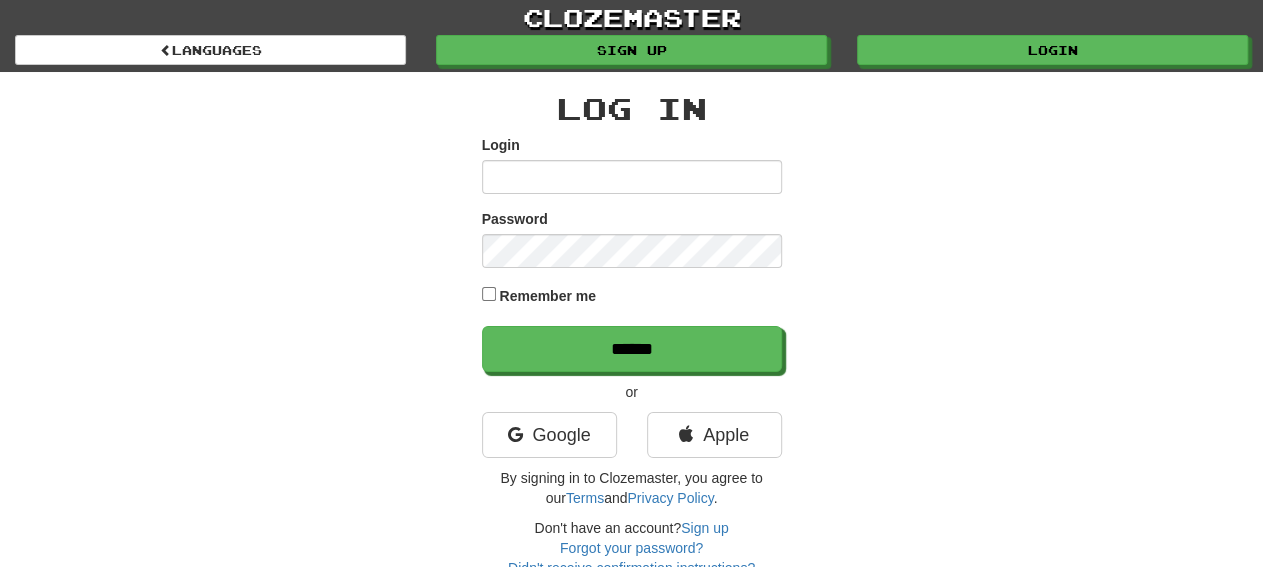 click on "Login" at bounding box center (632, 177) 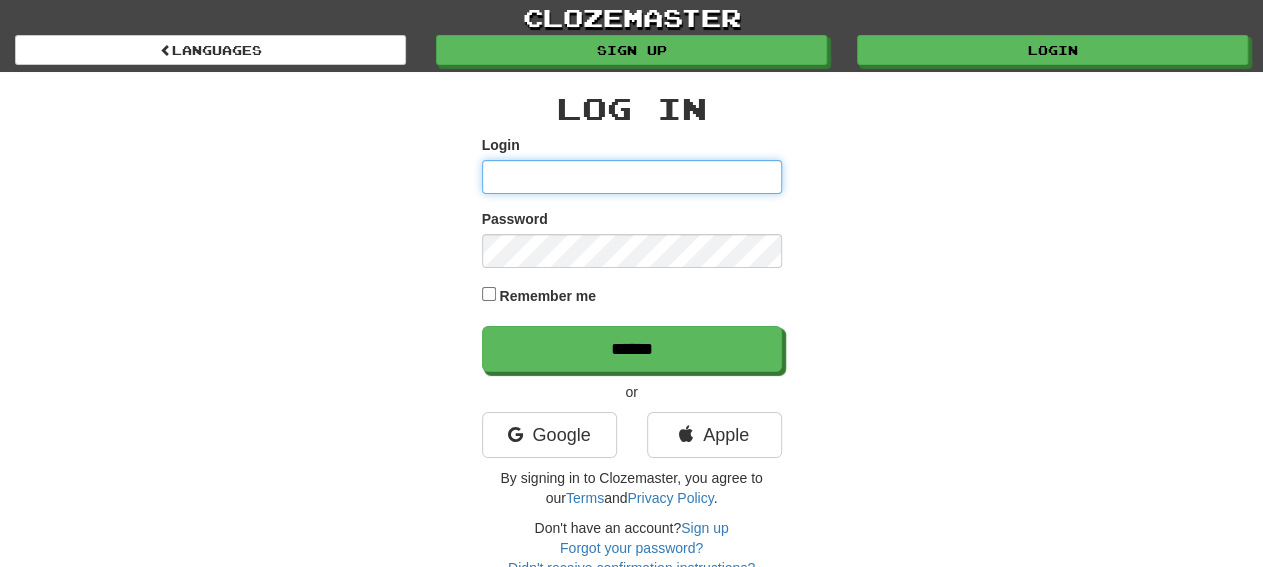 click on "Login" at bounding box center [632, 177] 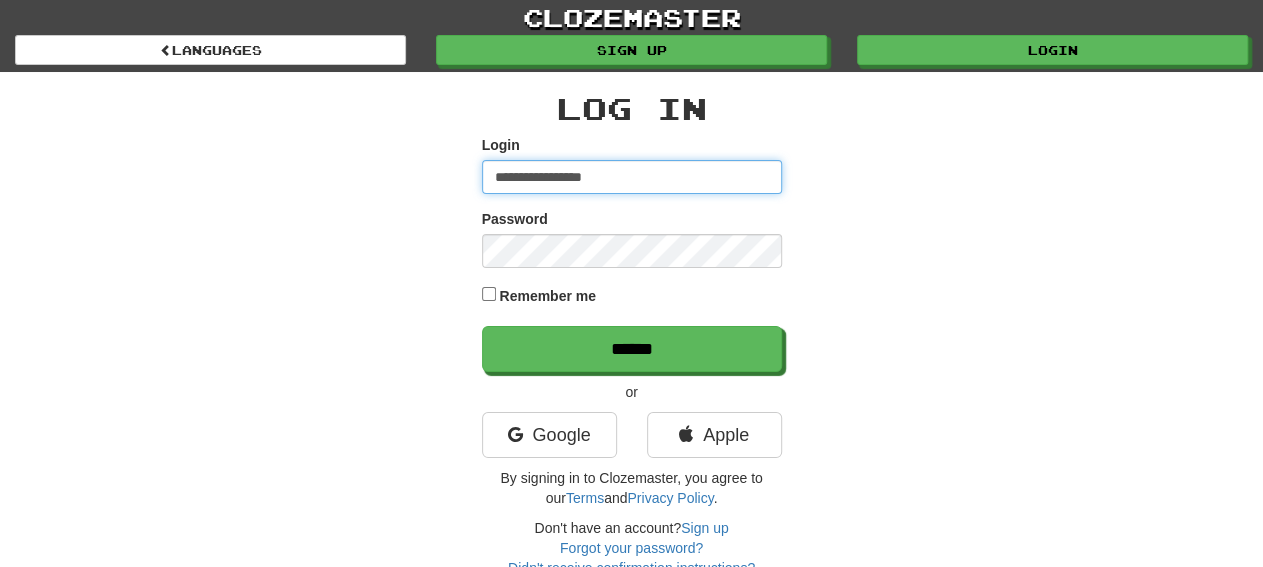 type on "**********" 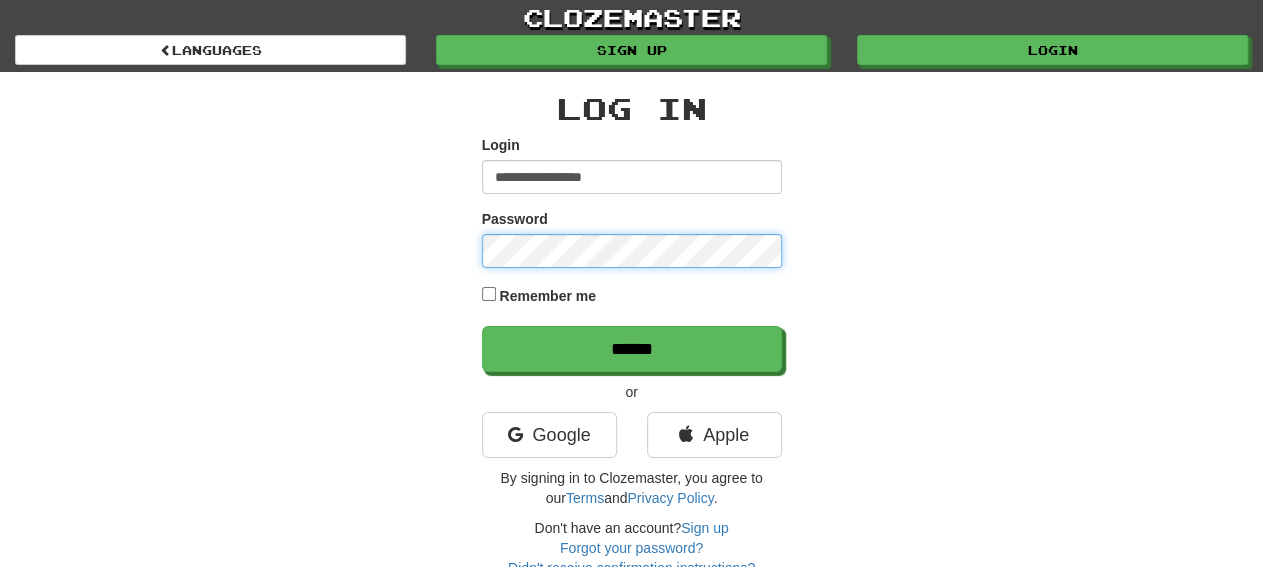 click on "******" at bounding box center (632, 349) 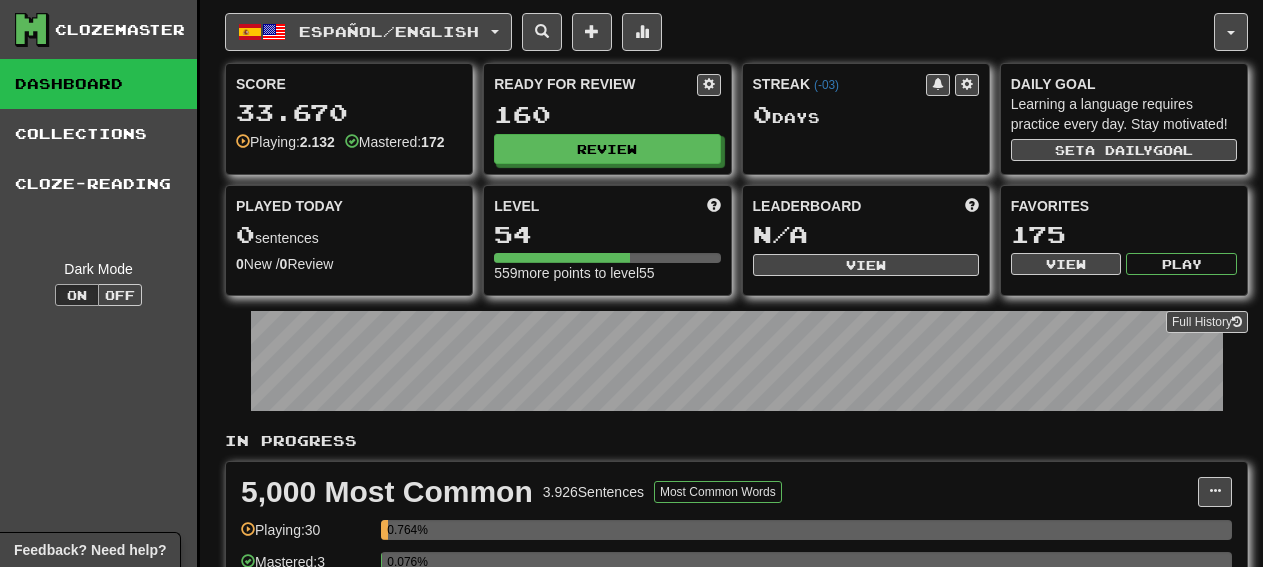 scroll, scrollTop: 0, scrollLeft: 0, axis: both 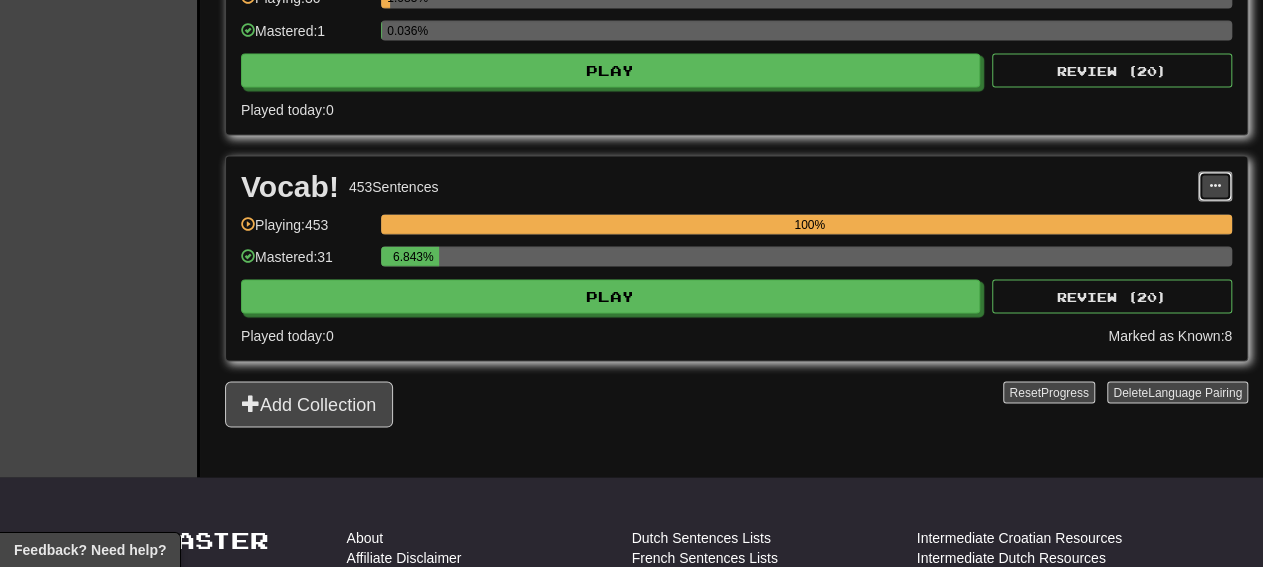 click at bounding box center [1215, 187] 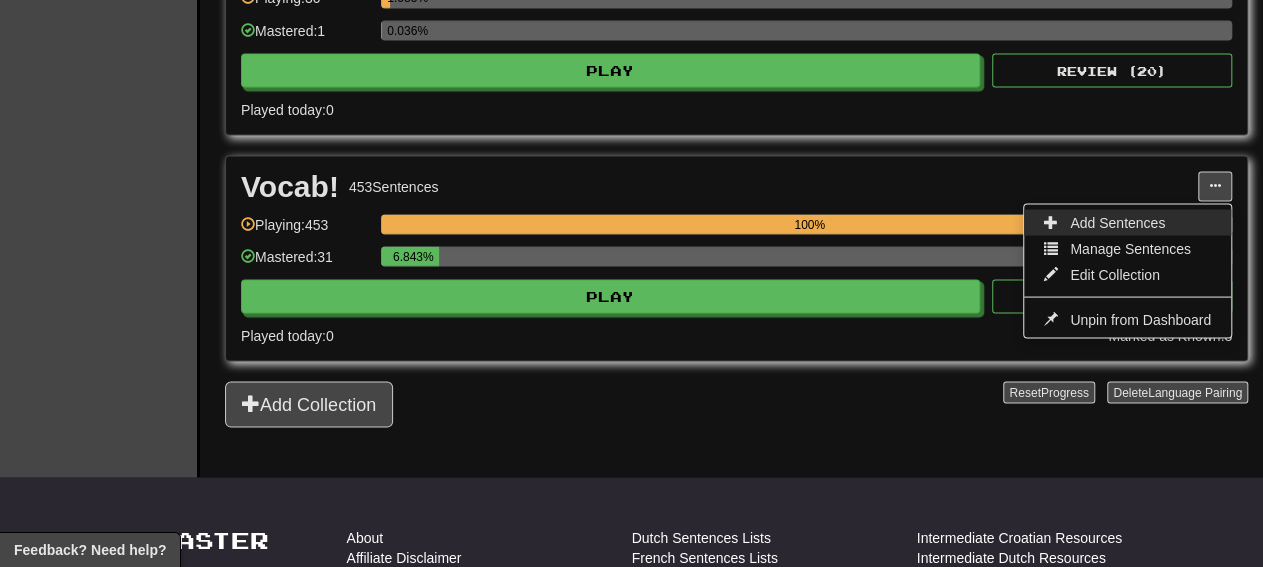 click on "Add Sentences" at bounding box center (1117, 223) 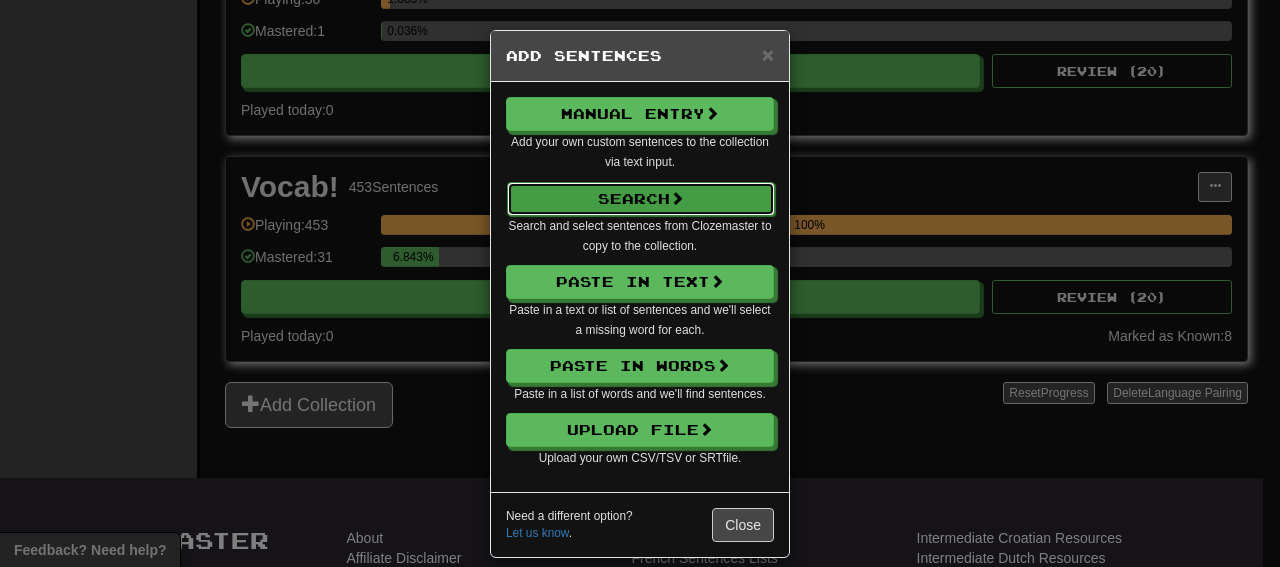 click on "Search" at bounding box center [641, 199] 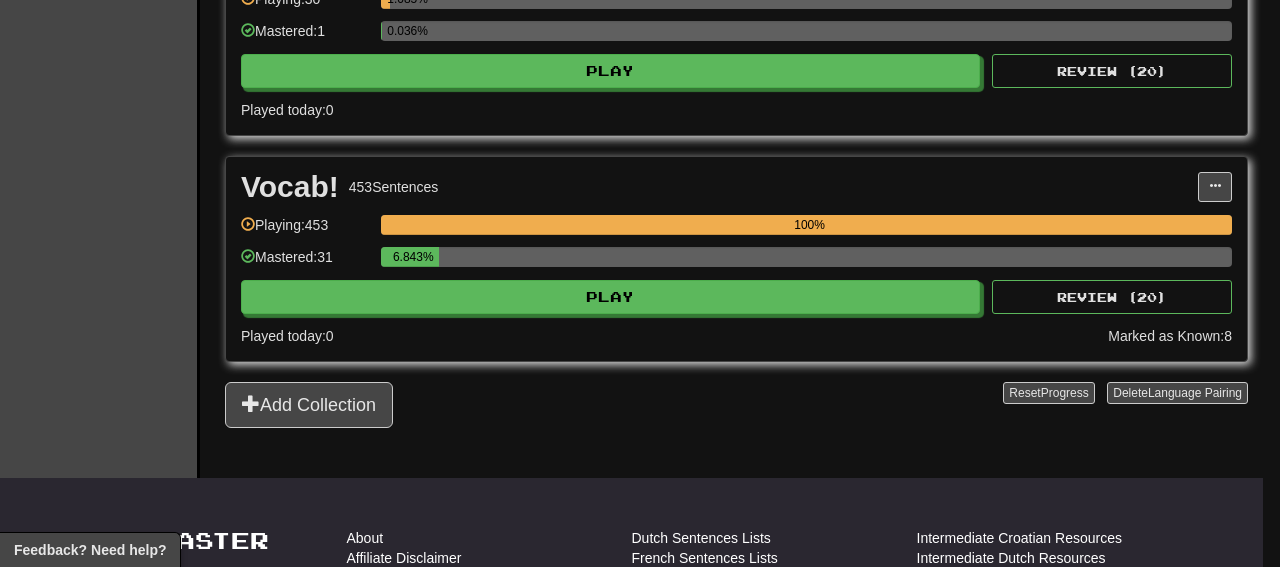 select on "****" 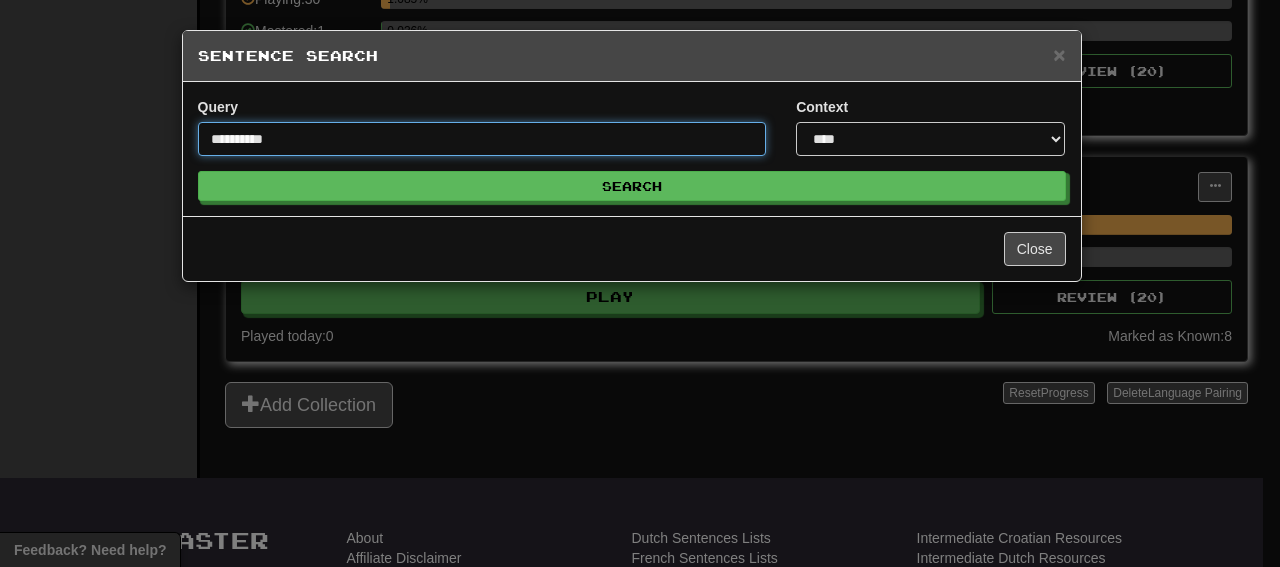 type on "**********" 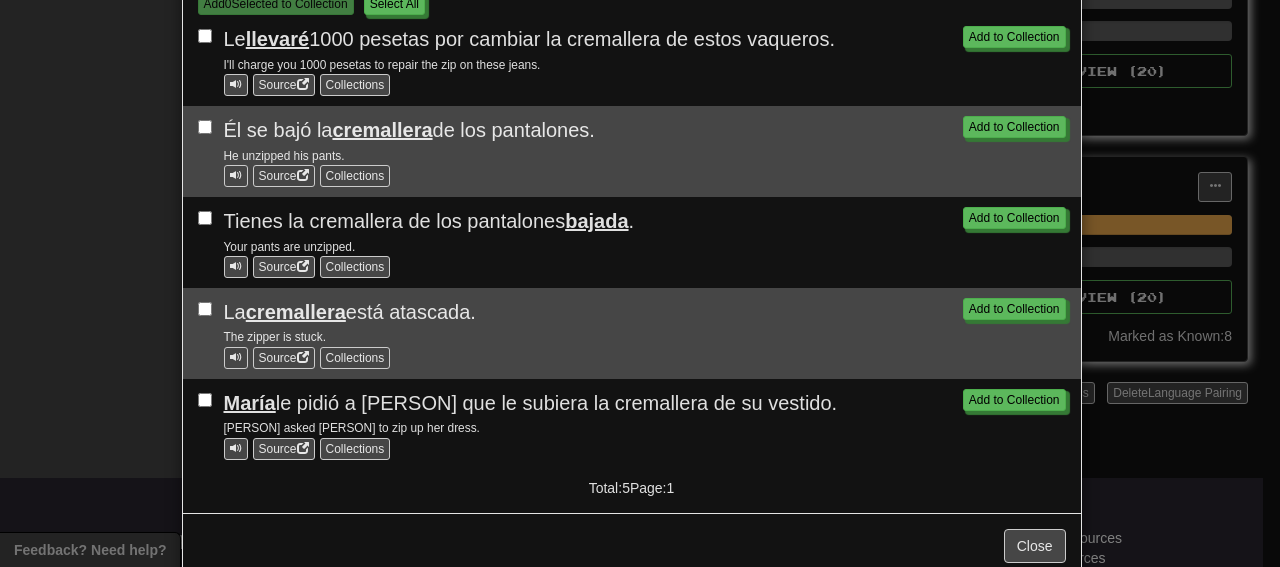scroll, scrollTop: 249, scrollLeft: 0, axis: vertical 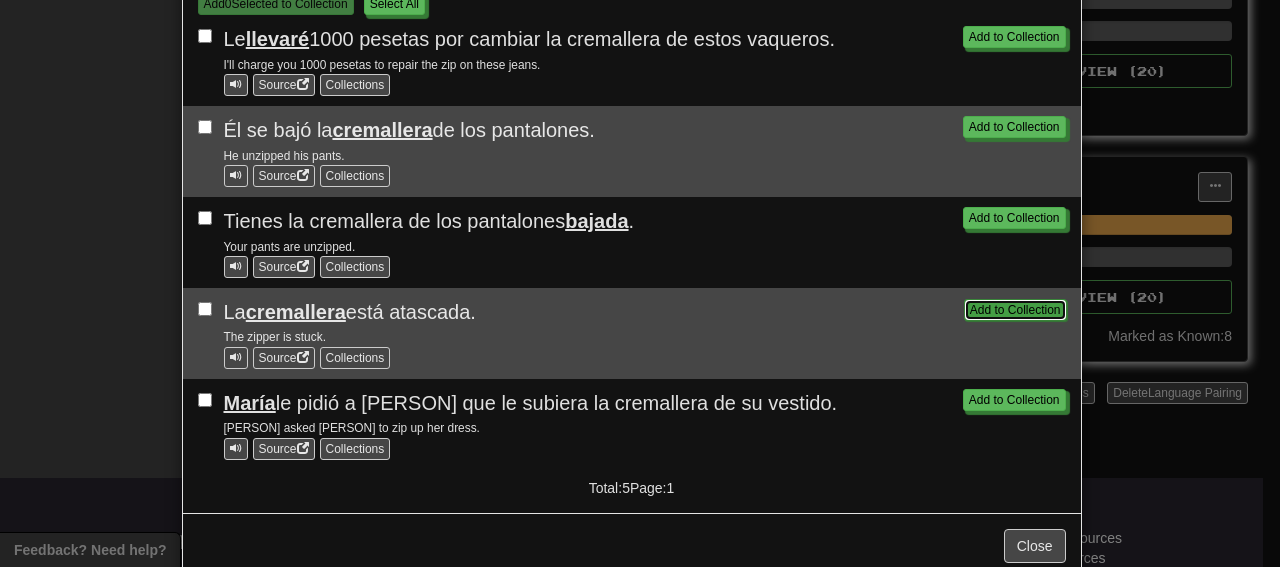 click on "Add to Collection" at bounding box center (1015, 310) 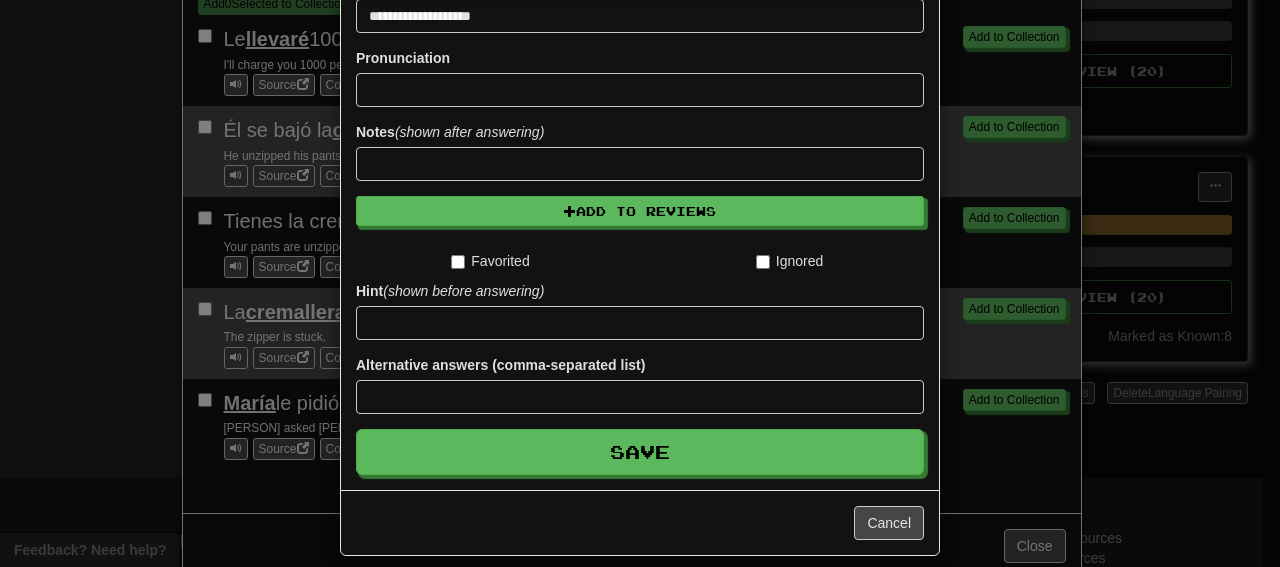 scroll, scrollTop: 393, scrollLeft: 0, axis: vertical 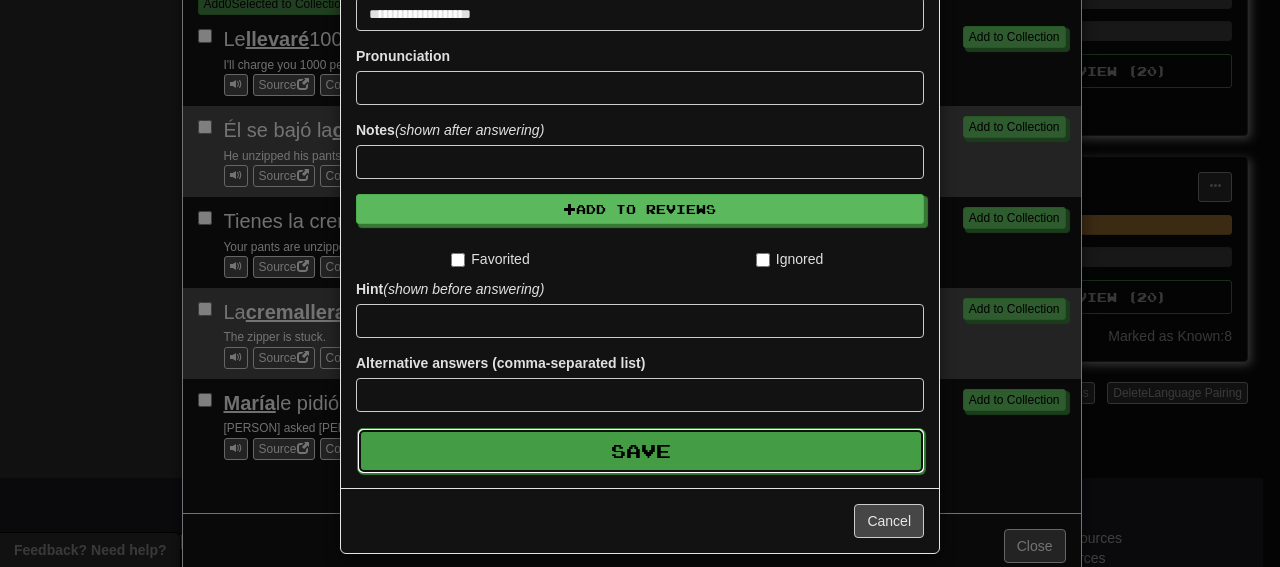click on "Save" at bounding box center (641, 451) 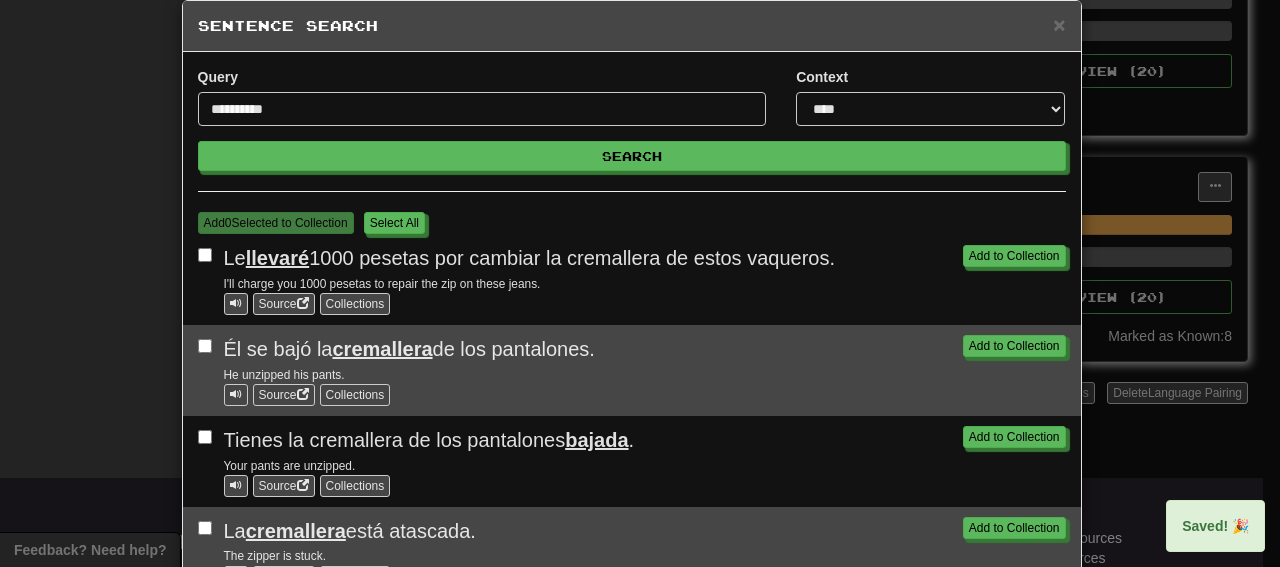 scroll, scrollTop: 0, scrollLeft: 0, axis: both 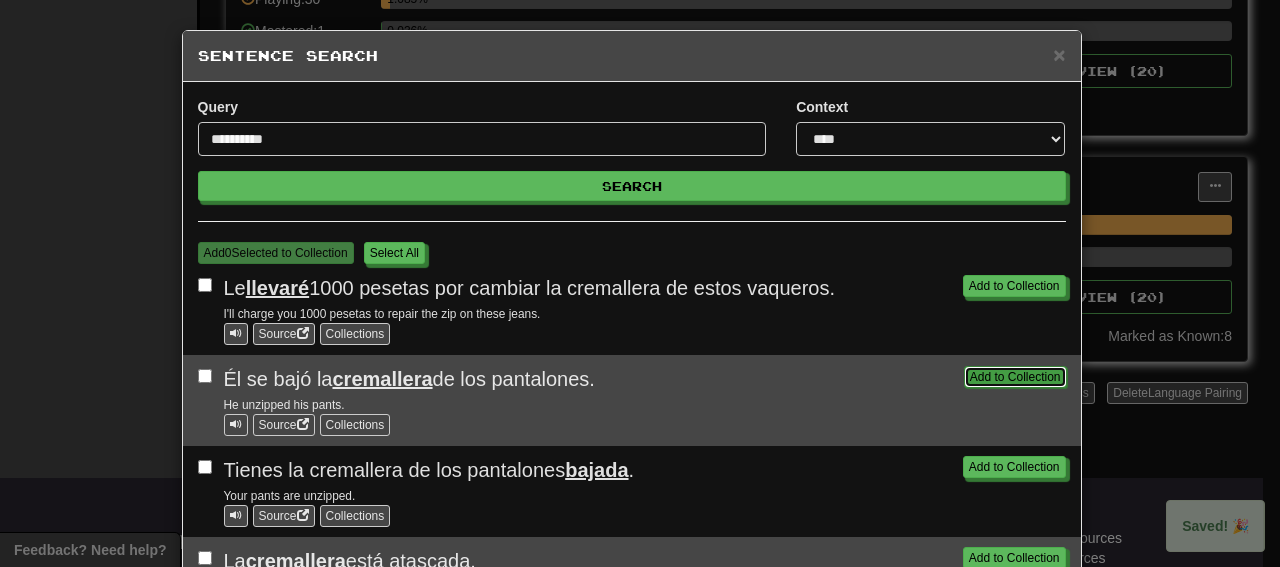 click on "Add to Collection" at bounding box center (1015, 377) 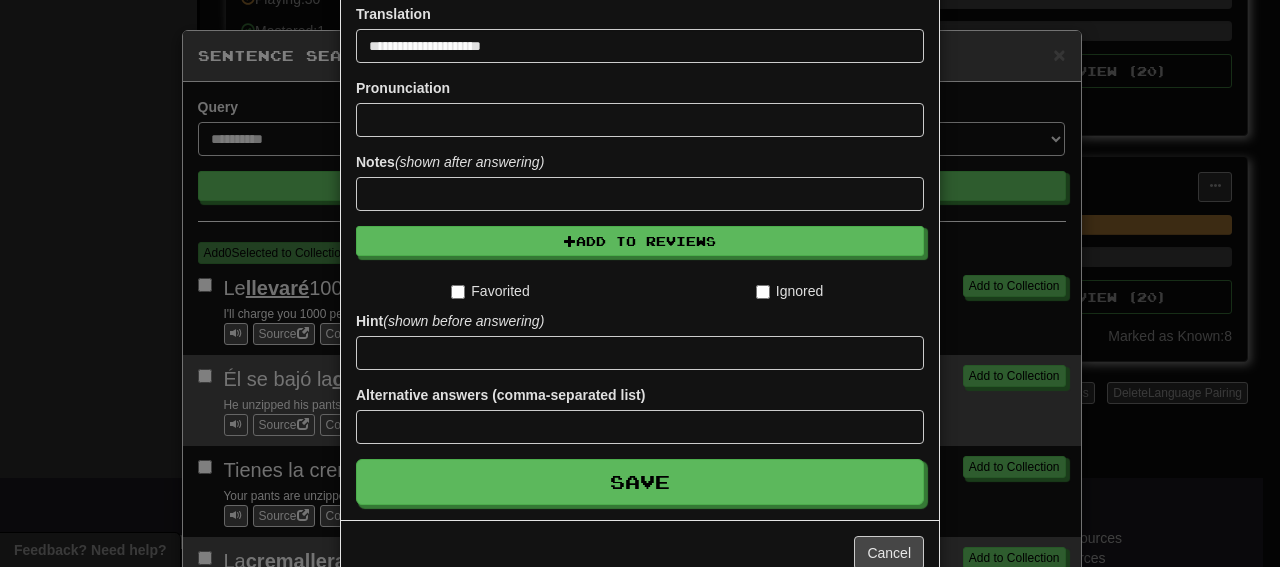scroll, scrollTop: 371, scrollLeft: 0, axis: vertical 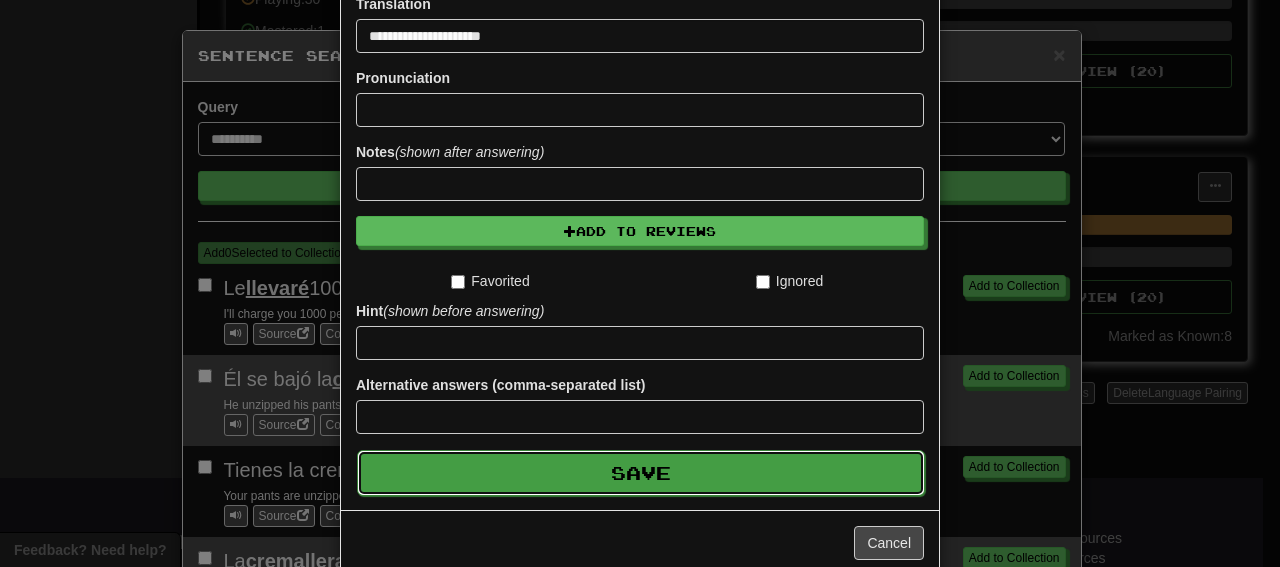 click on "Save" at bounding box center [641, 473] 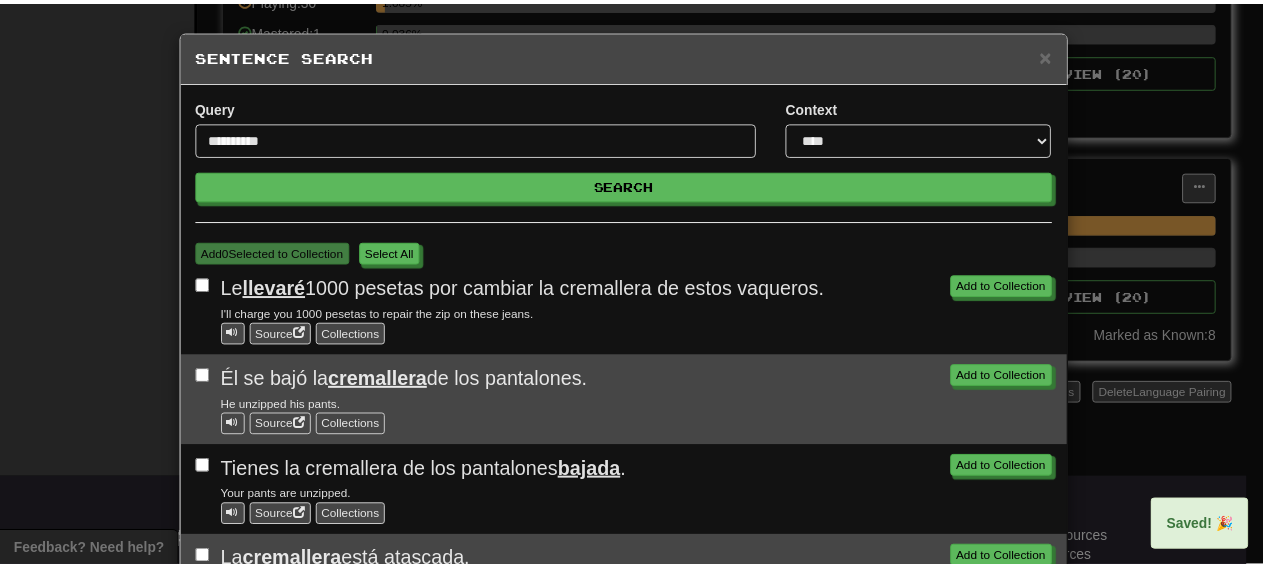 scroll, scrollTop: 286, scrollLeft: 0, axis: vertical 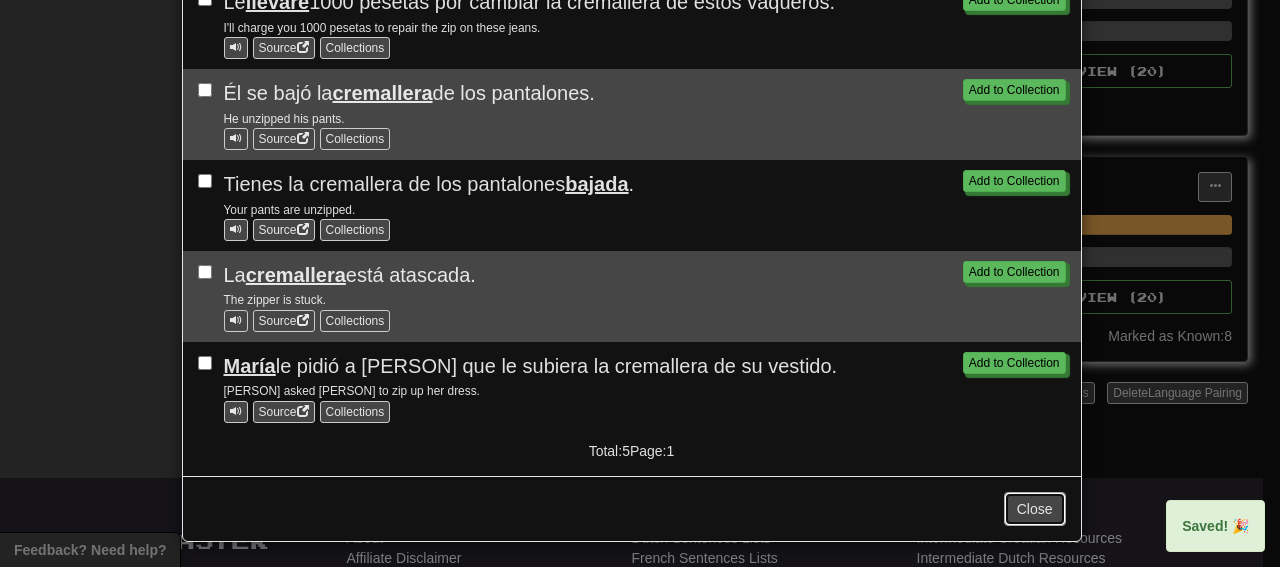 click on "Close" at bounding box center [1035, 509] 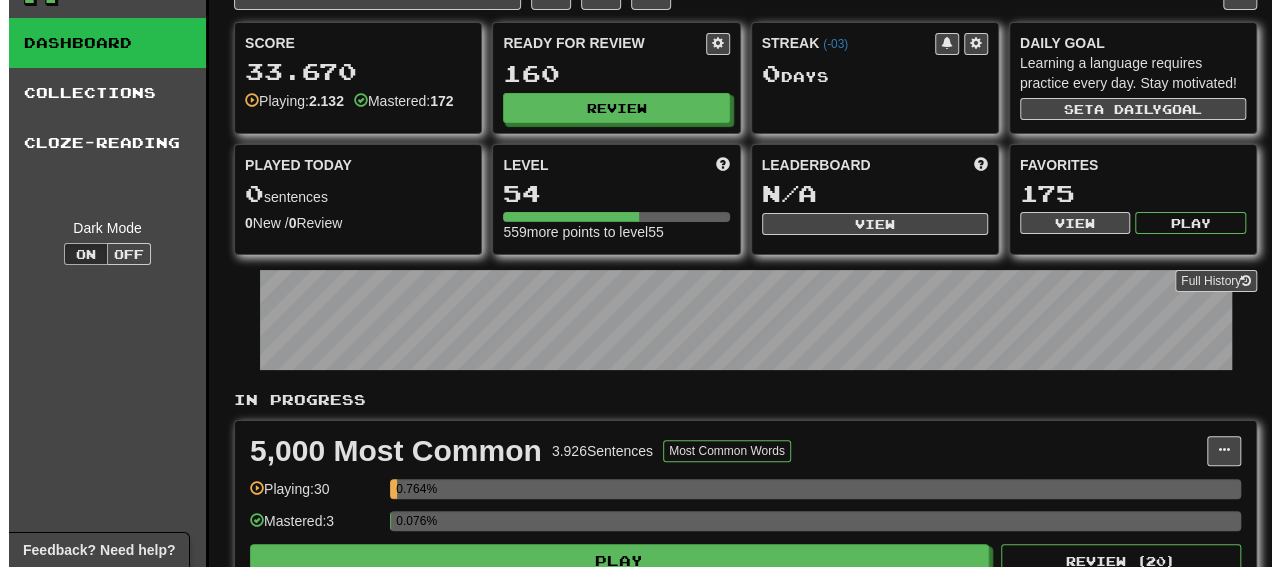 scroll, scrollTop: 0, scrollLeft: 0, axis: both 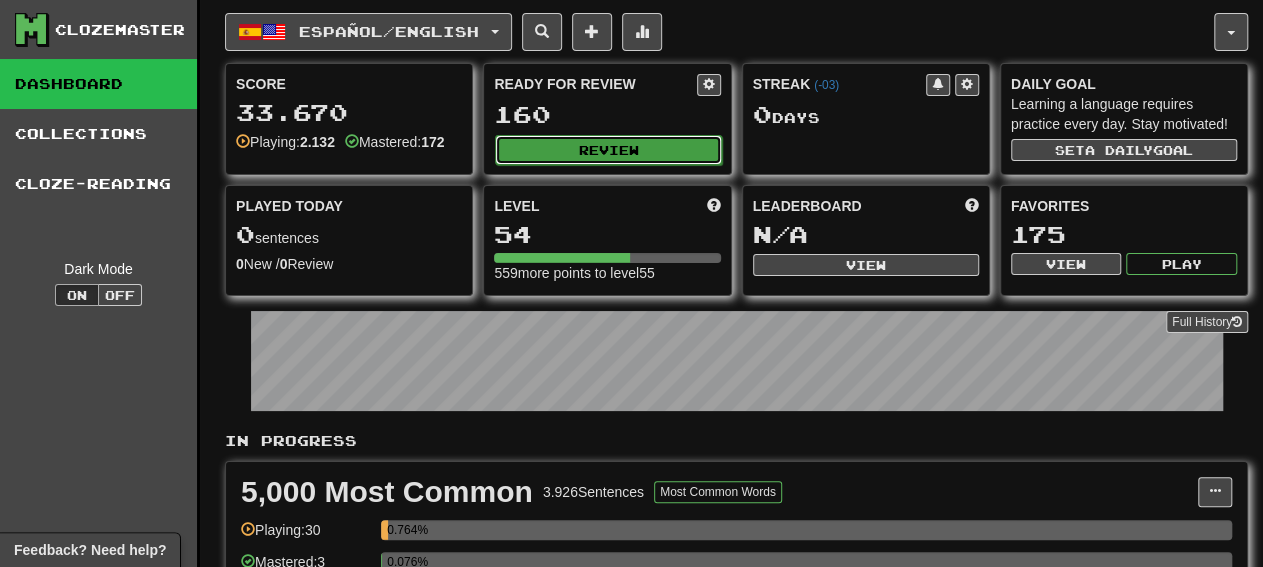 click on "Review" at bounding box center (608, 150) 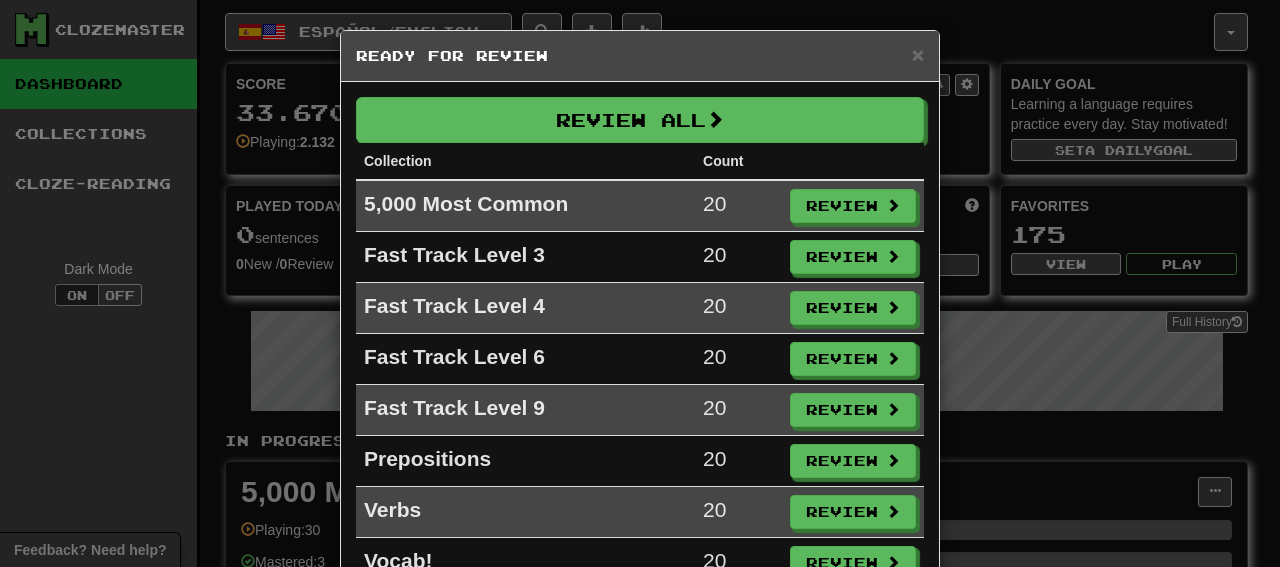 scroll, scrollTop: 77, scrollLeft: 0, axis: vertical 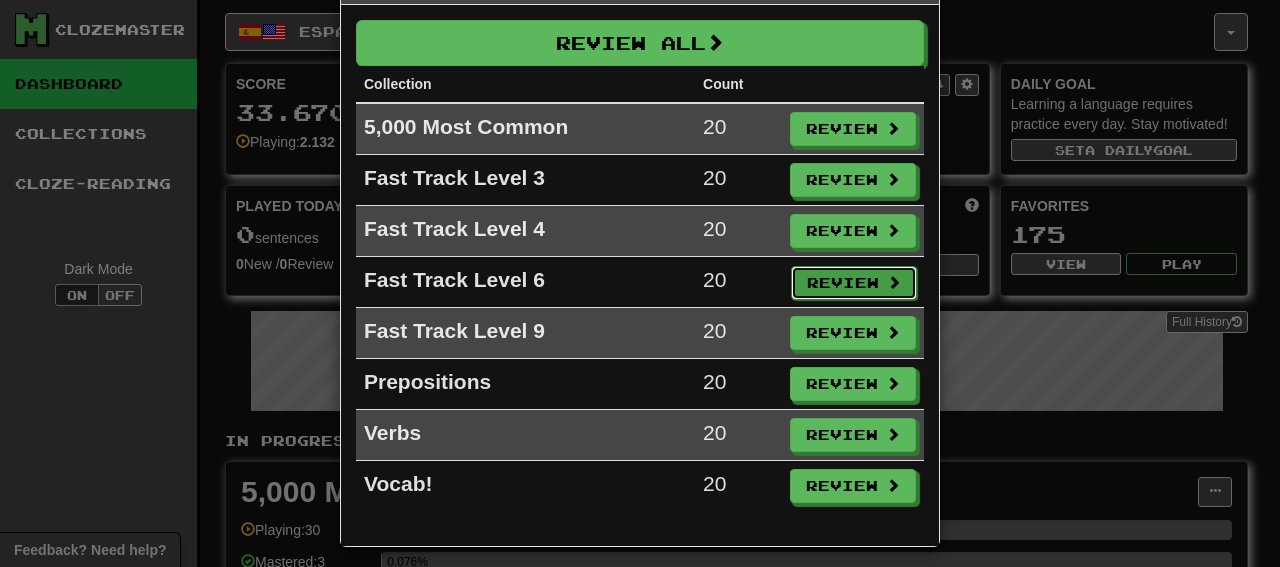 click on "Review" at bounding box center [854, 283] 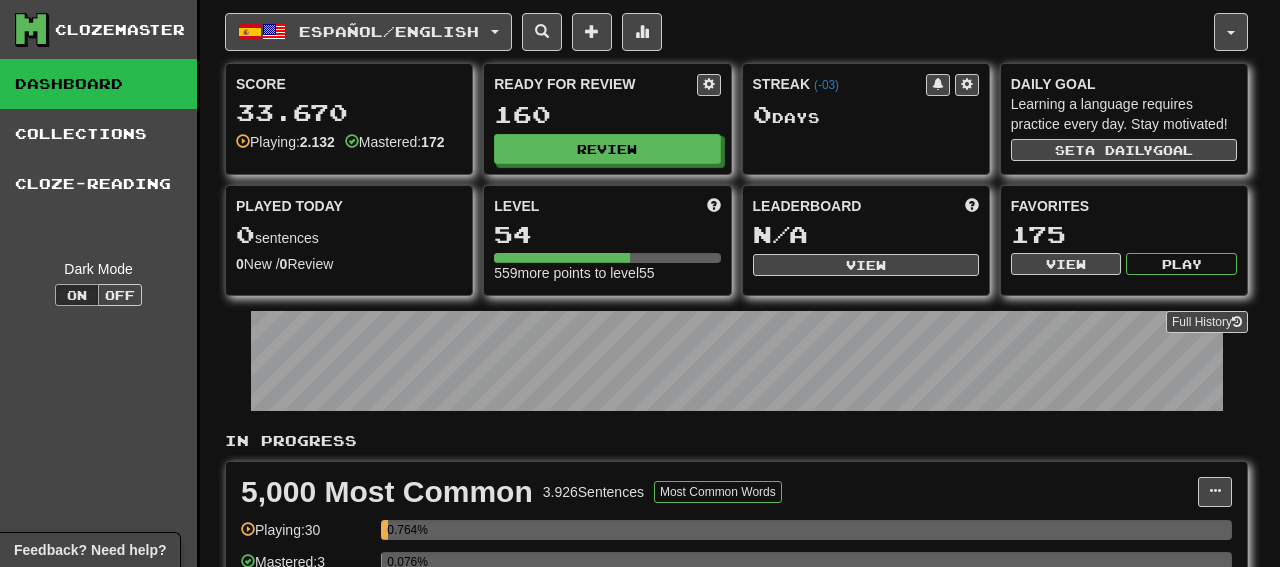 select on "**" 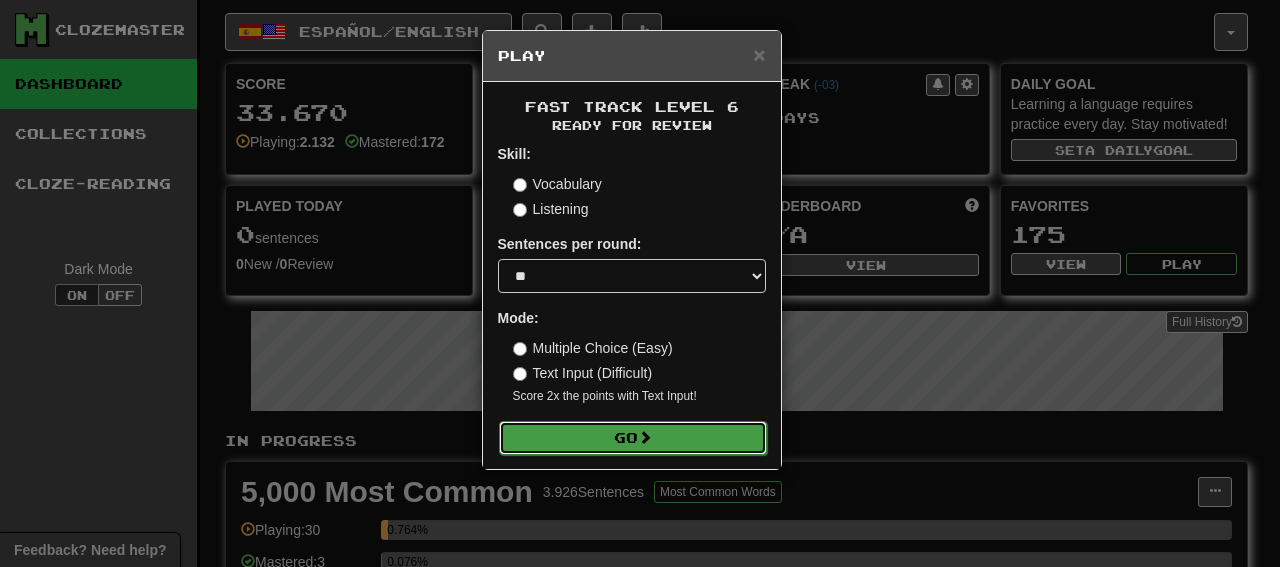 click on "Go" at bounding box center [633, 438] 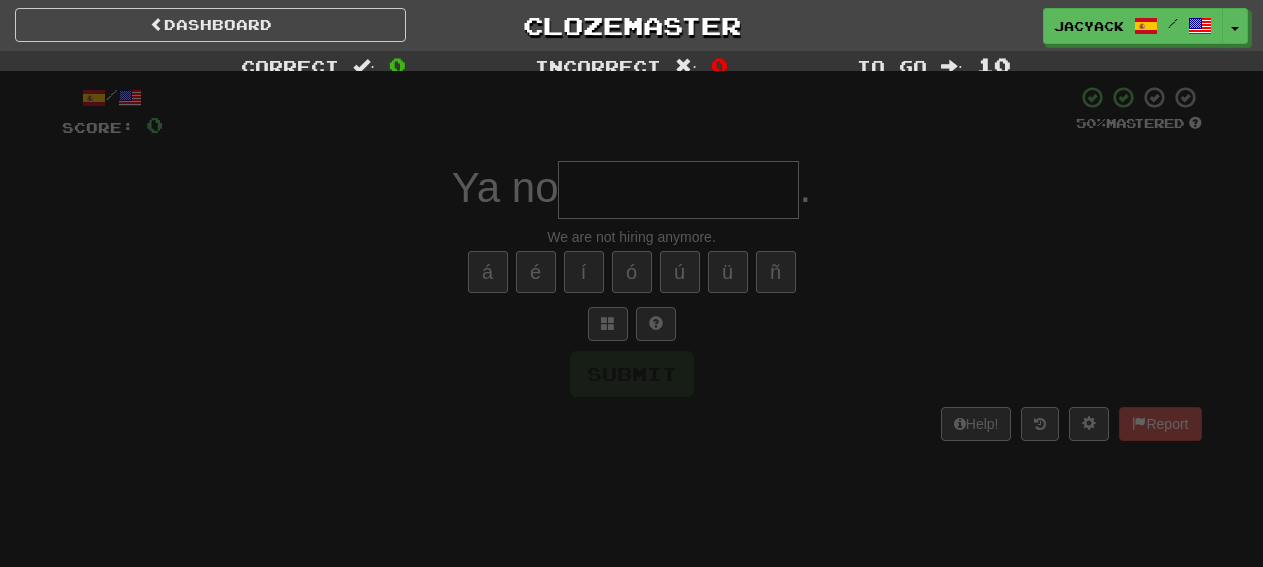 scroll, scrollTop: 0, scrollLeft: 0, axis: both 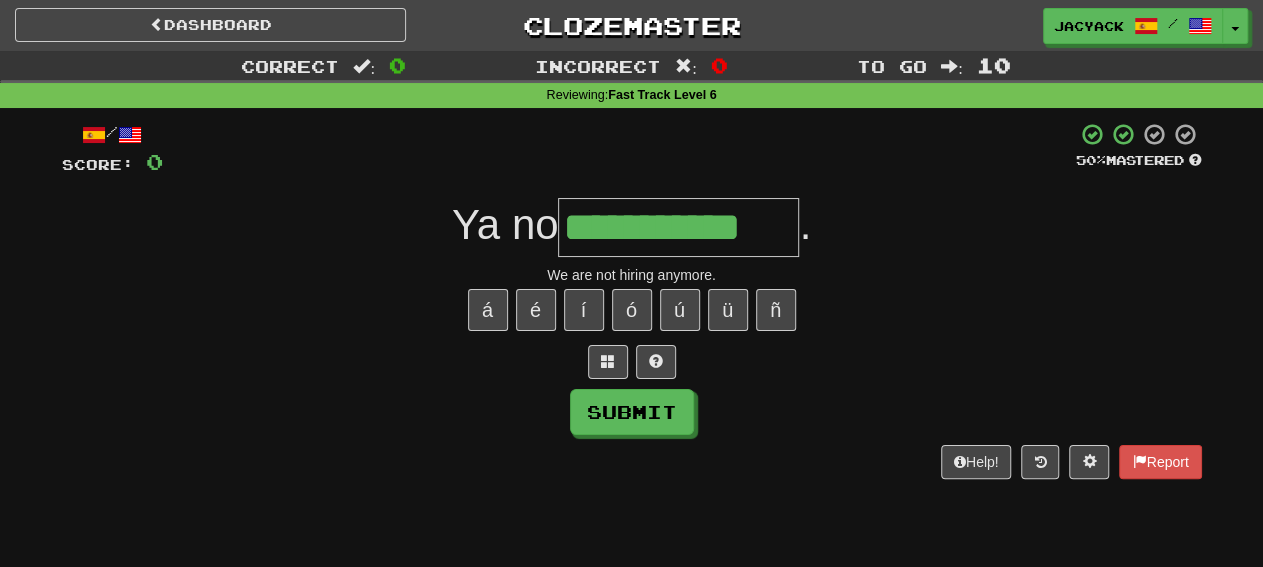 type on "**********" 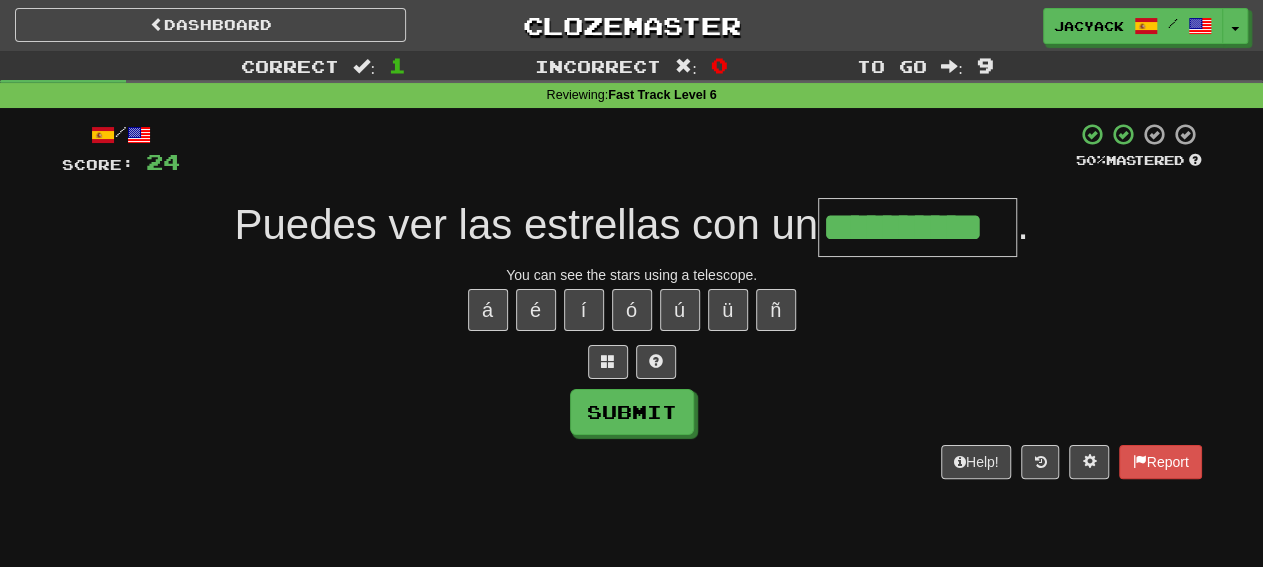 type on "**********" 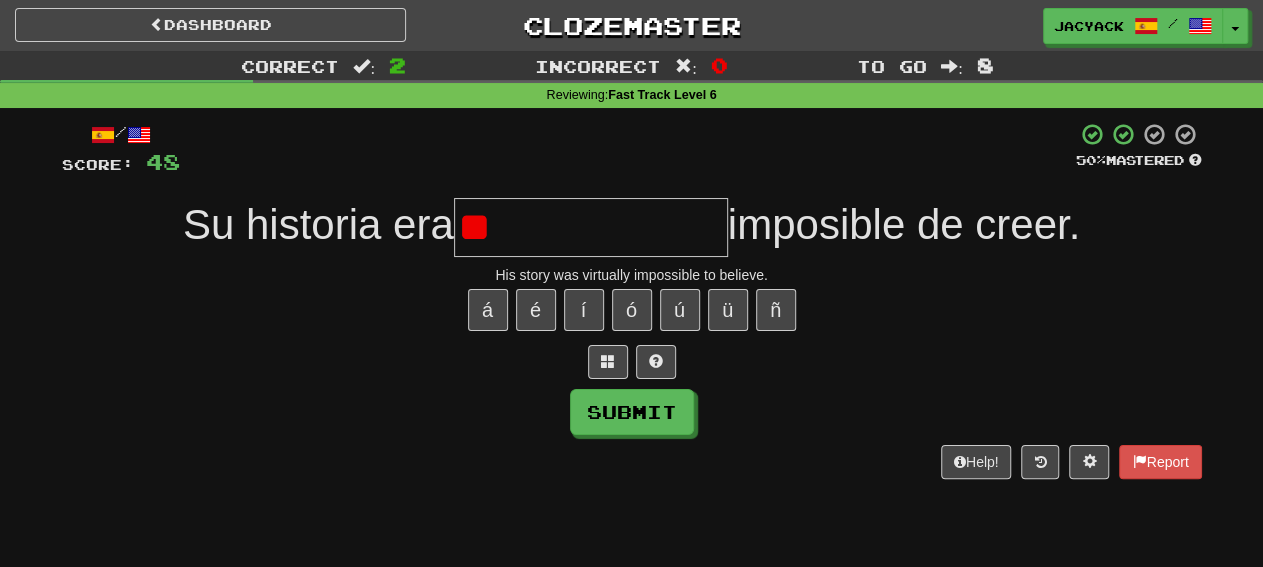 type on "*" 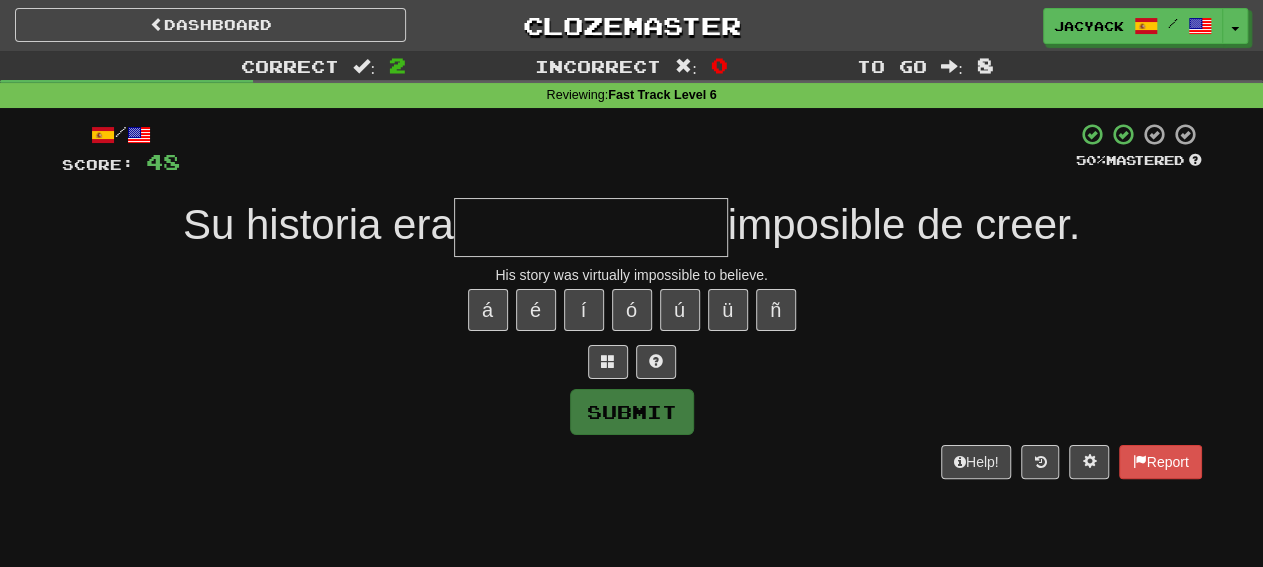 type on "*" 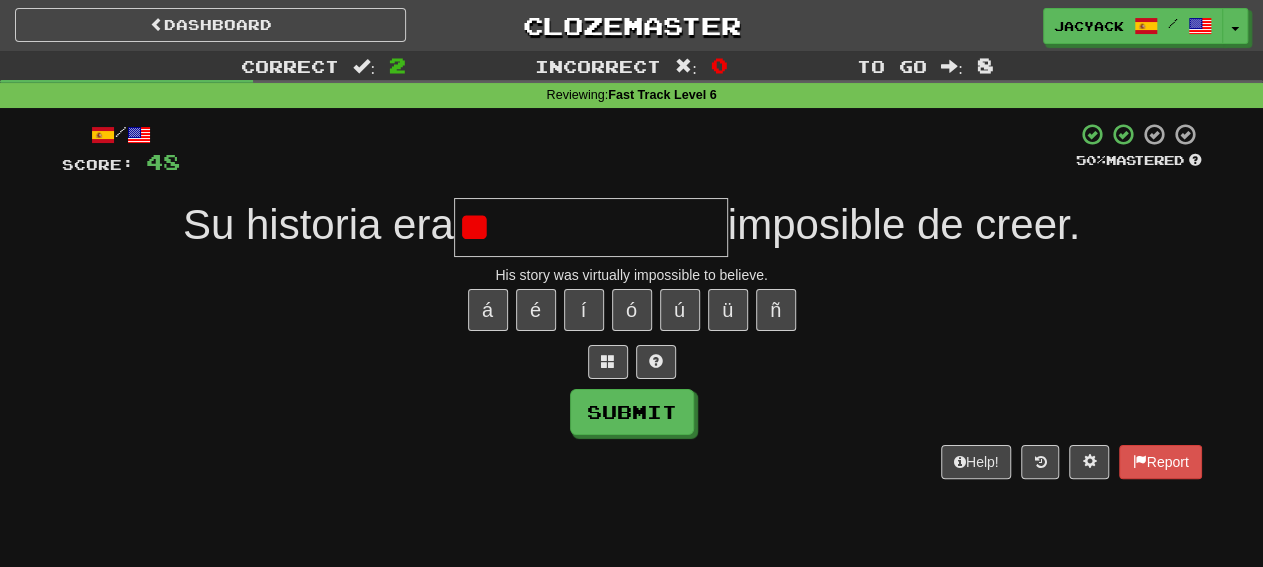 type on "*" 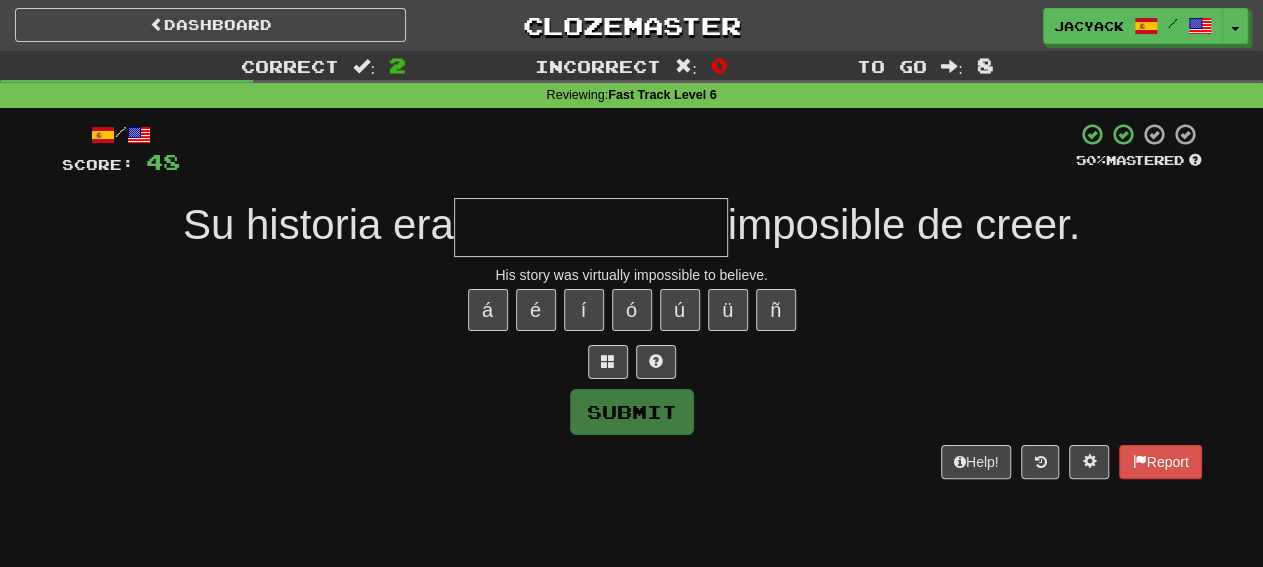 type on "*" 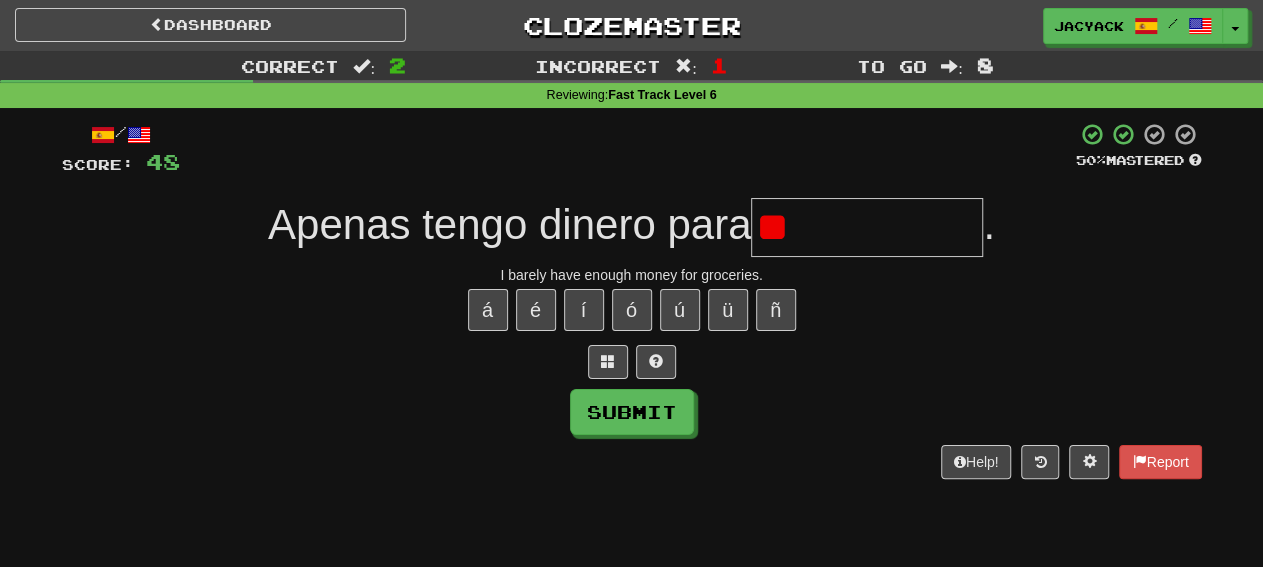 type on "*" 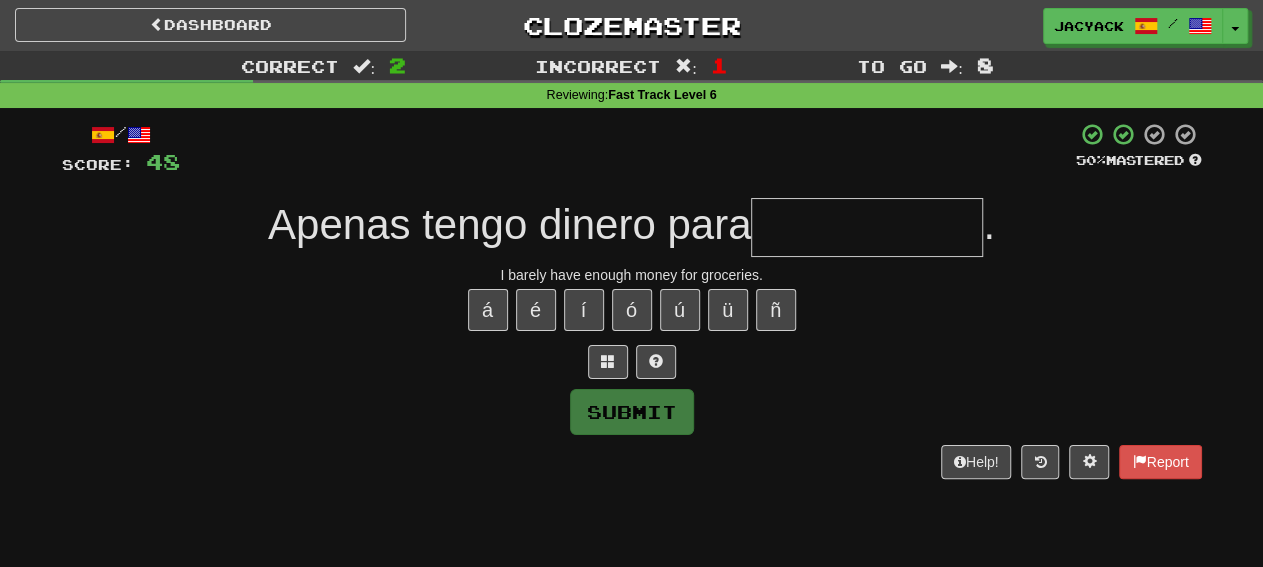 type on "**********" 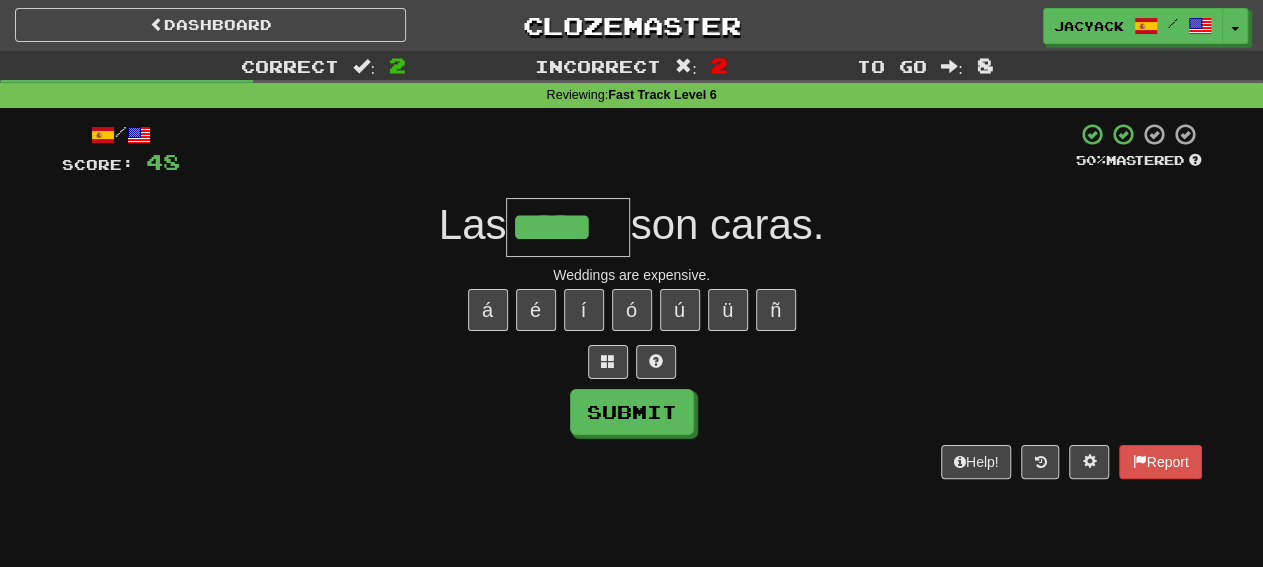 type on "*****" 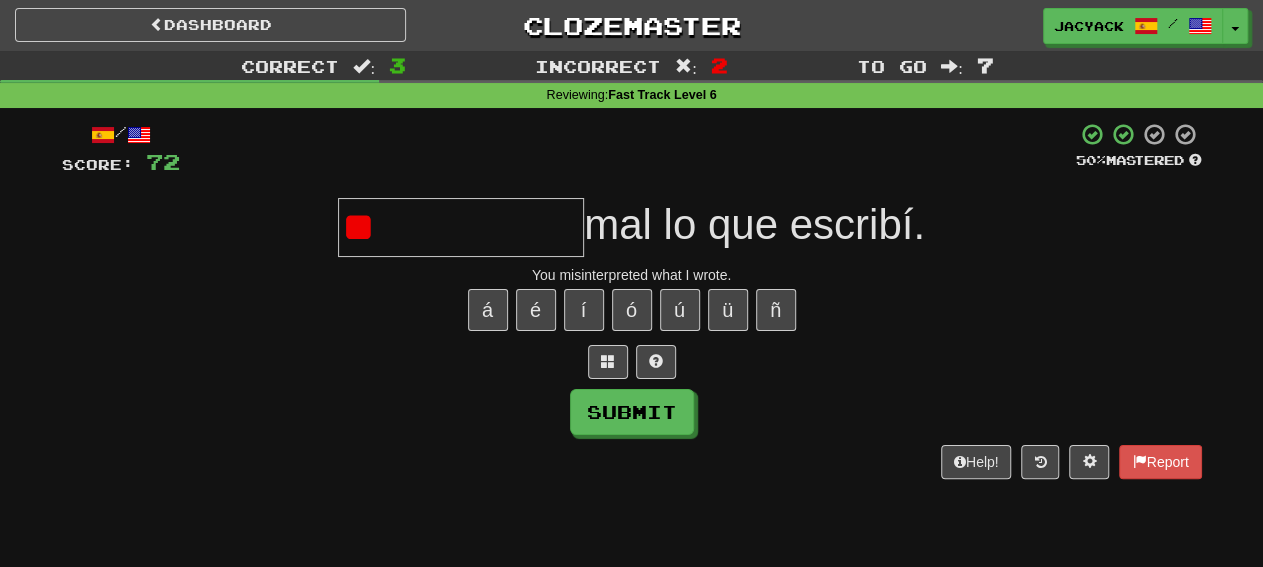 type on "*" 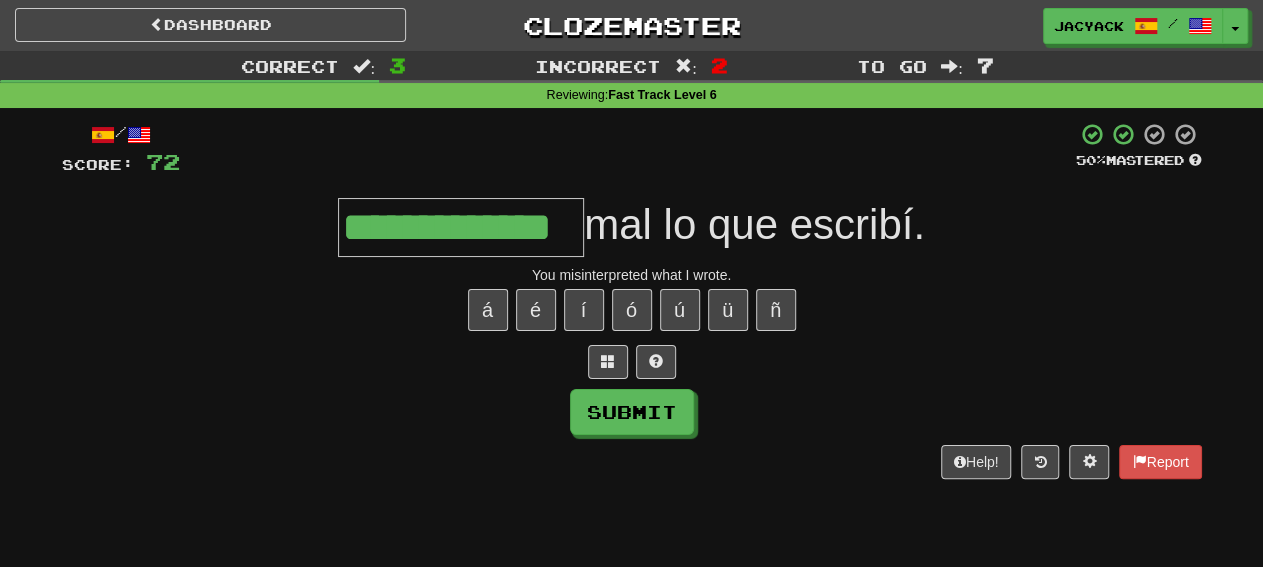 type on "**********" 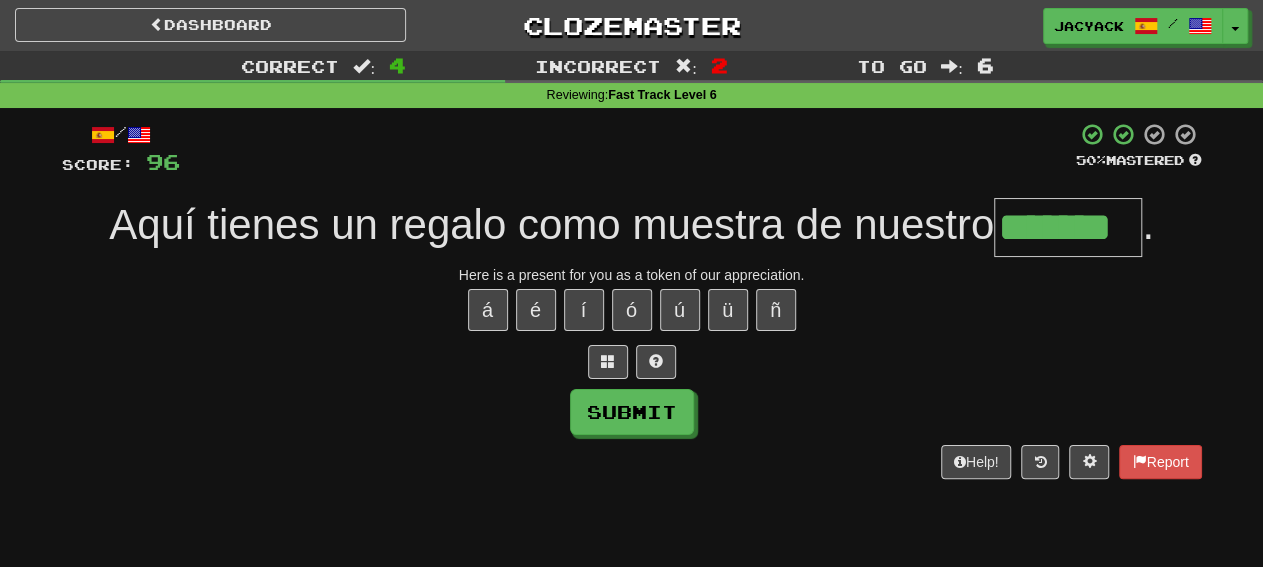 type on "*******" 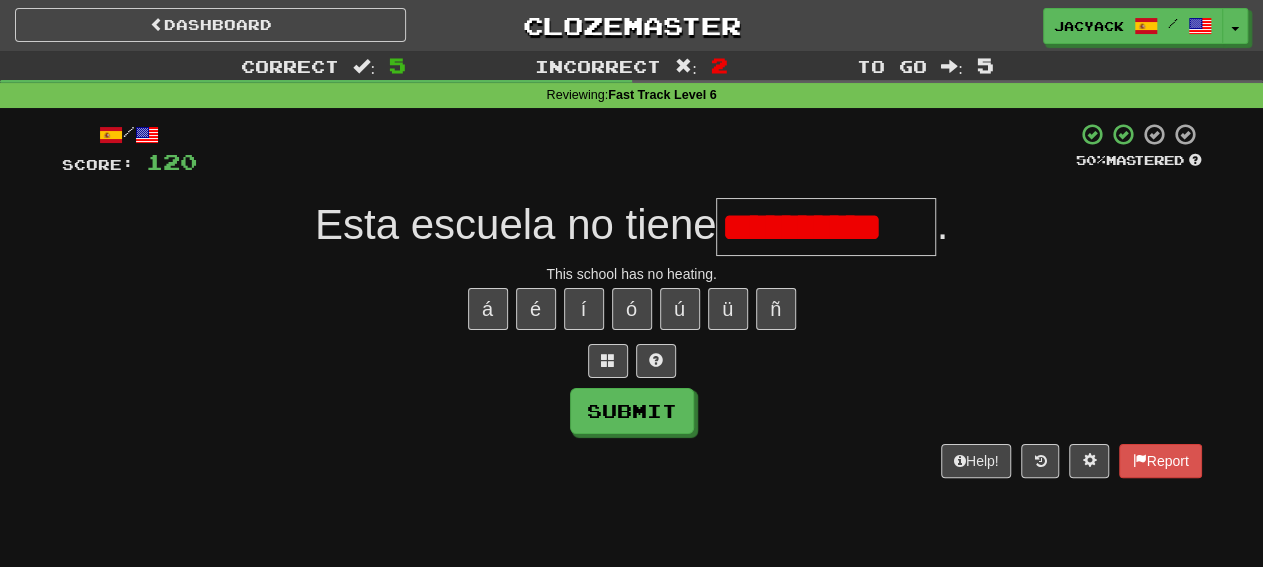scroll, scrollTop: 0, scrollLeft: 0, axis: both 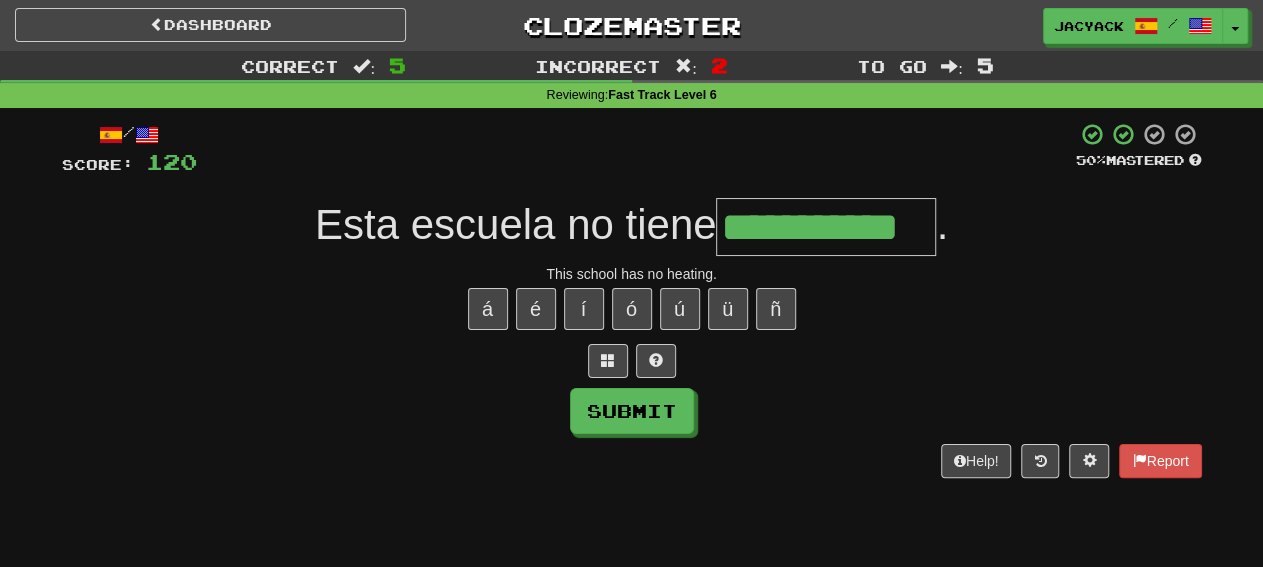 type on "**********" 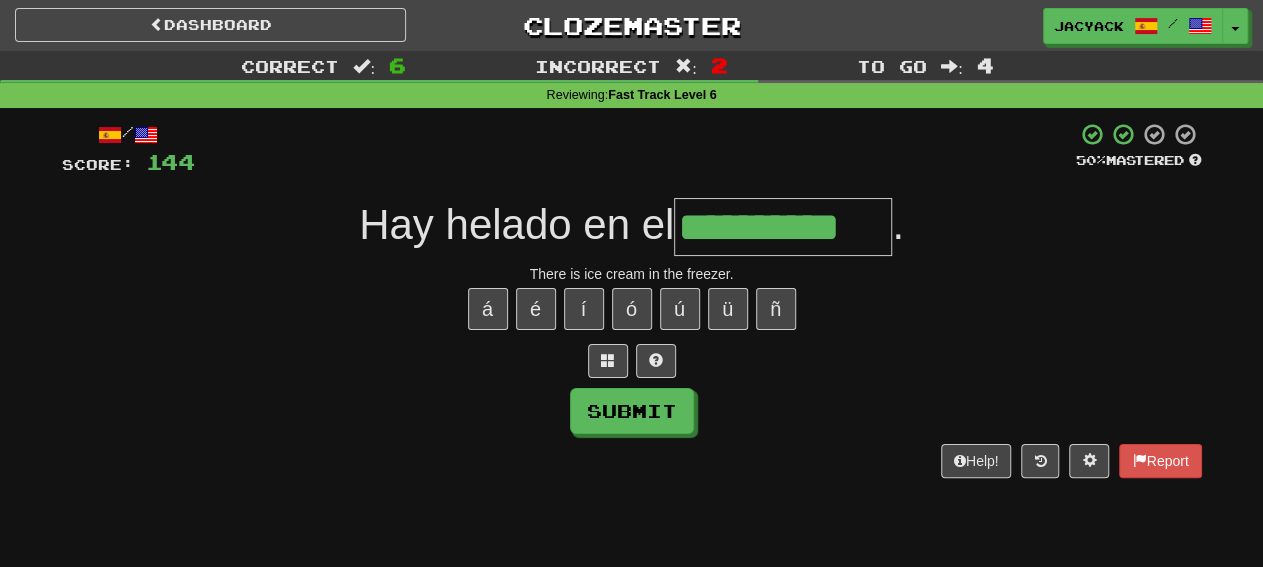 type on "**********" 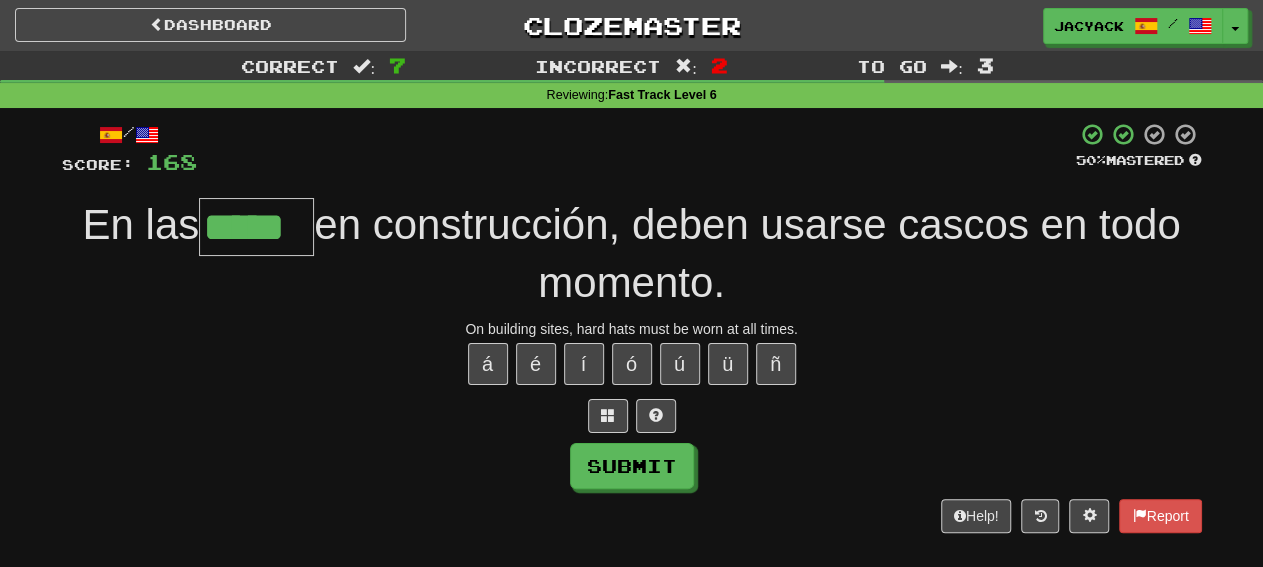 type on "*****" 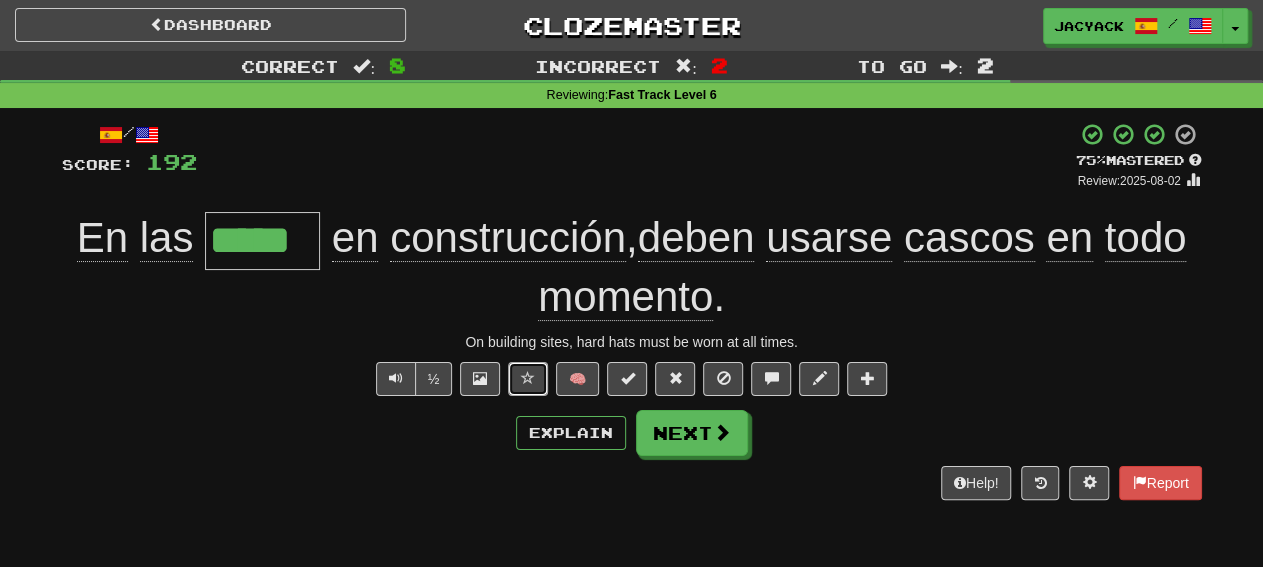 click at bounding box center [528, 379] 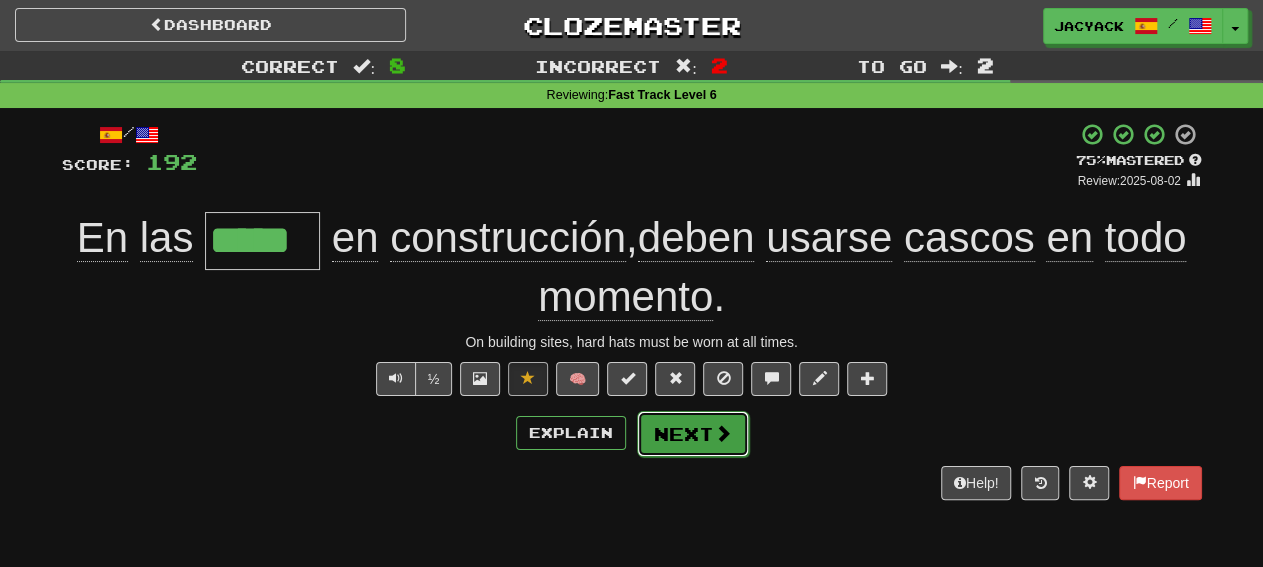 click at bounding box center (723, 433) 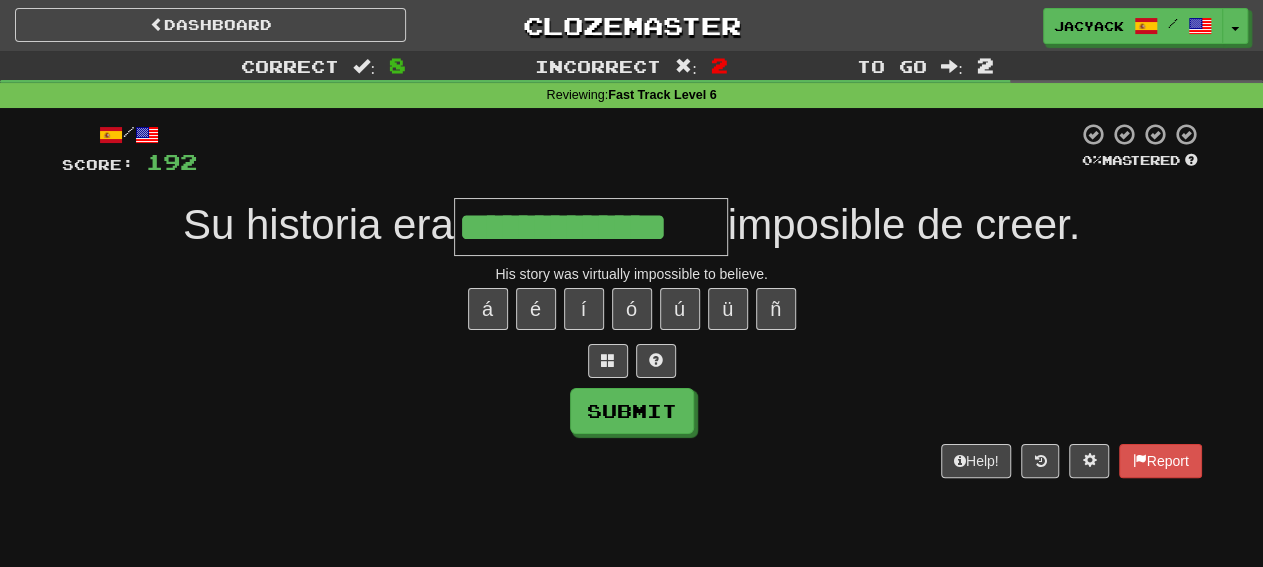 type on "**********" 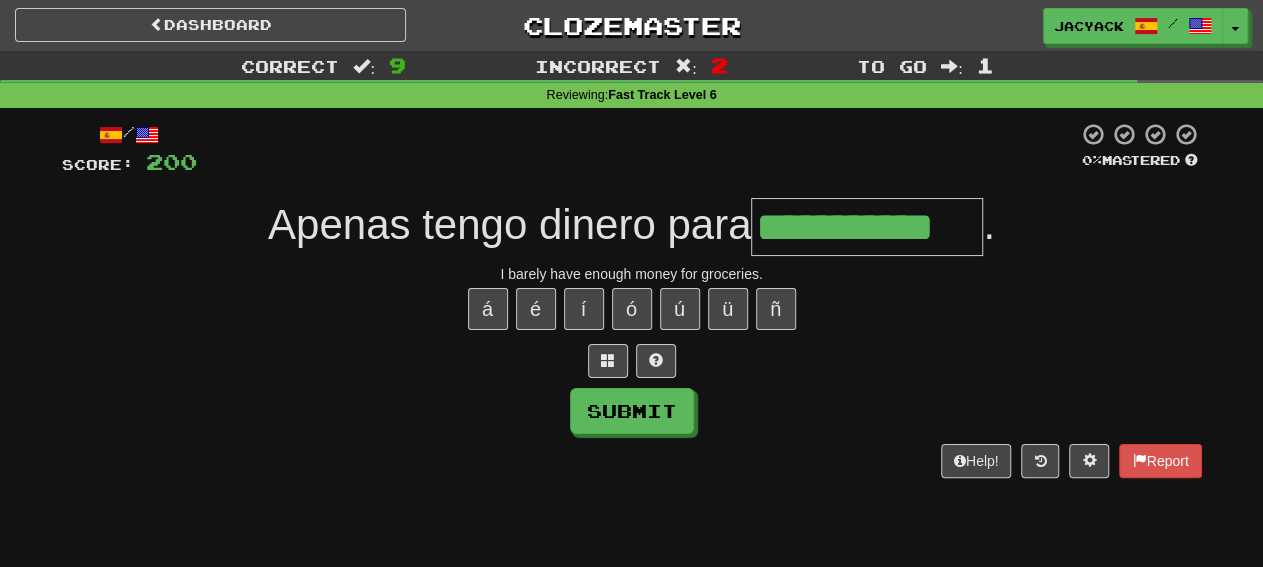 type on "**********" 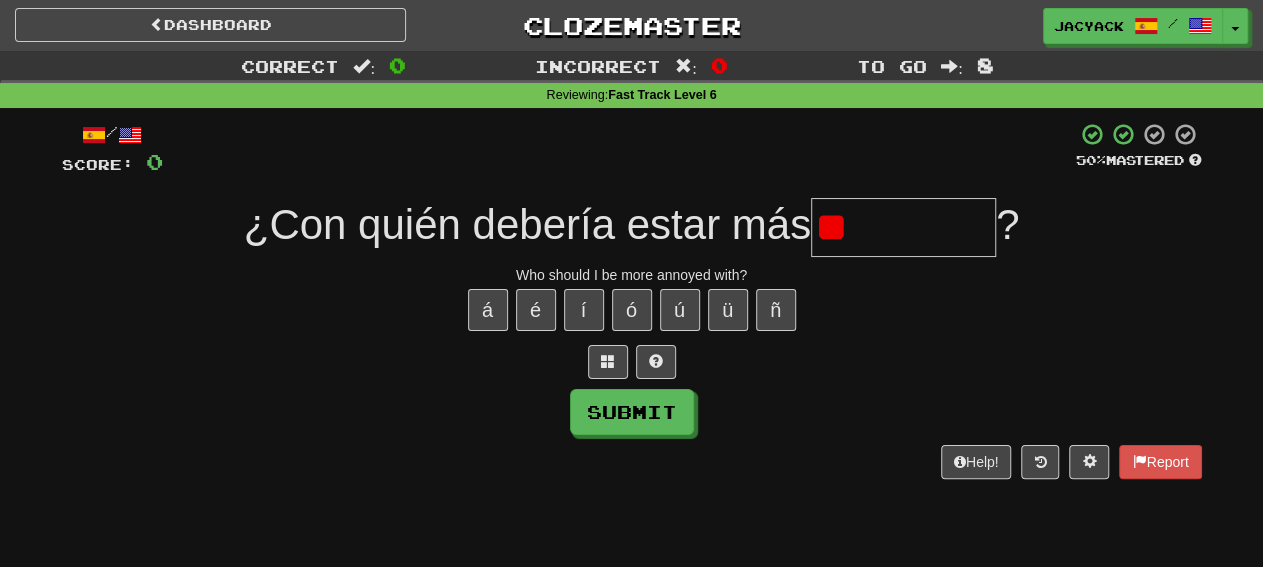 type on "*" 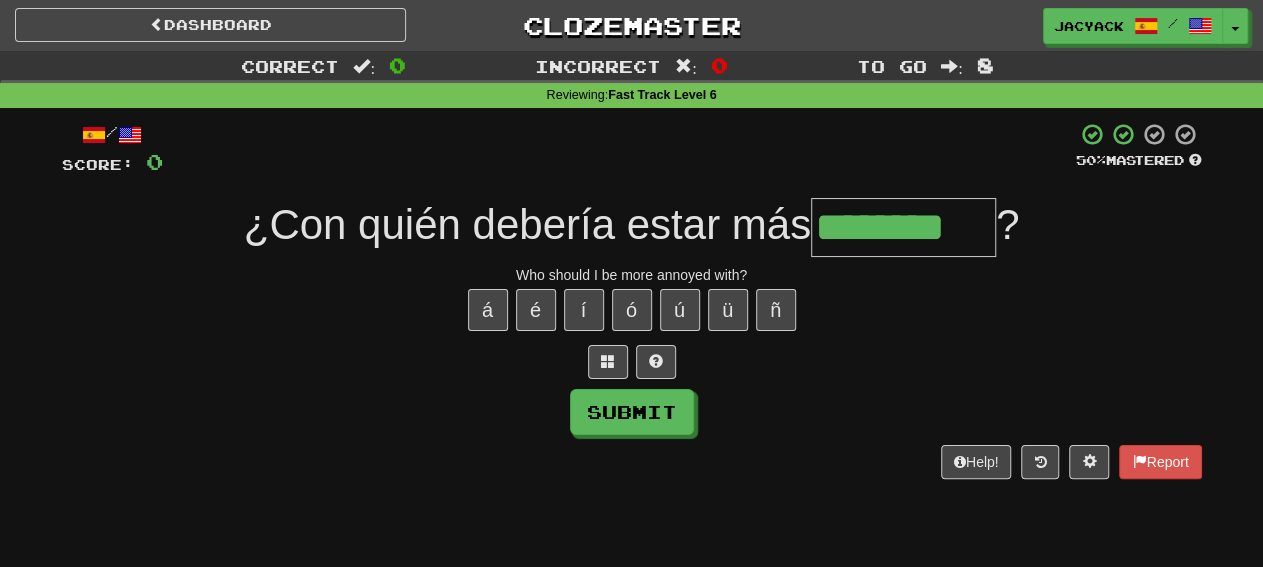 type on "********" 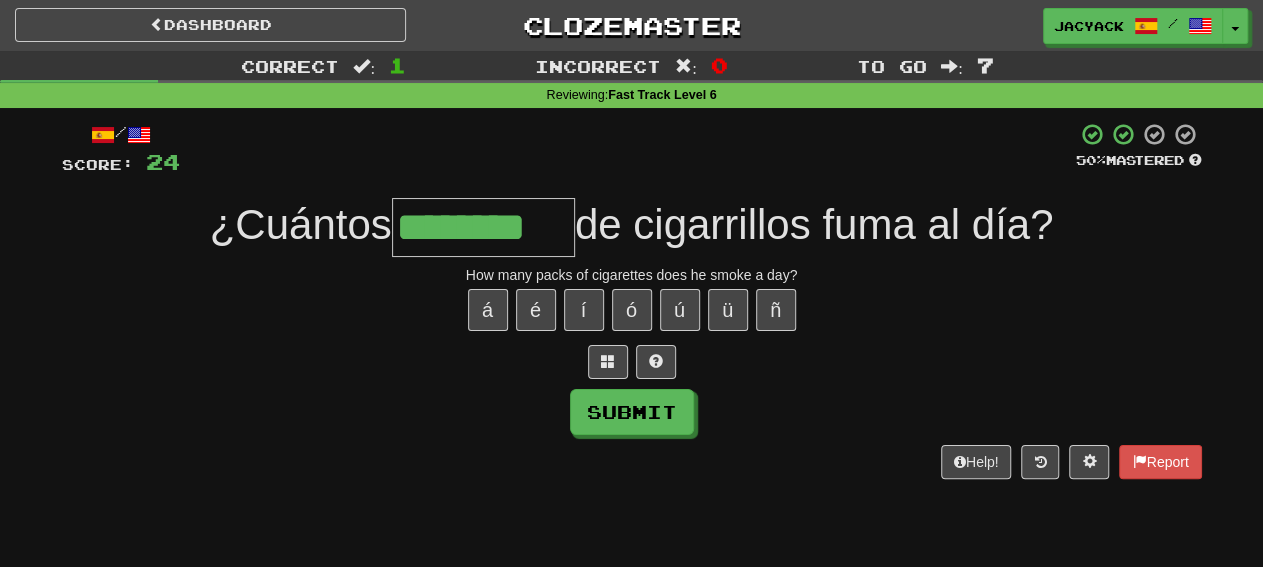 type on "********" 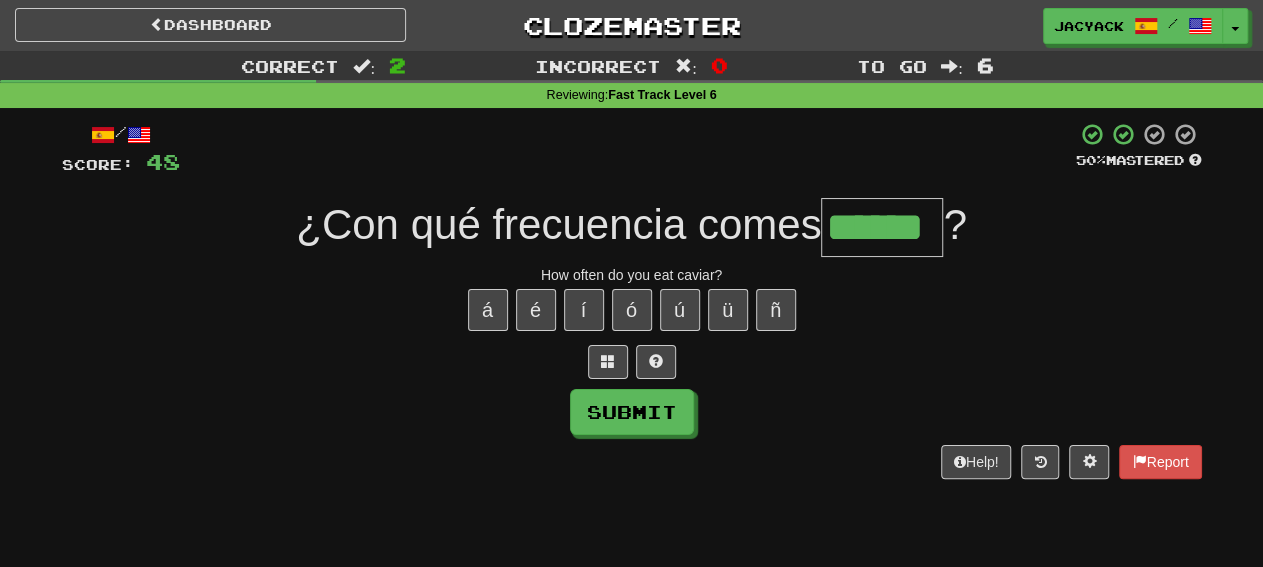 type on "******" 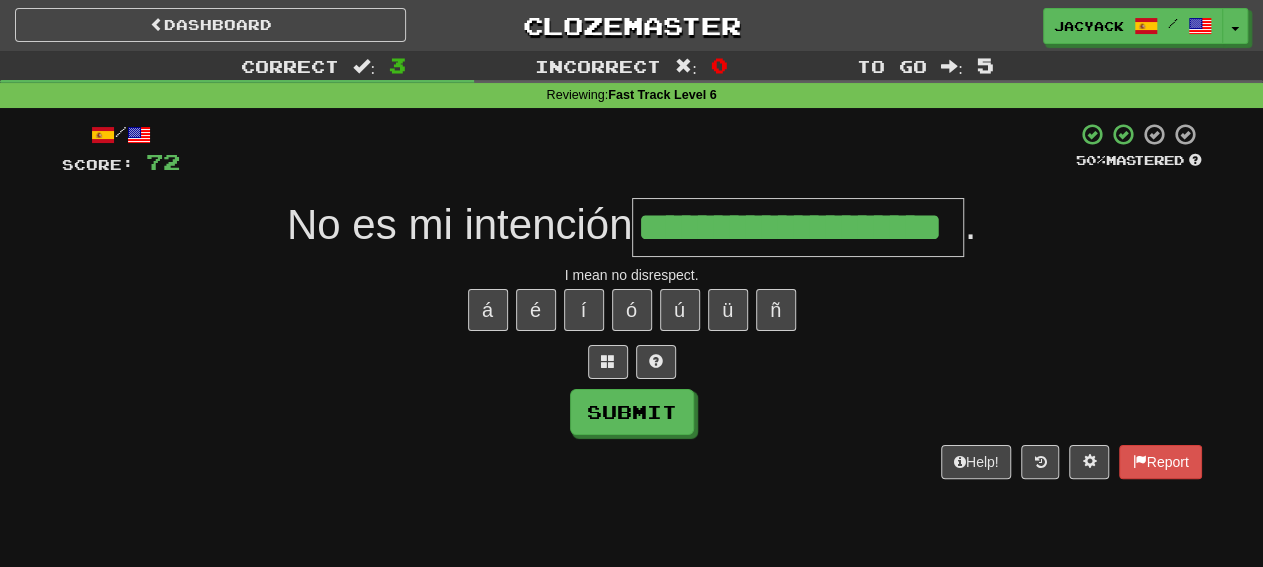 type on "**********" 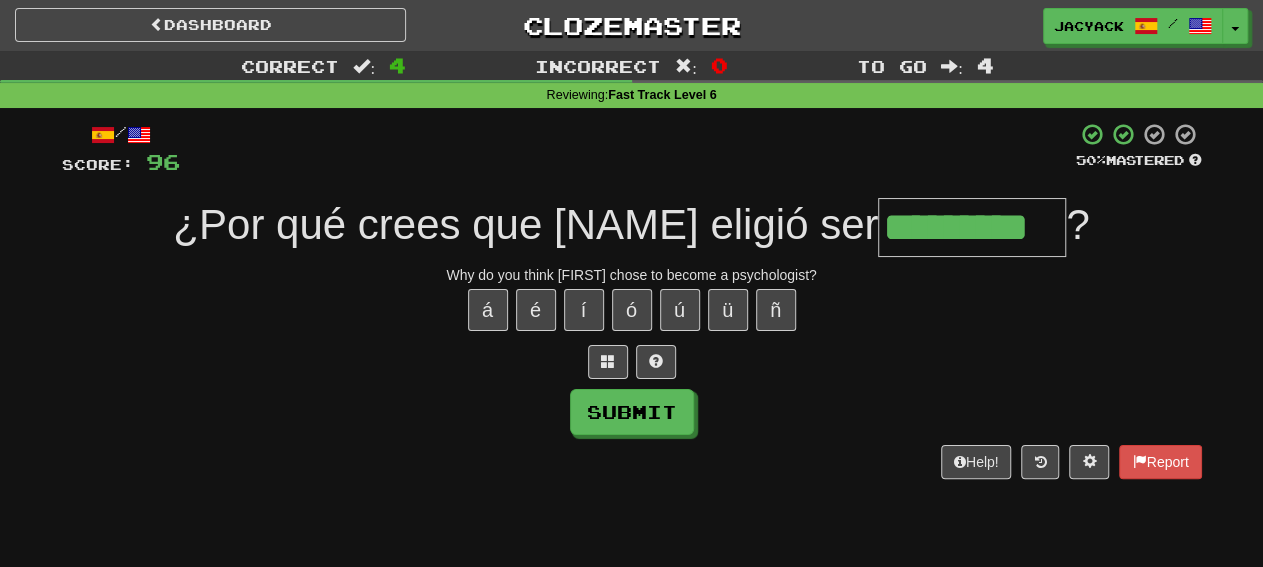 type on "*********" 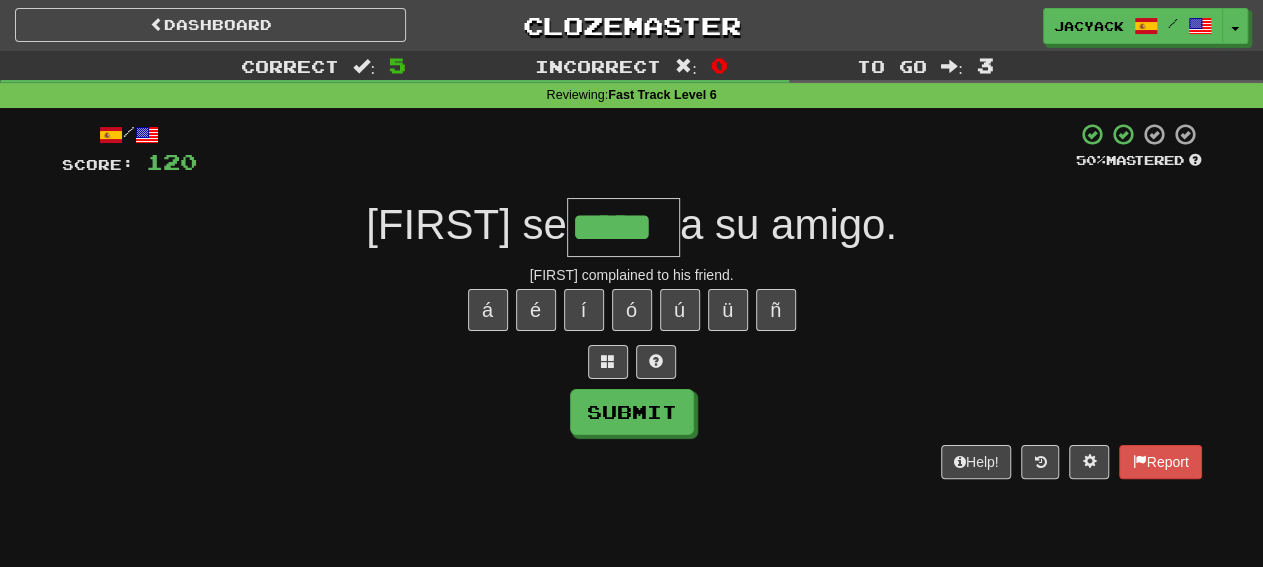 type on "*****" 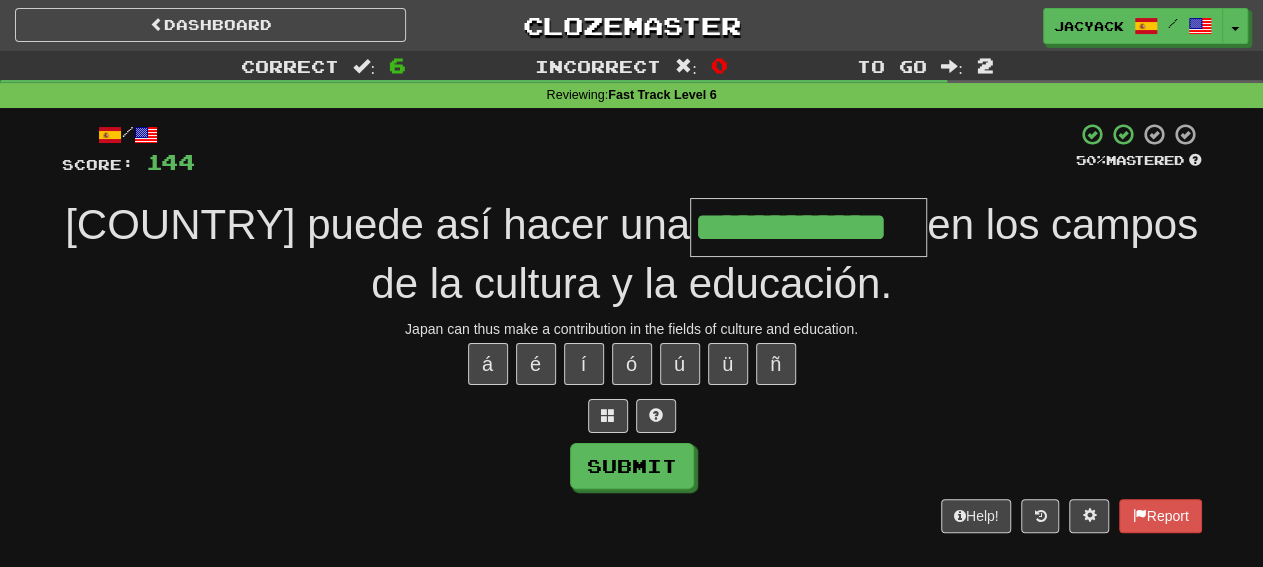 type on "**********" 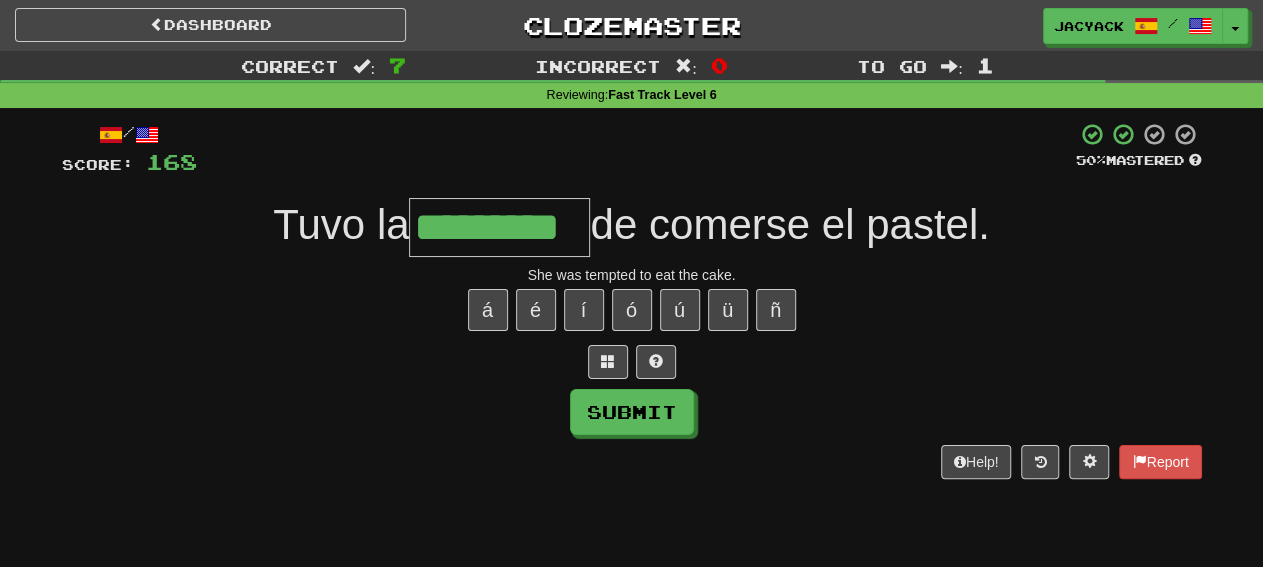 type on "*********" 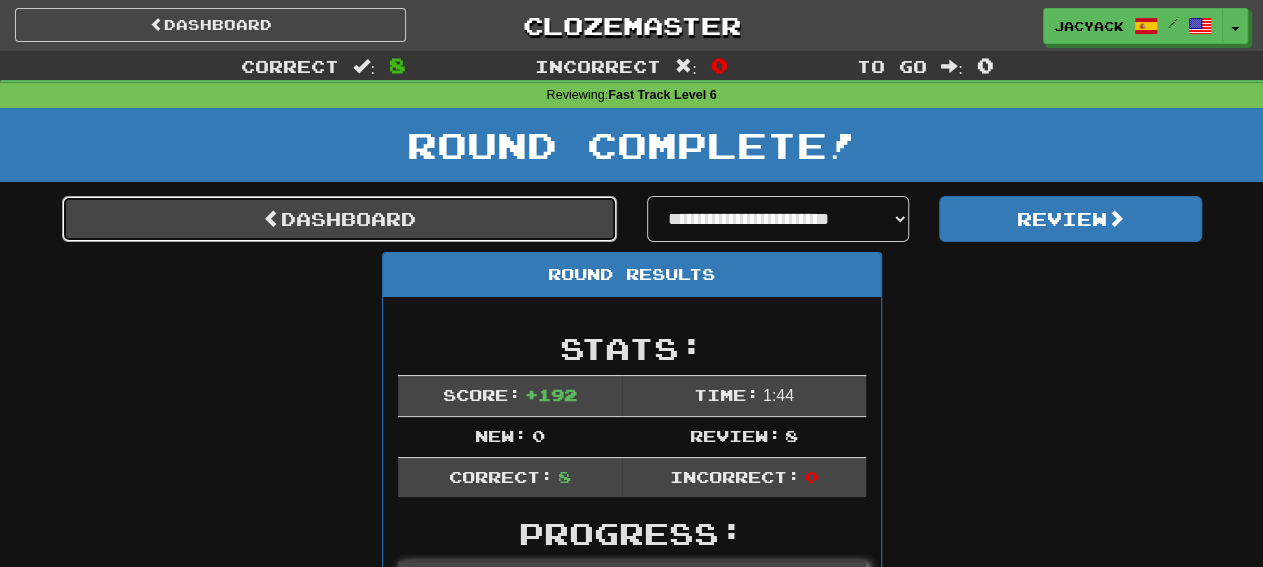 click on "Dashboard" at bounding box center (339, 219) 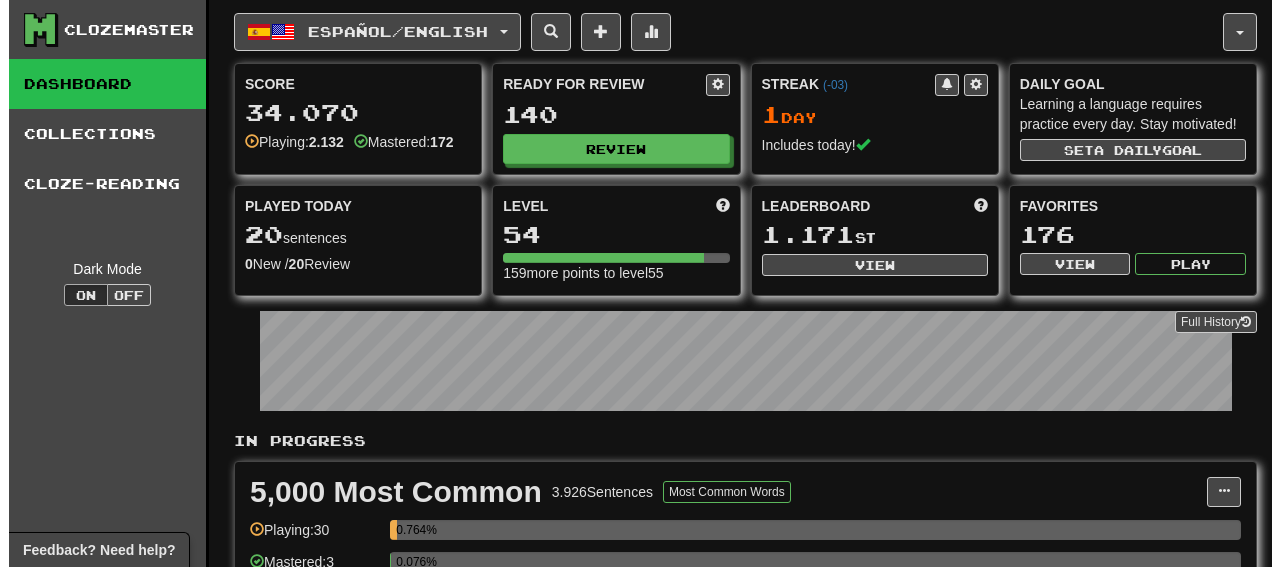 scroll, scrollTop: 0, scrollLeft: 0, axis: both 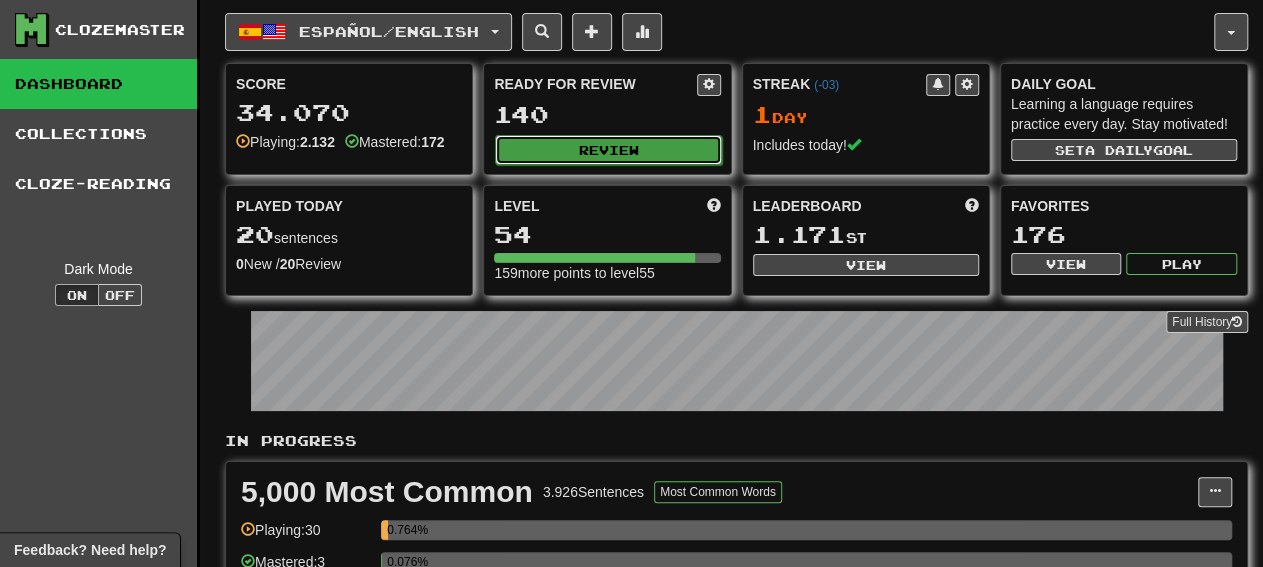 click on "Review" at bounding box center (608, 150) 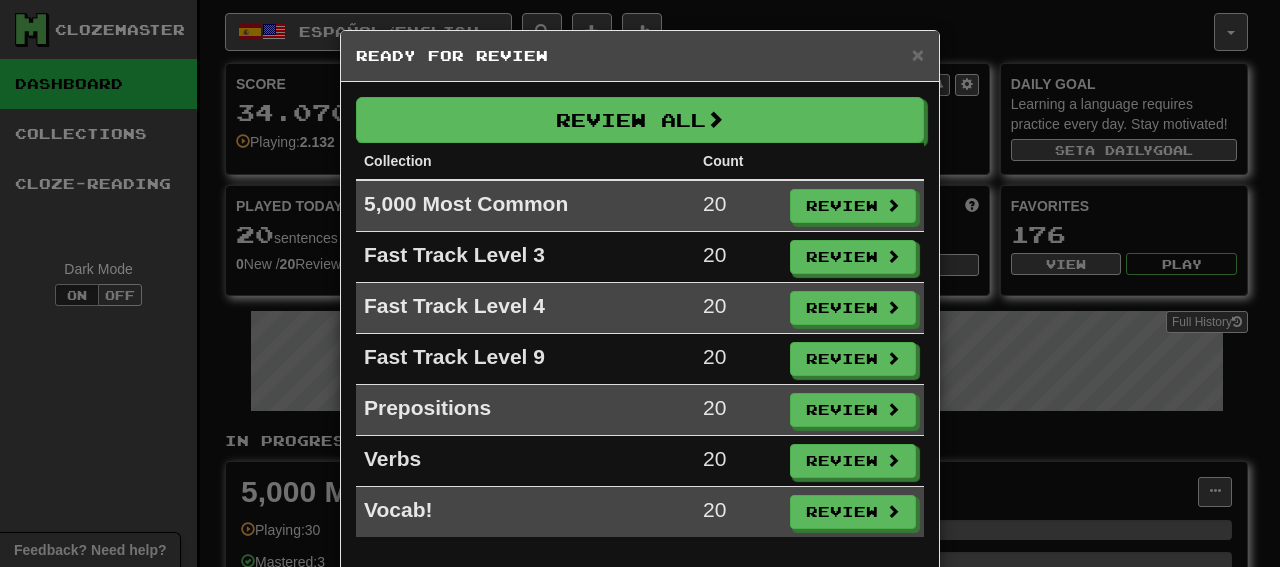 scroll, scrollTop: 27, scrollLeft: 0, axis: vertical 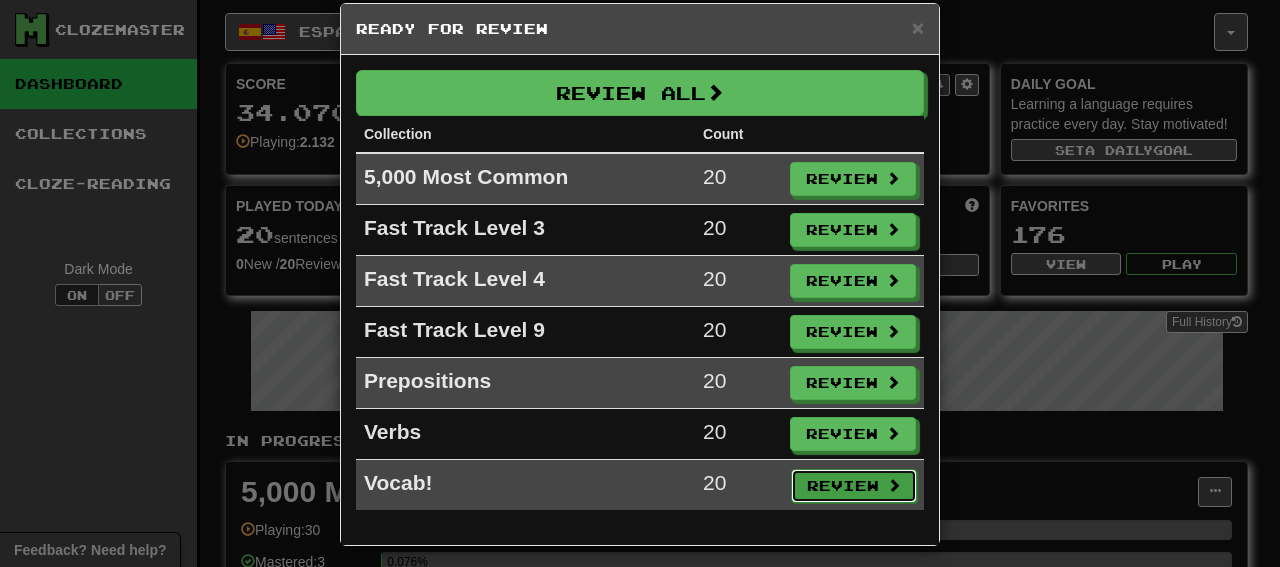 click on "Review" at bounding box center [854, 486] 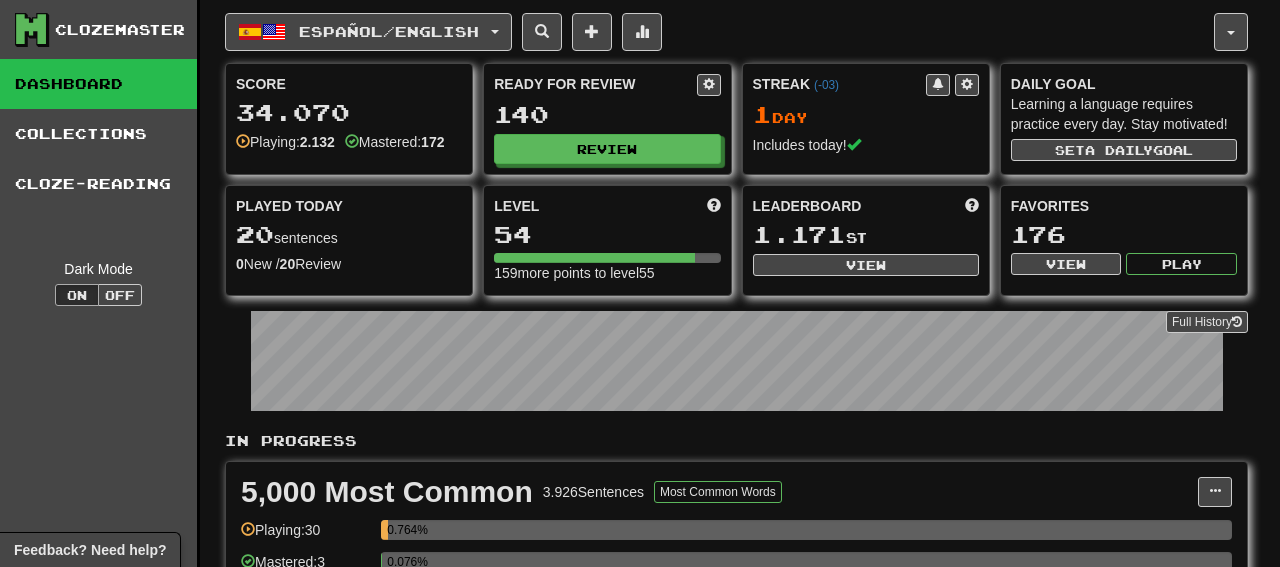 select on "**" 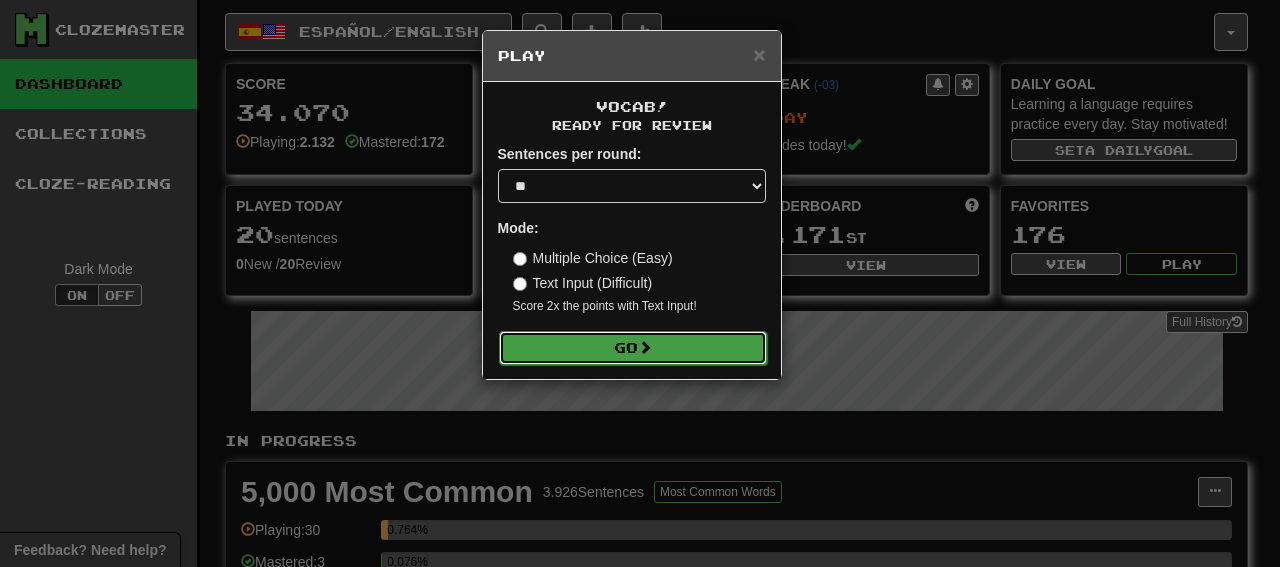 click on "Go" at bounding box center [633, 348] 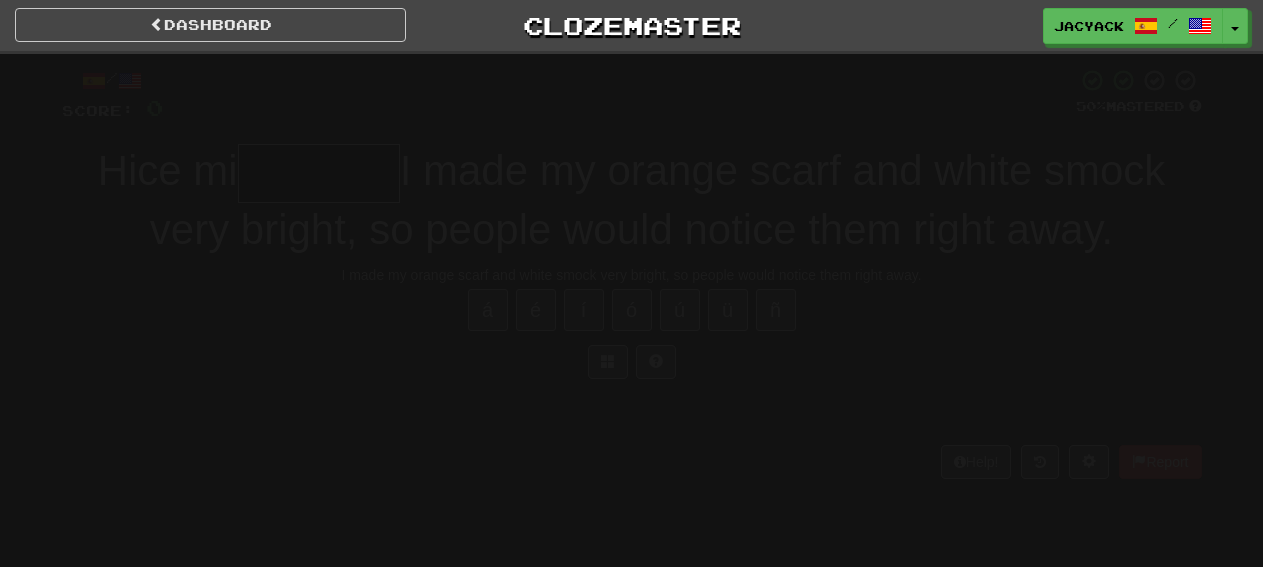 scroll, scrollTop: 0, scrollLeft: 0, axis: both 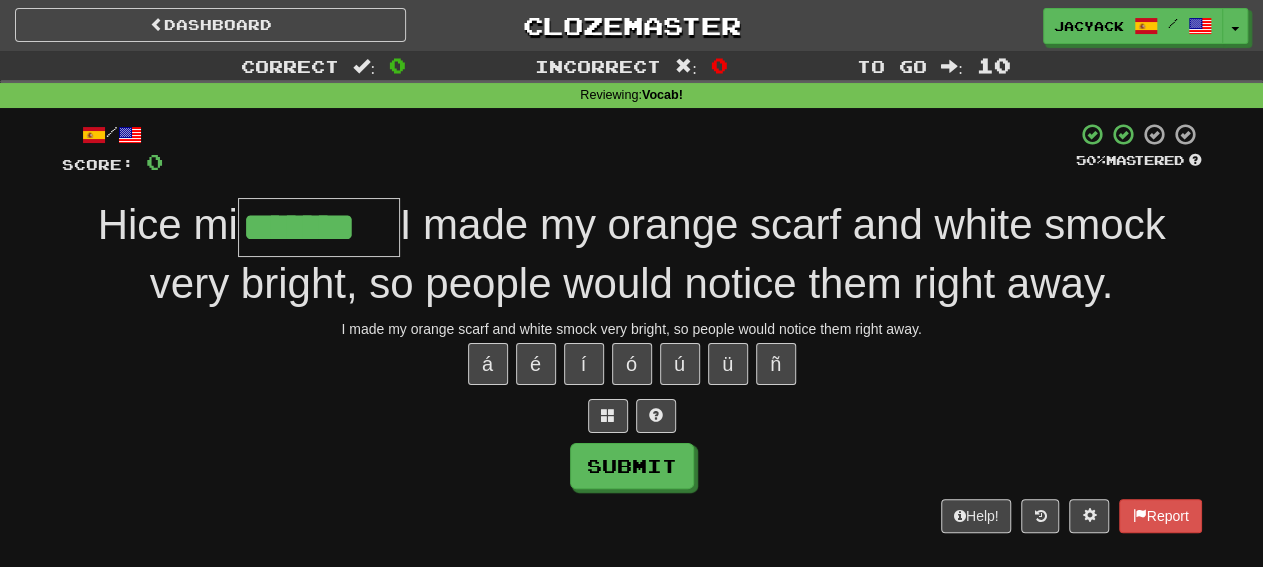 type on "*******" 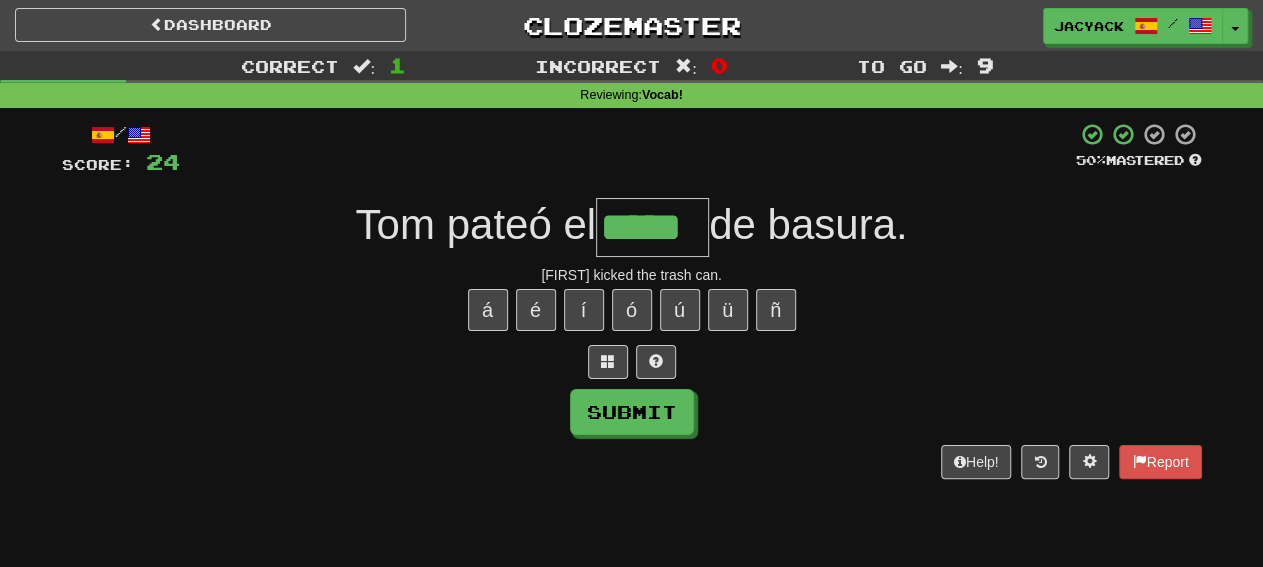 type on "*****" 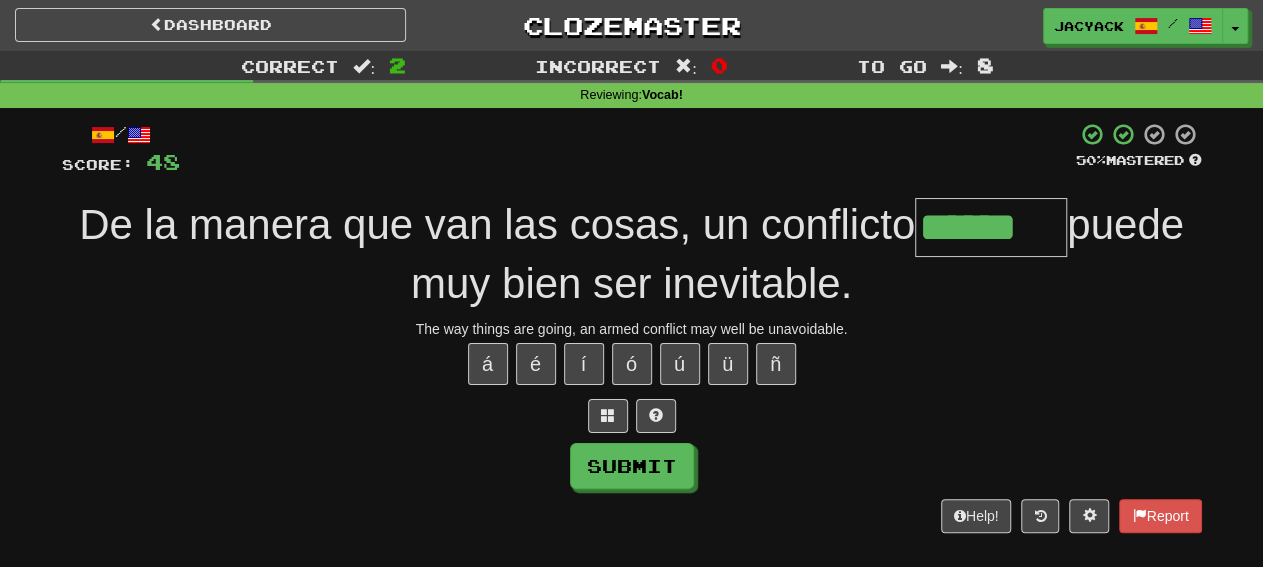 type on "******" 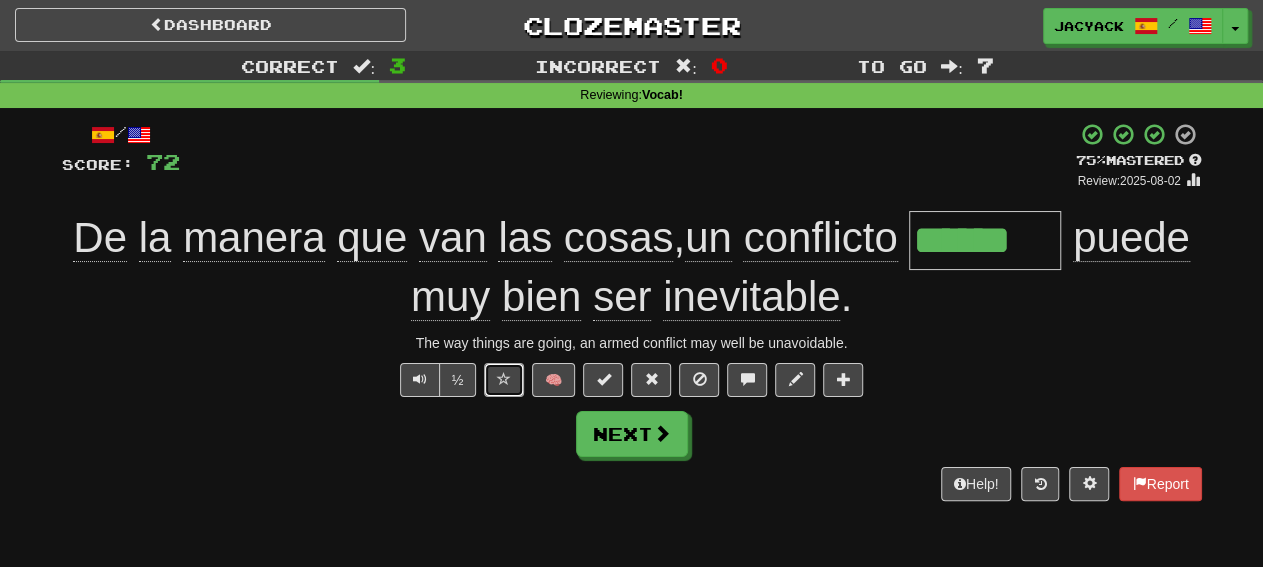 click at bounding box center [504, 380] 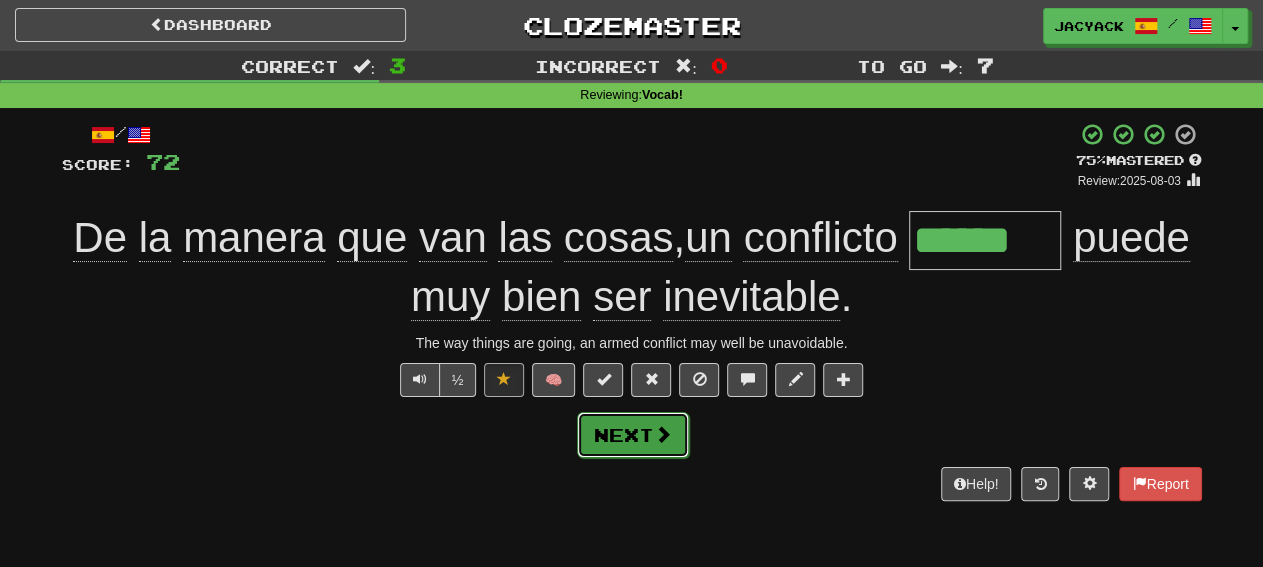 click on "Next" at bounding box center [633, 435] 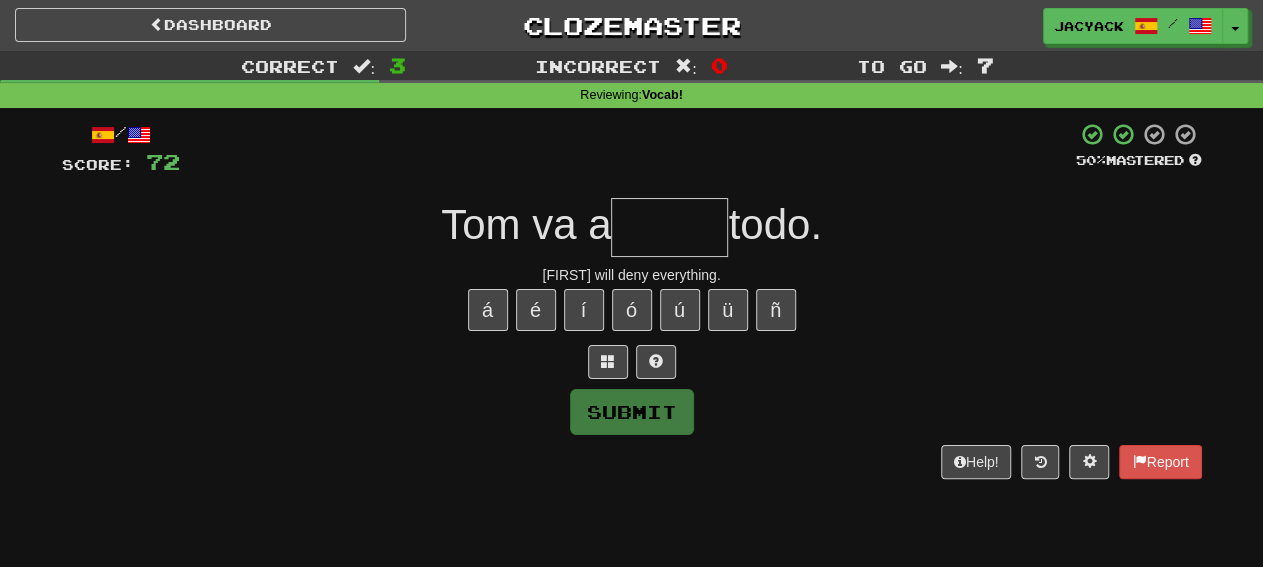 drag, startPoint x: 703, startPoint y: 241, endPoint x: 971, endPoint y: 327, distance: 281.46048 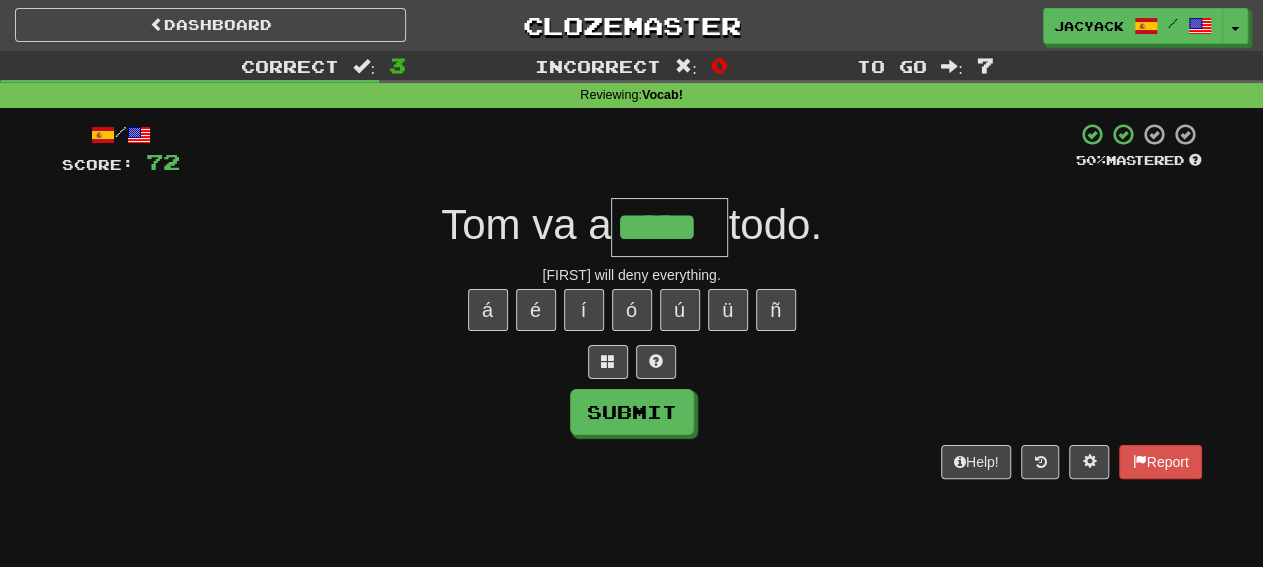 type on "*****" 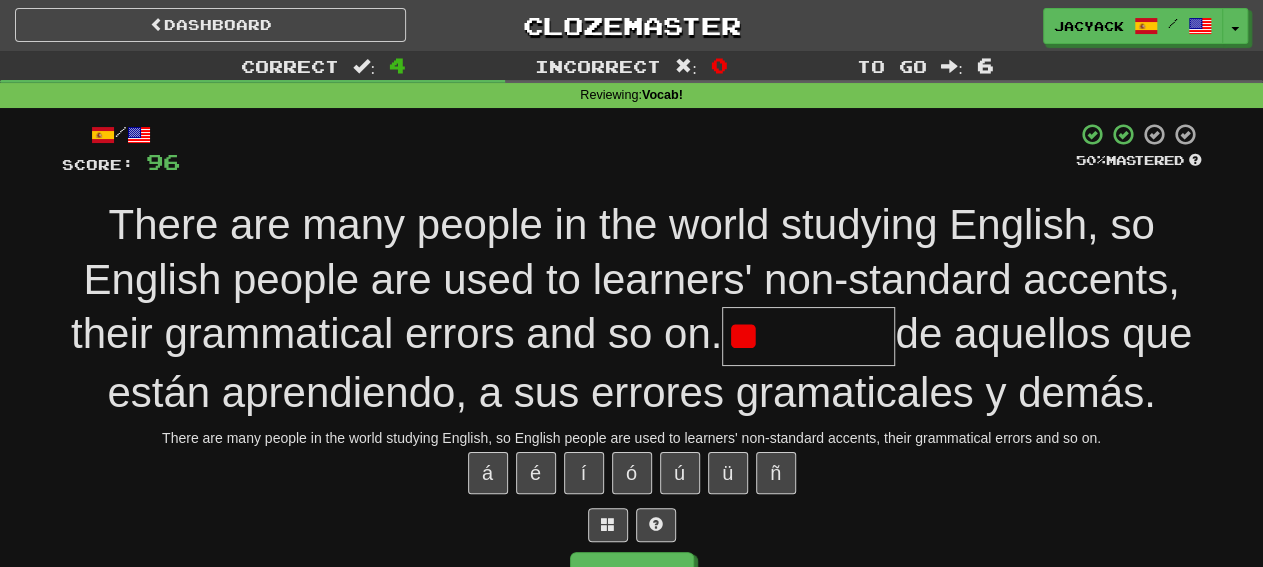 type on "*" 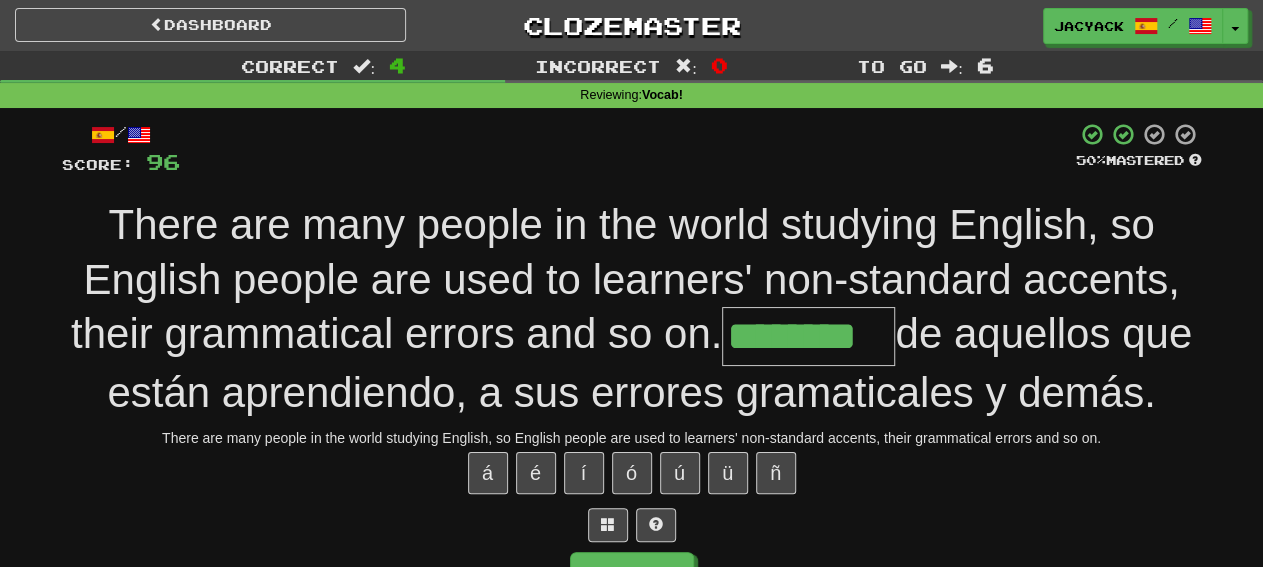 type on "********" 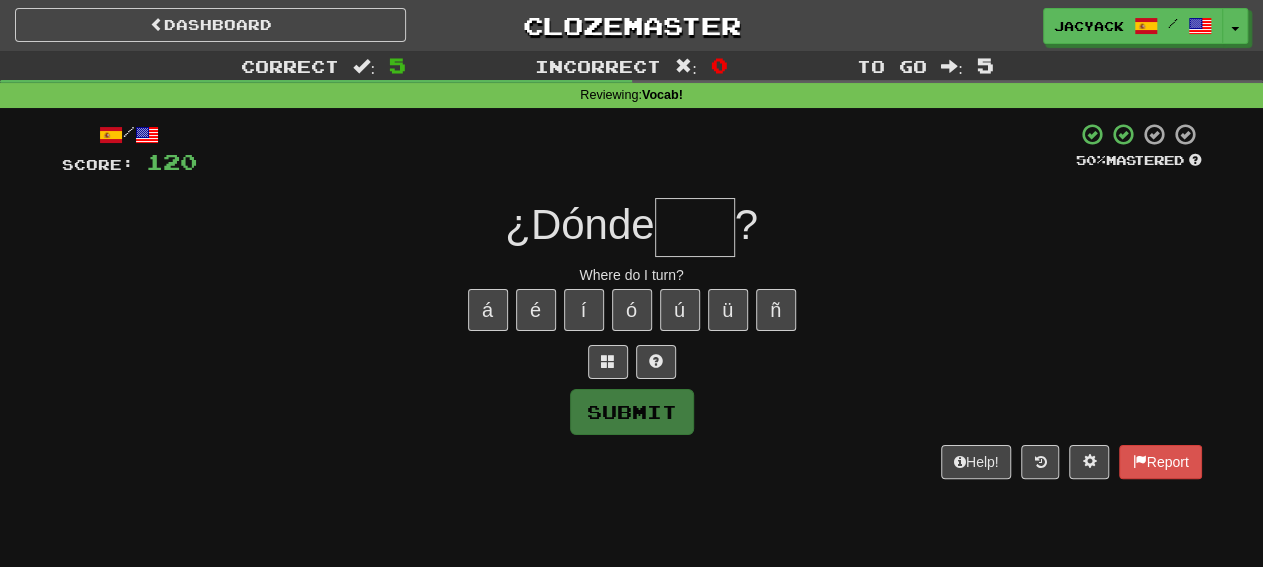 type on "****" 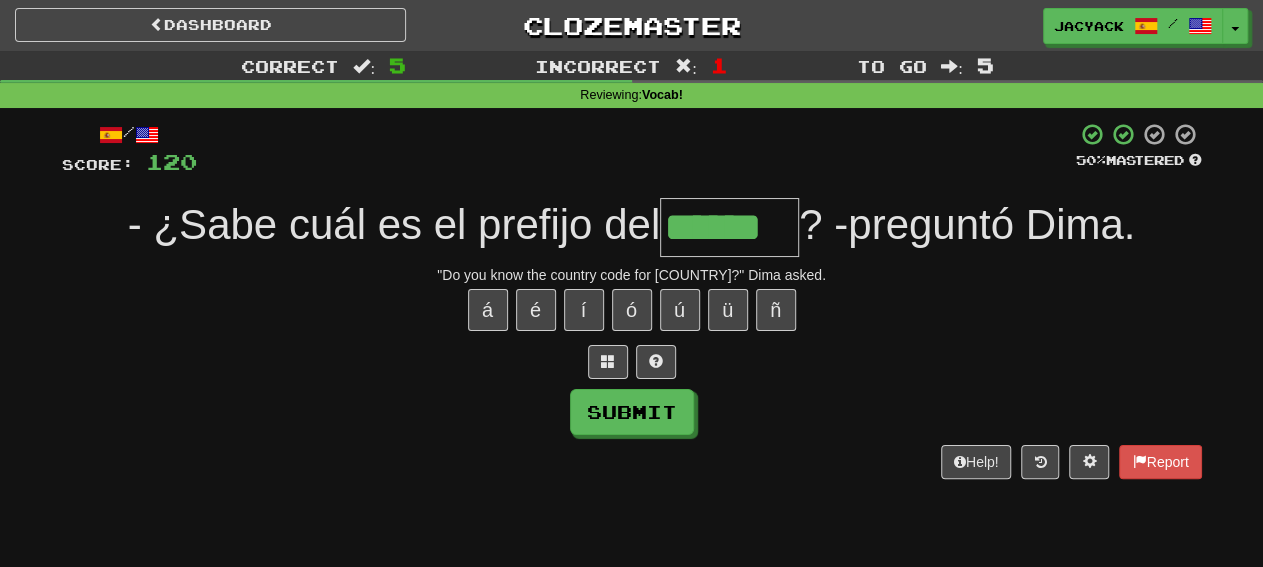 type on "******" 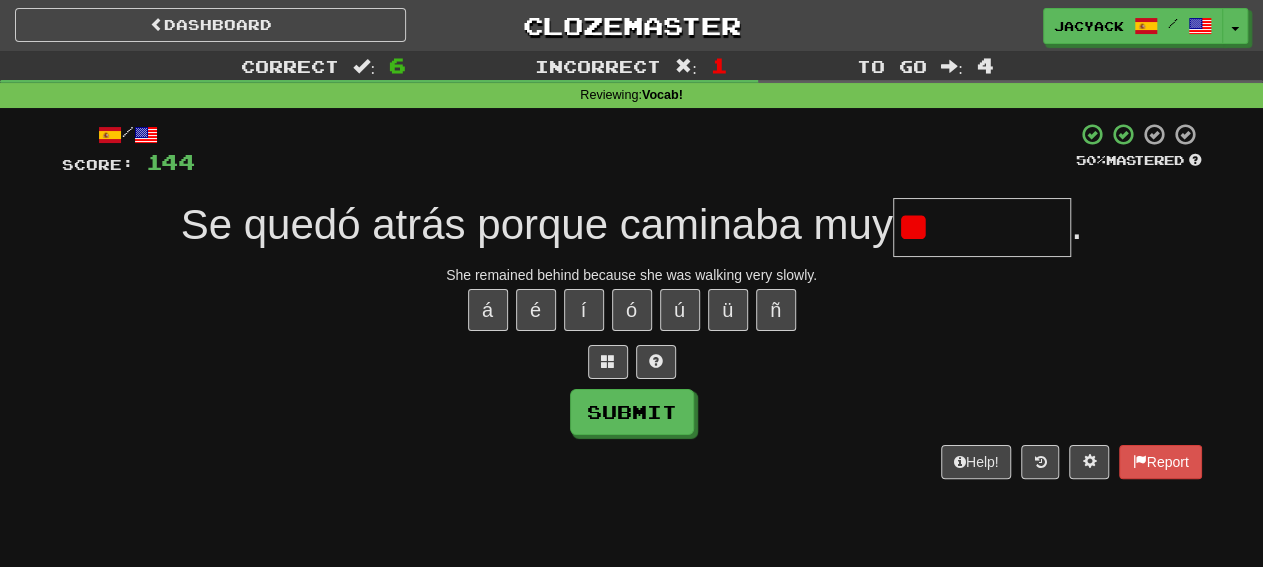 type on "*" 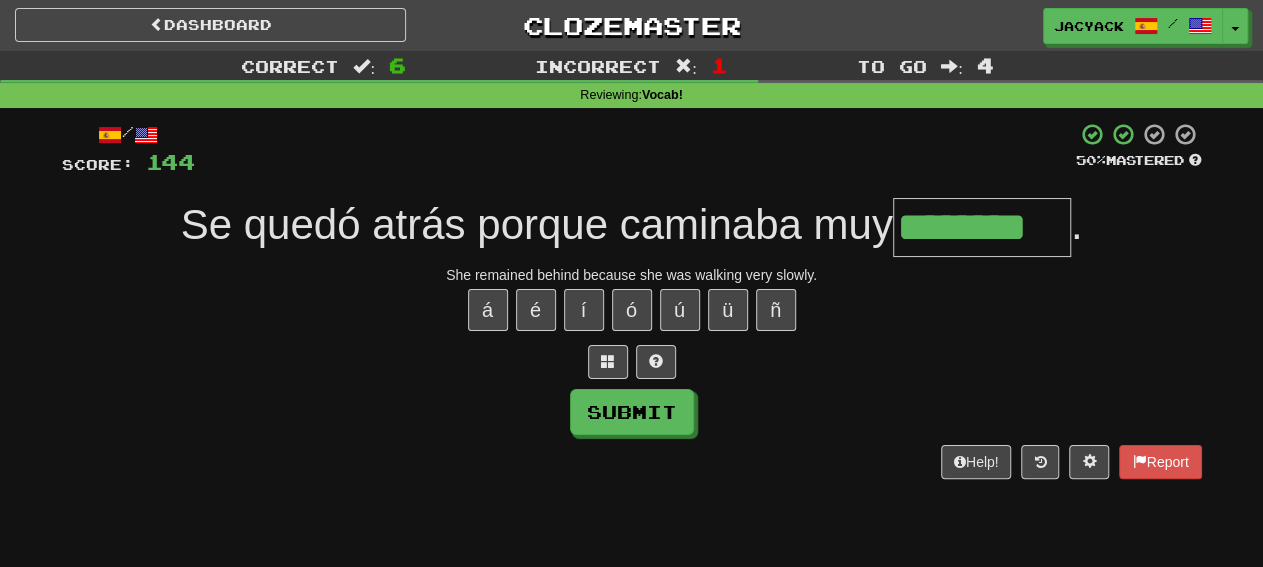 type on "********" 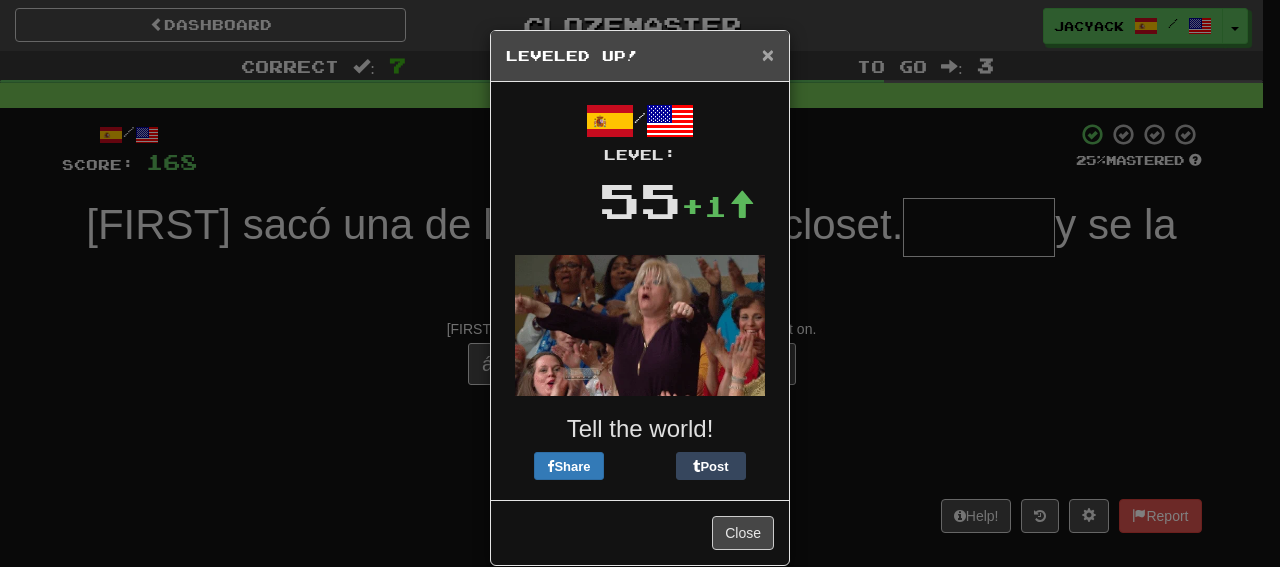 click on "×" at bounding box center (768, 54) 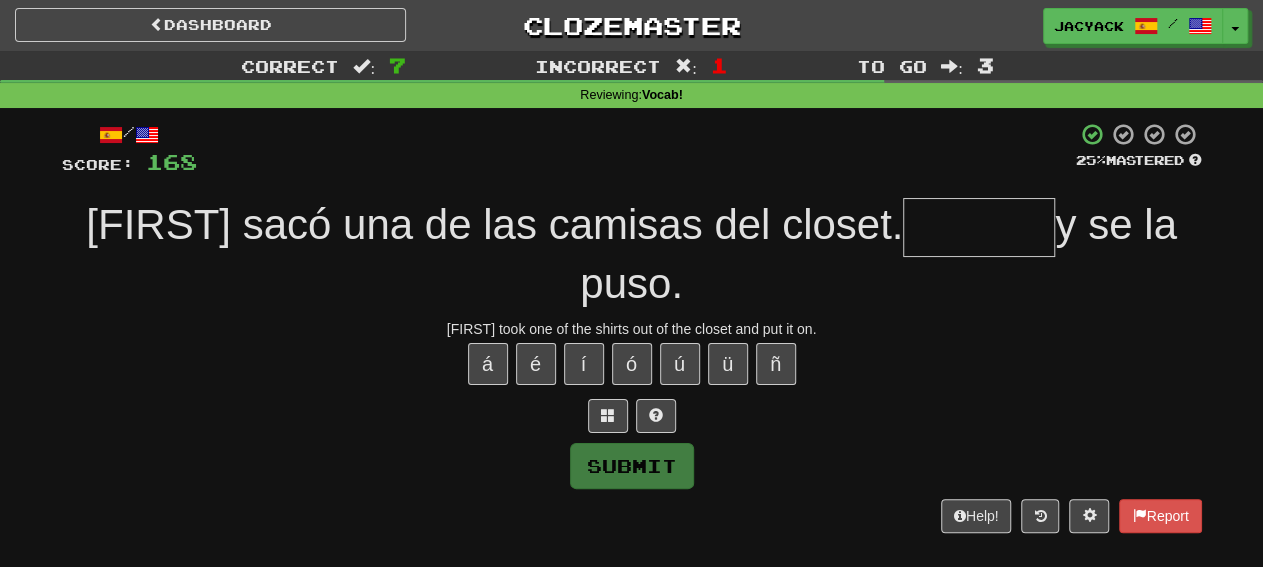 click at bounding box center [979, 227] 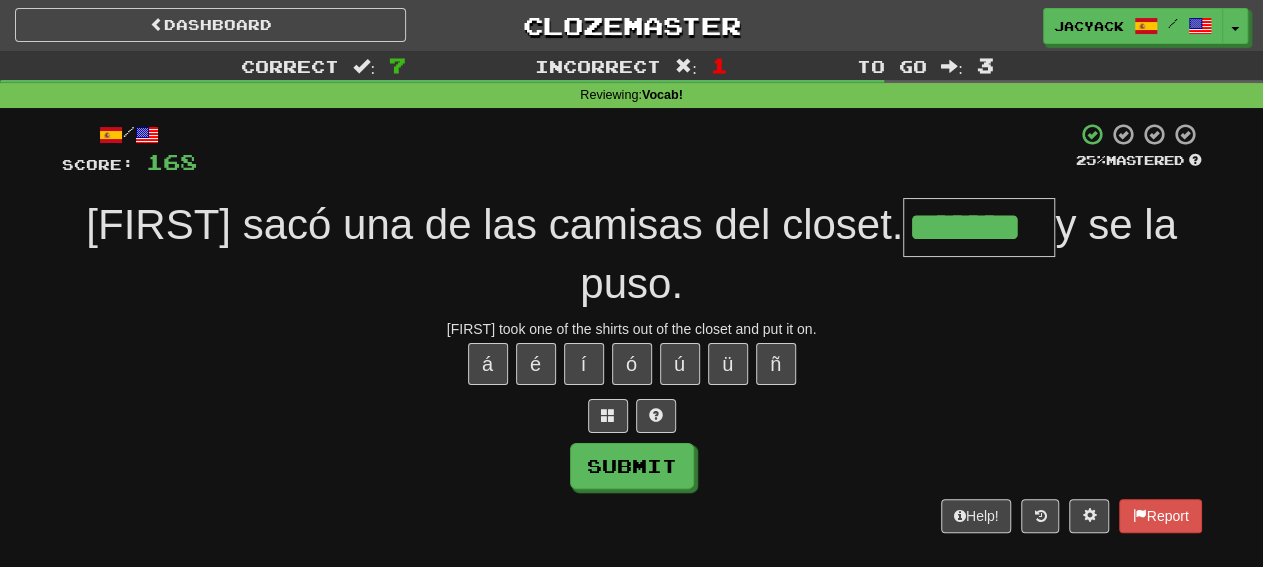 type on "*******" 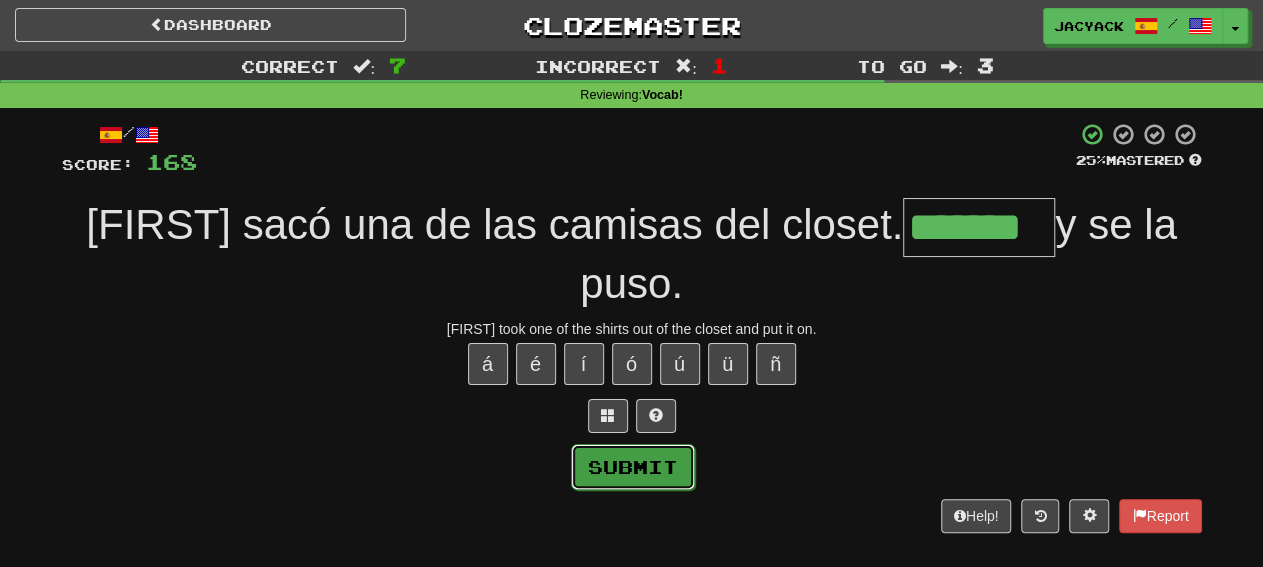 click on "Submit" at bounding box center [633, 467] 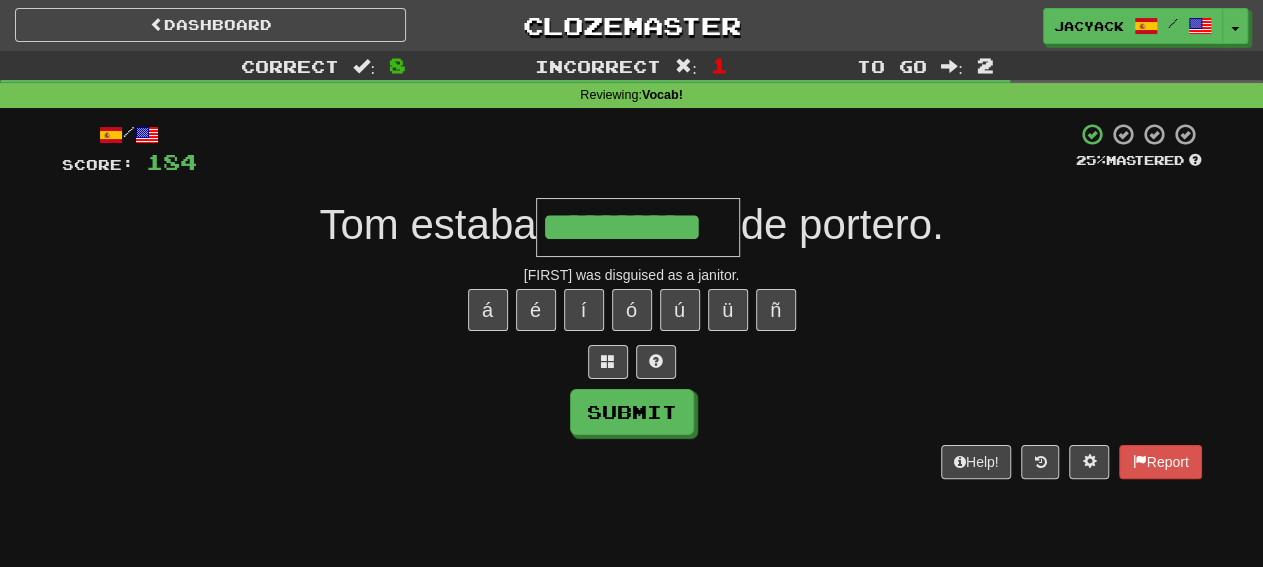 type on "**********" 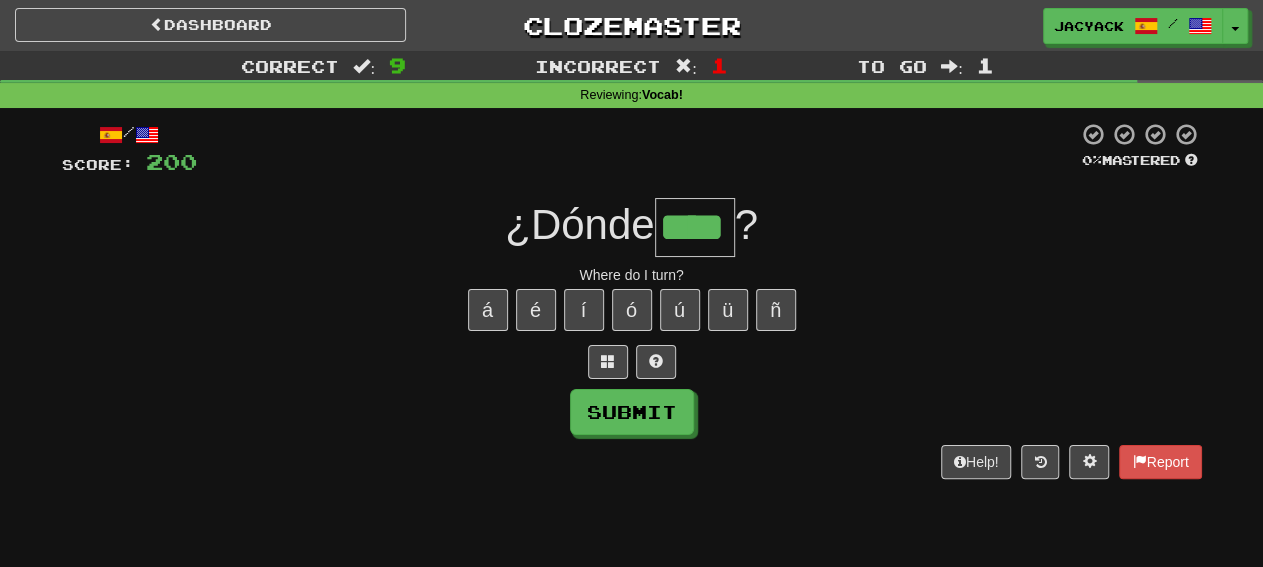 type on "****" 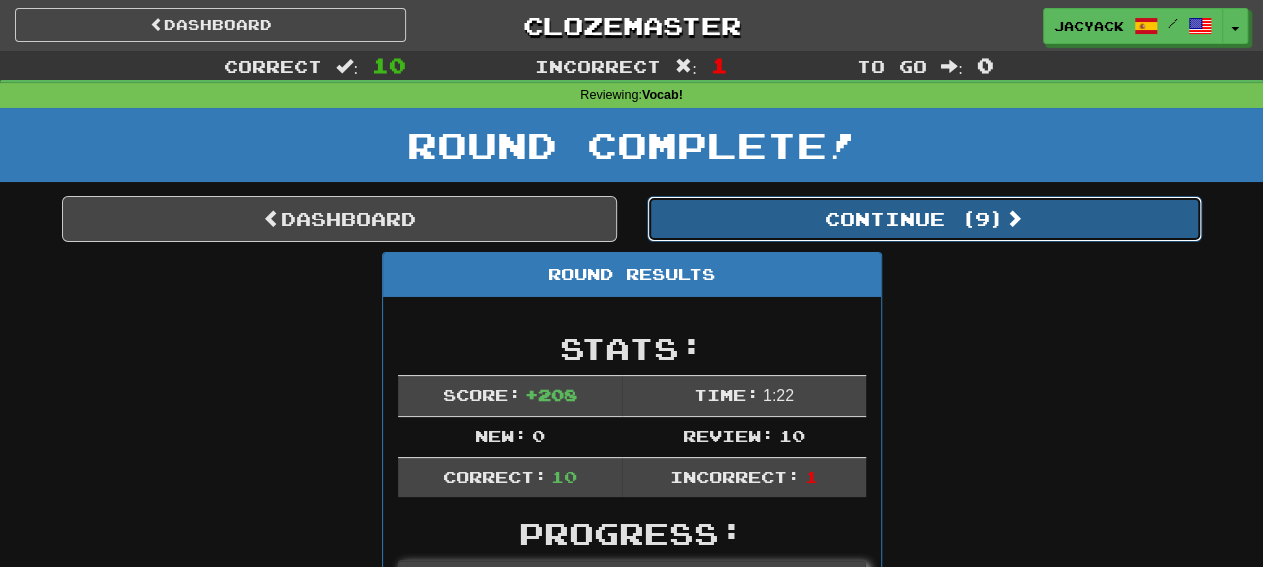 click on "Continue ( 9 )" at bounding box center (924, 219) 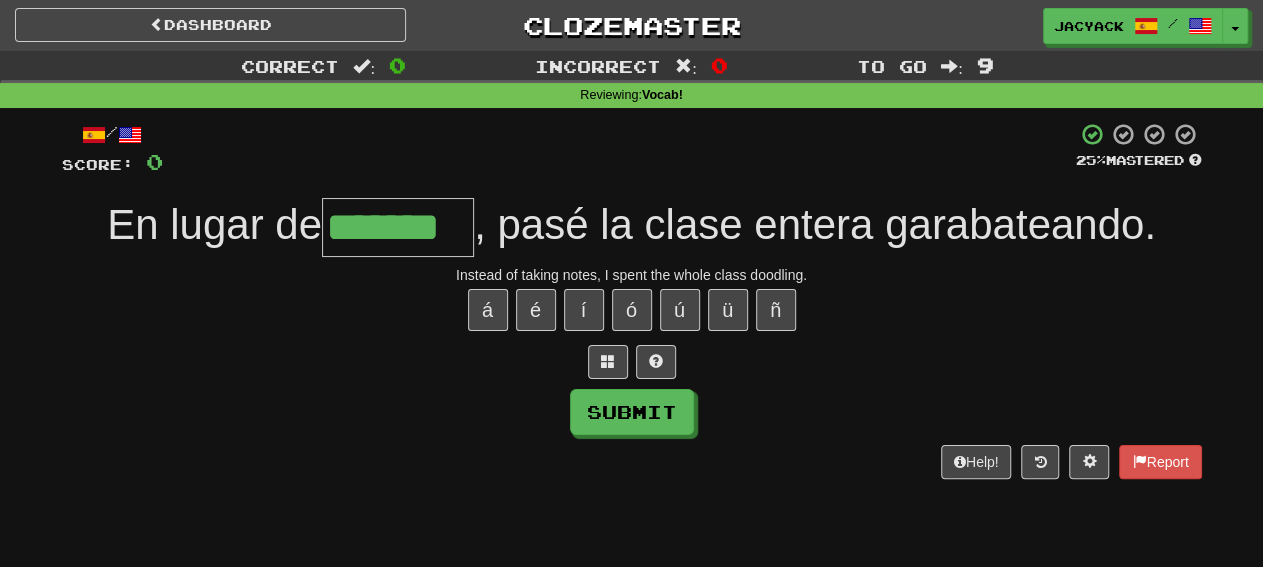 type on "*******" 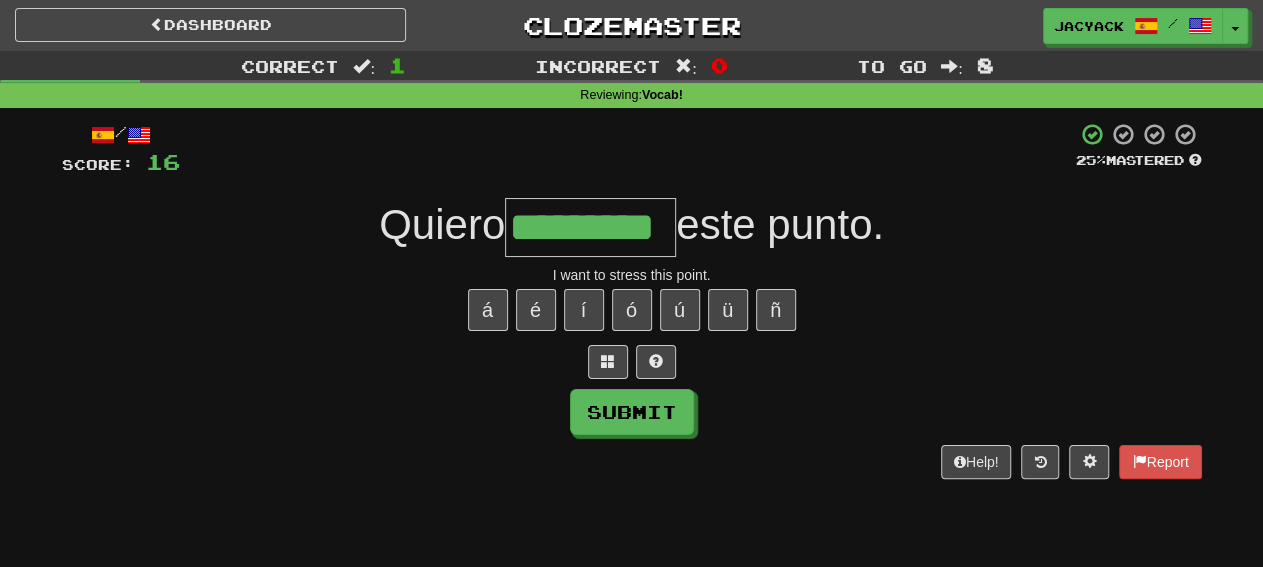 type on "*********" 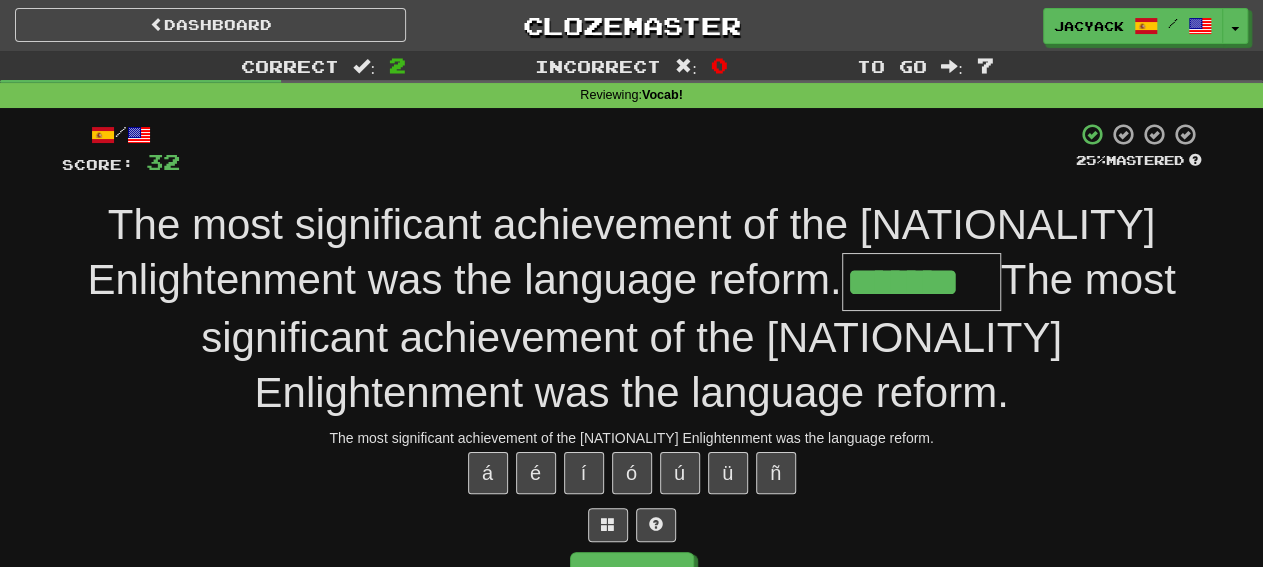 type on "*******" 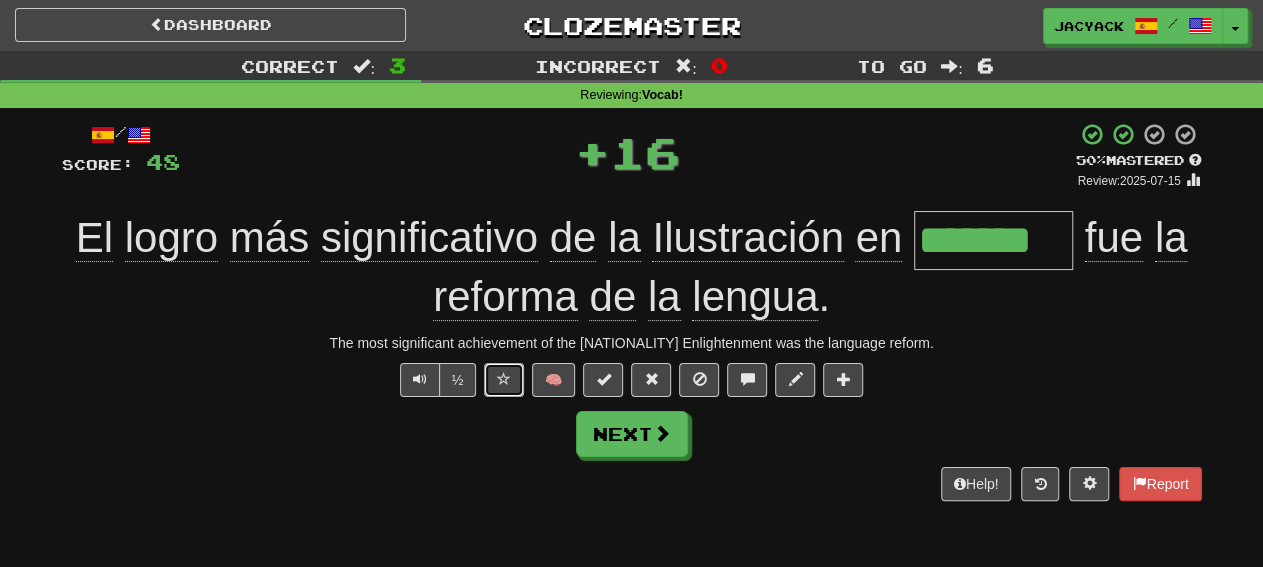 click at bounding box center (504, 379) 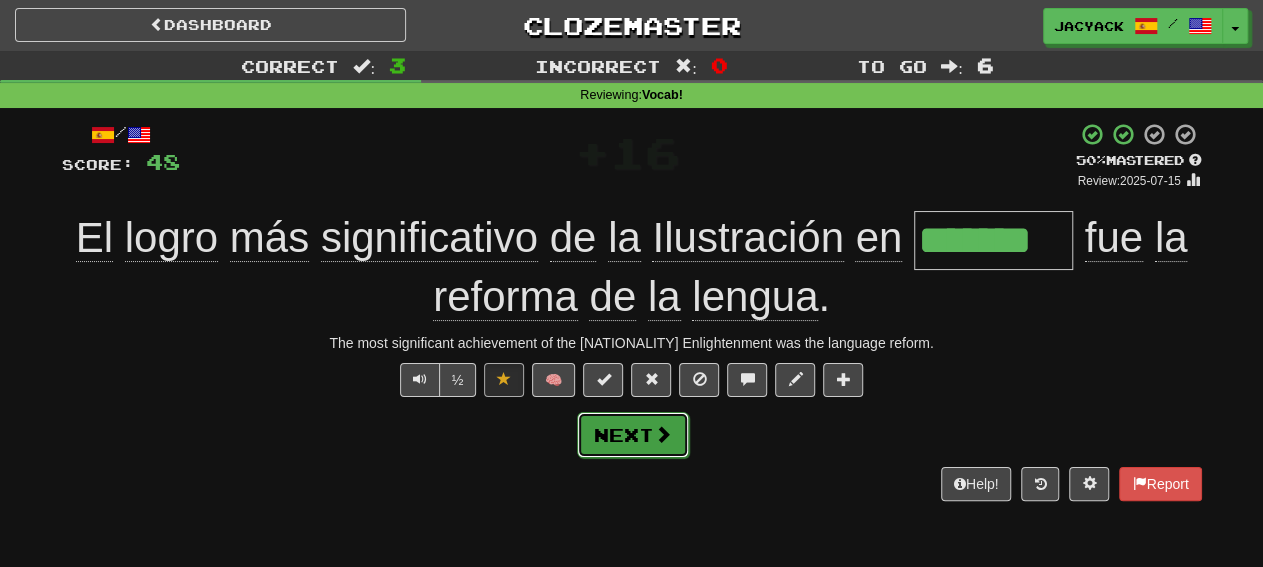 click on "Next" at bounding box center (633, 435) 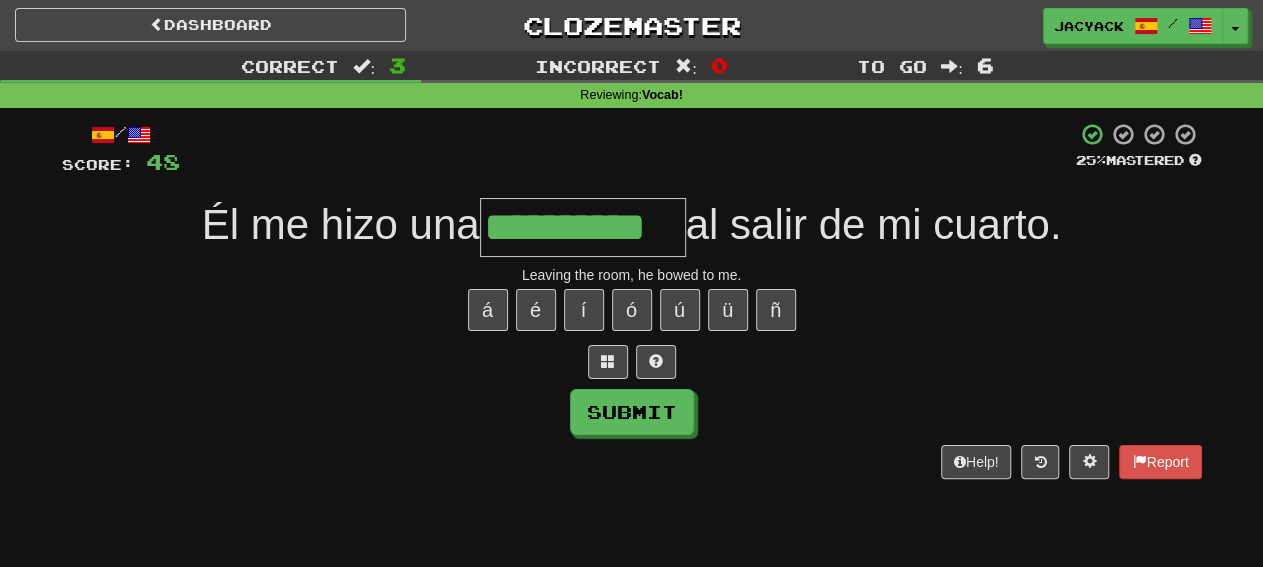 type on "**********" 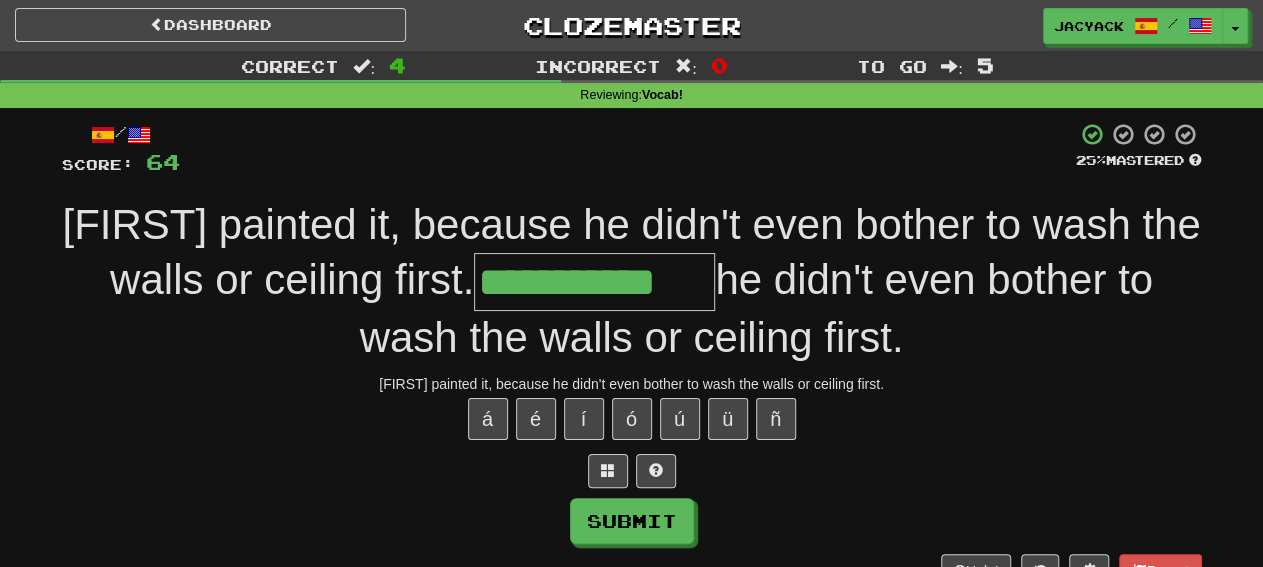 type on "**********" 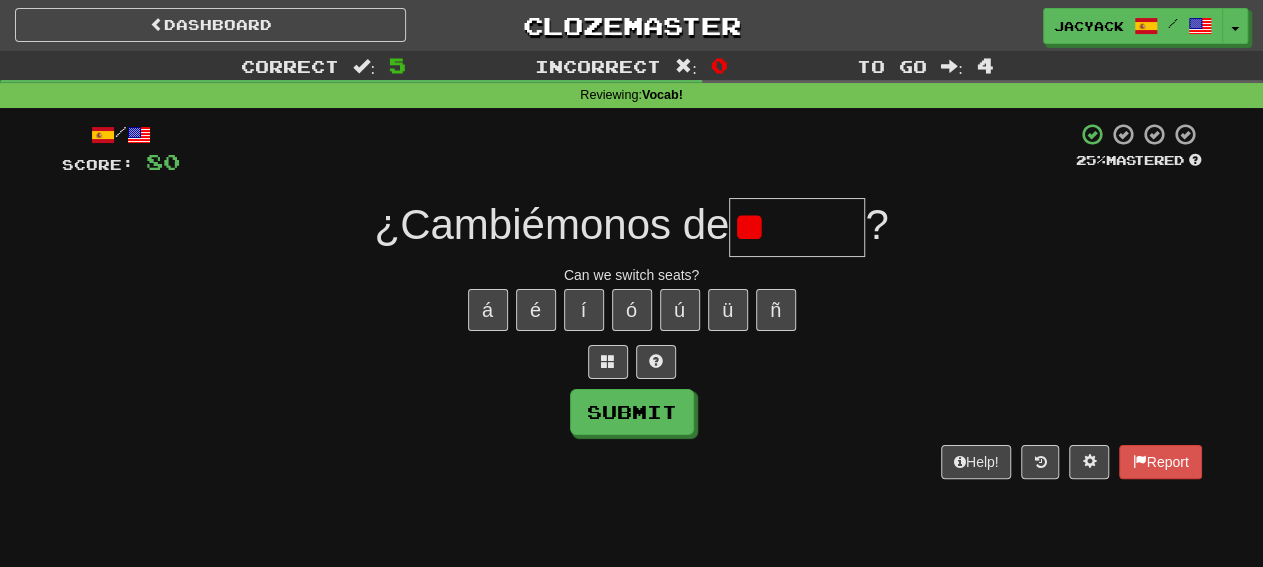 type on "*" 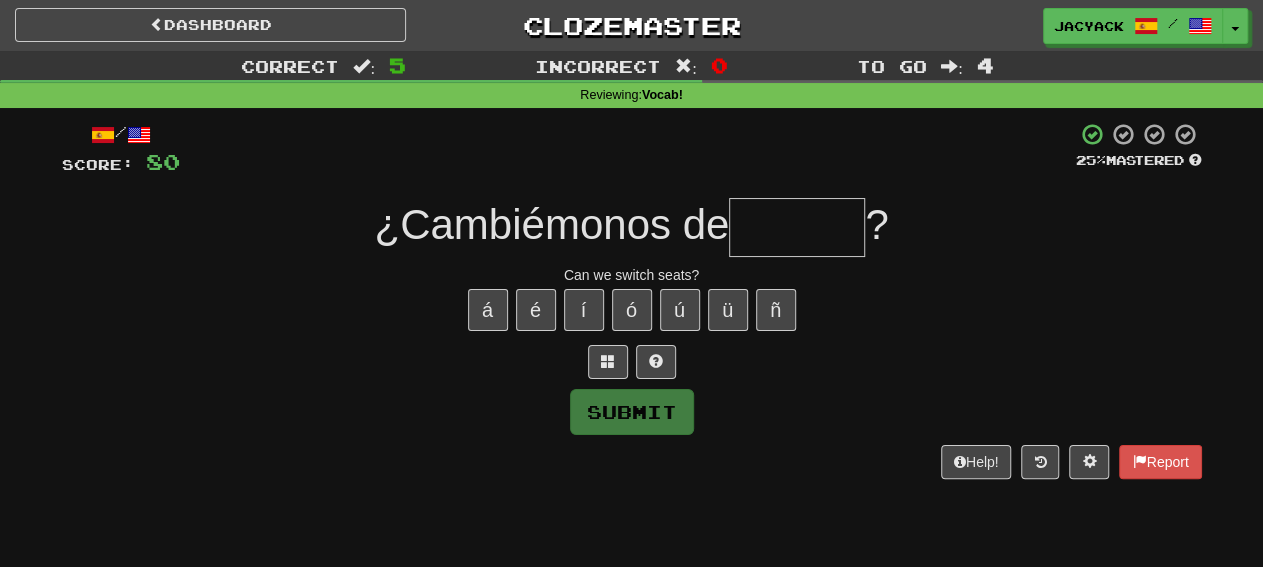 type on "*" 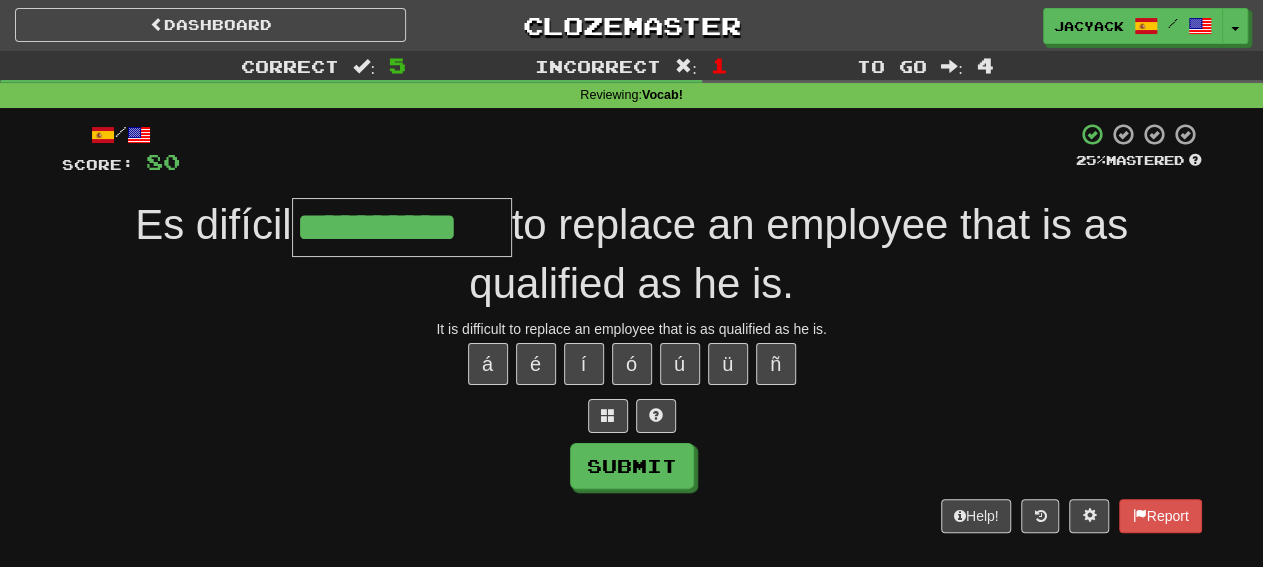 type on "**********" 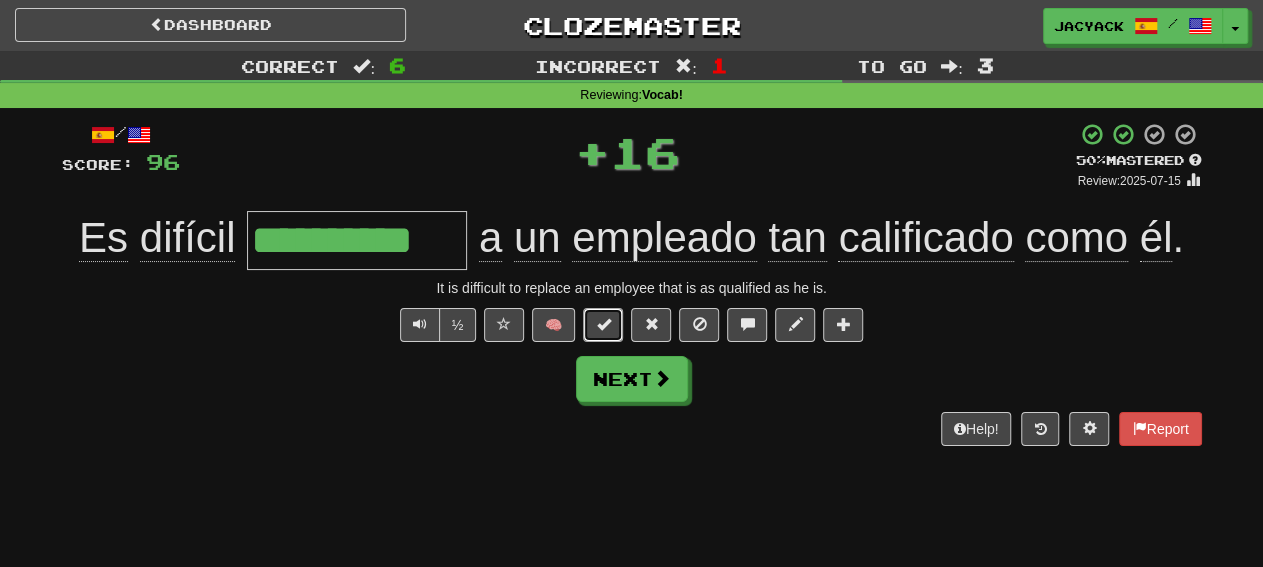 click at bounding box center (603, 324) 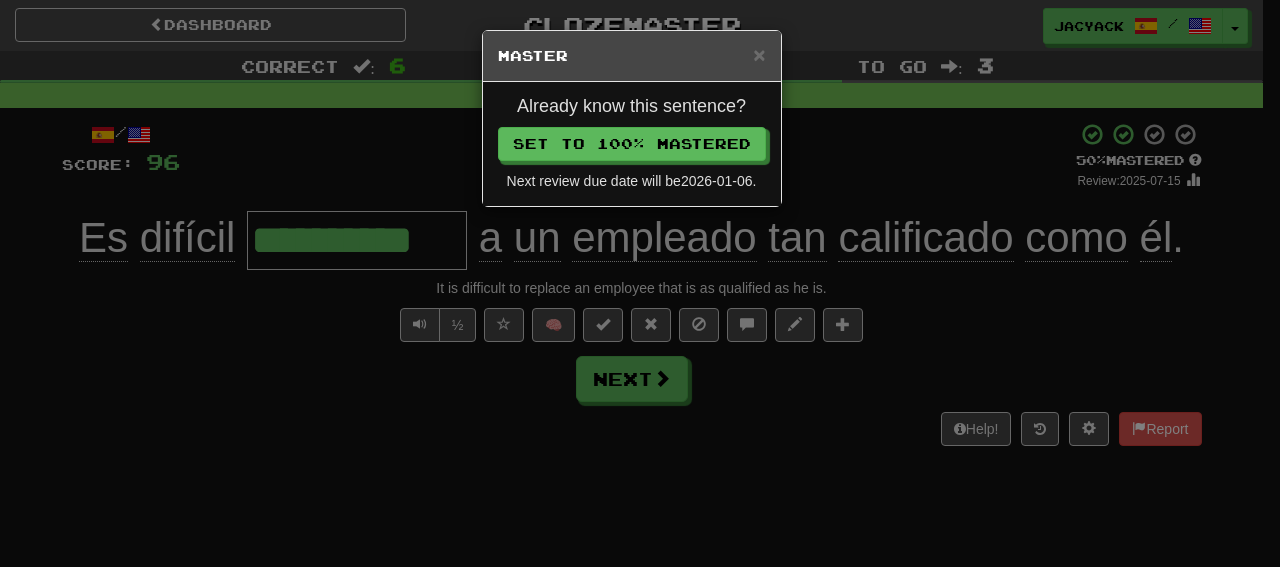 click on "Already know this sentence? Set to 100% Mastered Next review due date will be  2026-01-06 ." at bounding box center [632, 144] 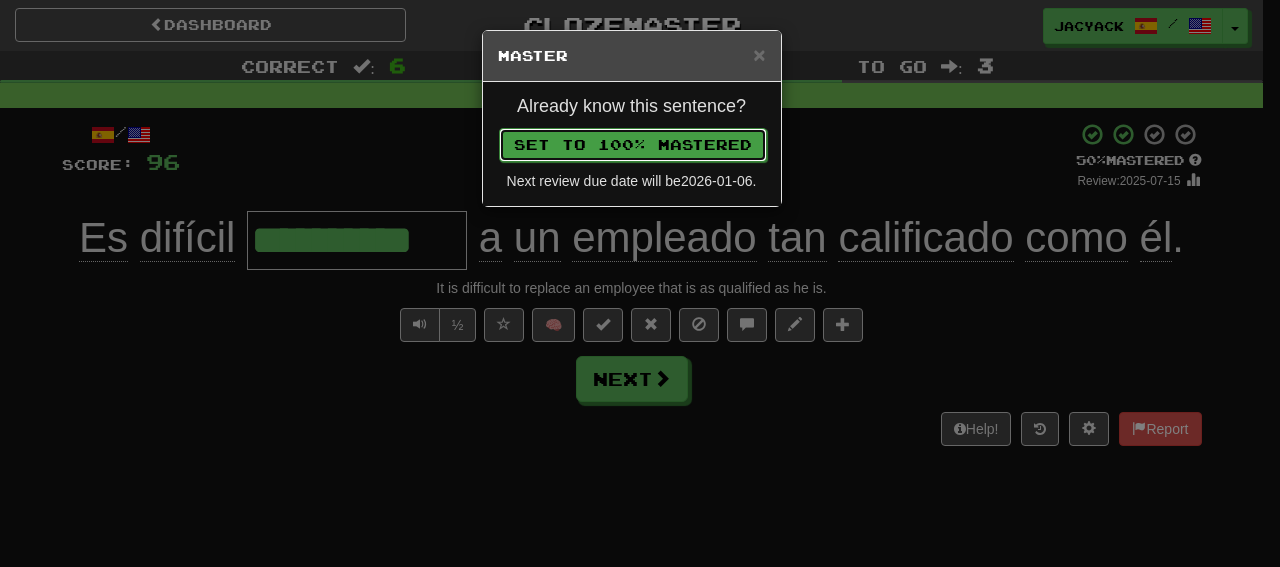 click on "Set to 100% Mastered" at bounding box center [633, 145] 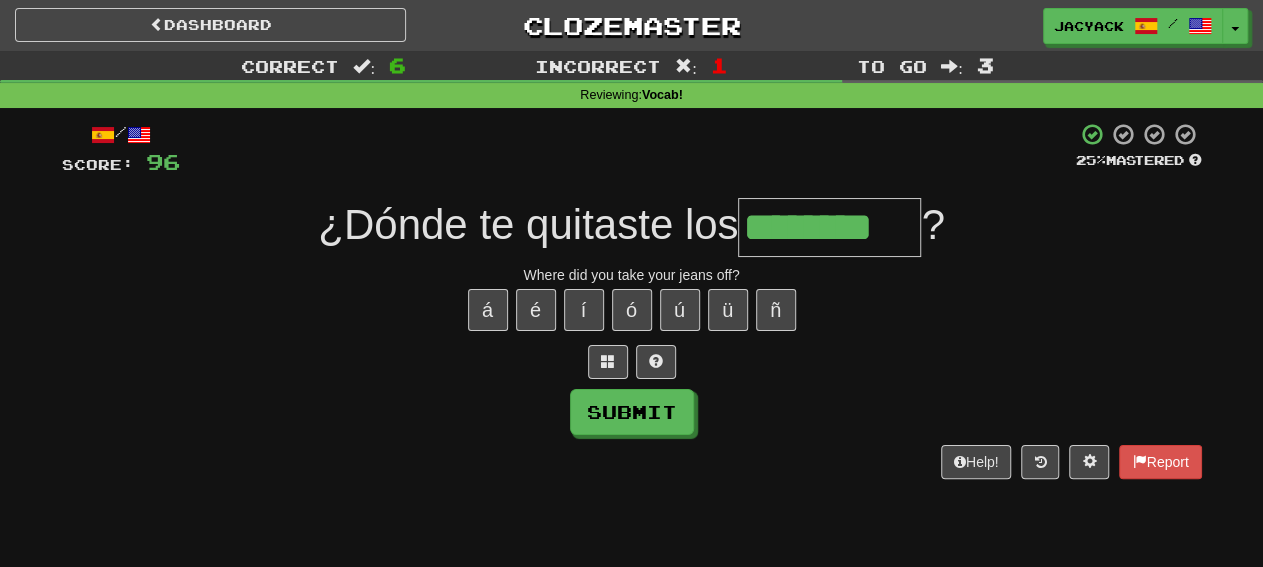 type on "********" 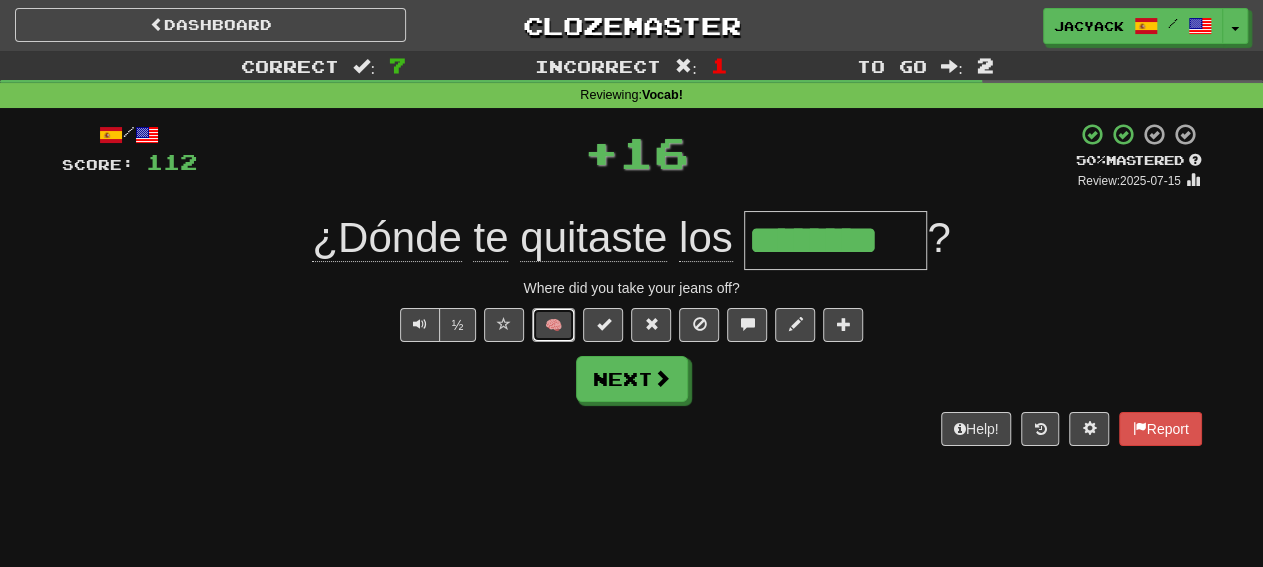 click on "🧠" at bounding box center [553, 325] 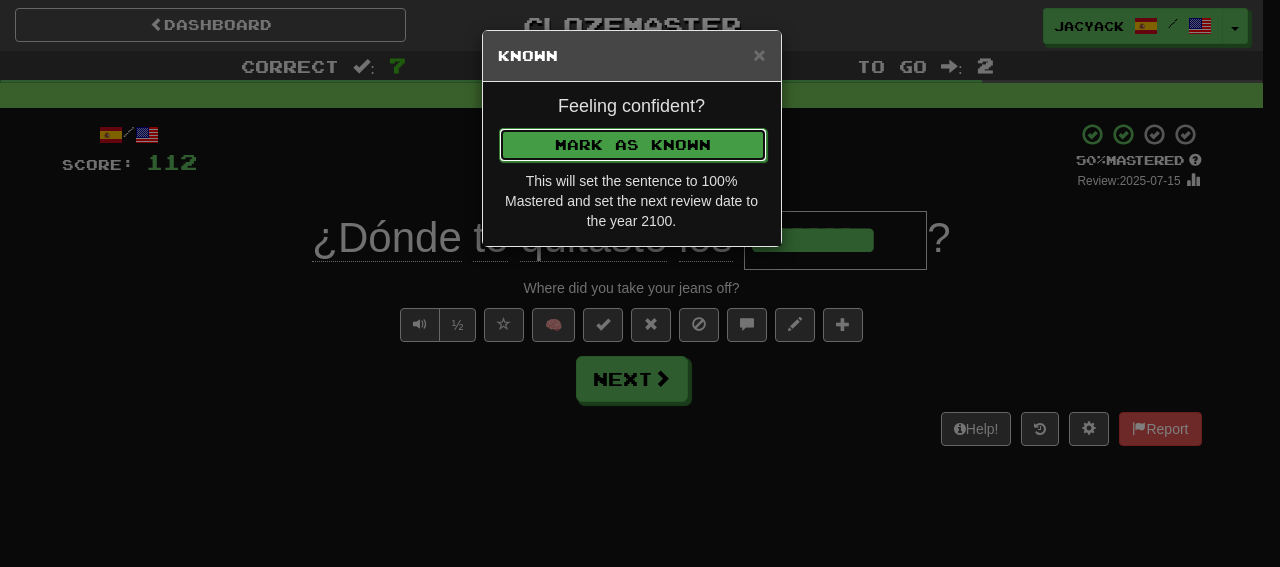 click on "Mark as Known" at bounding box center (633, 145) 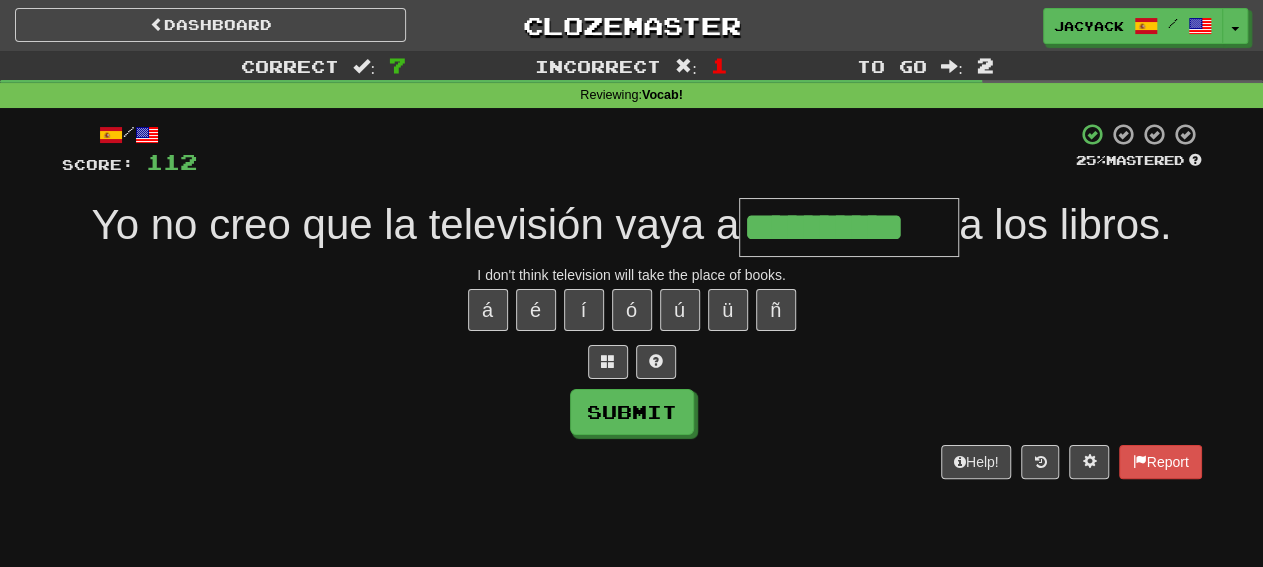 type on "**********" 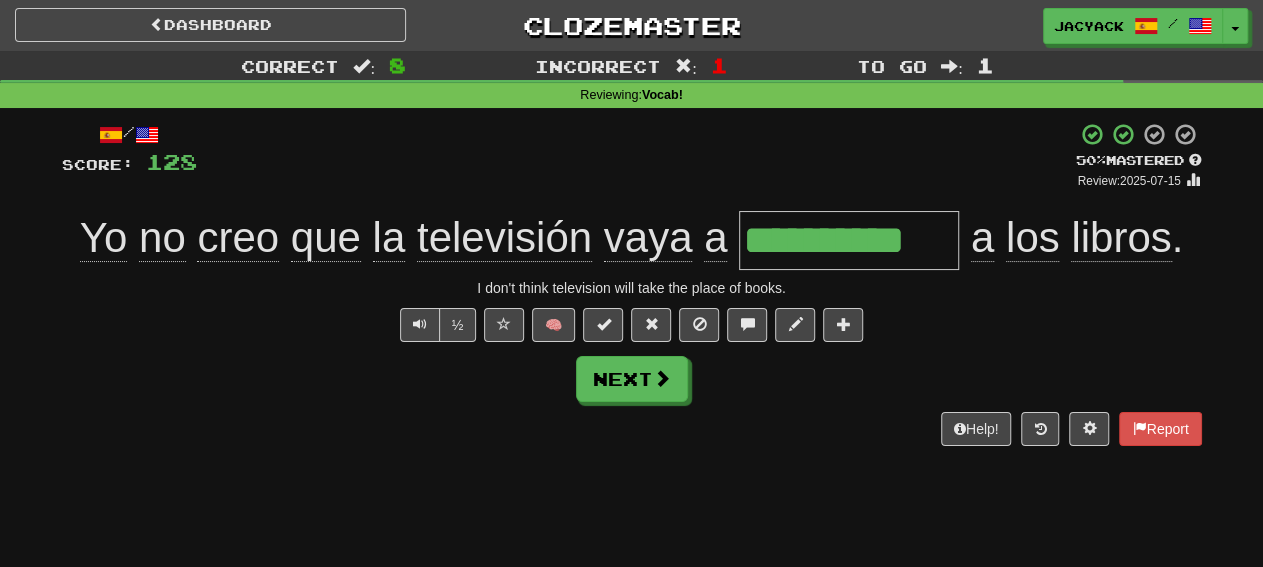 type 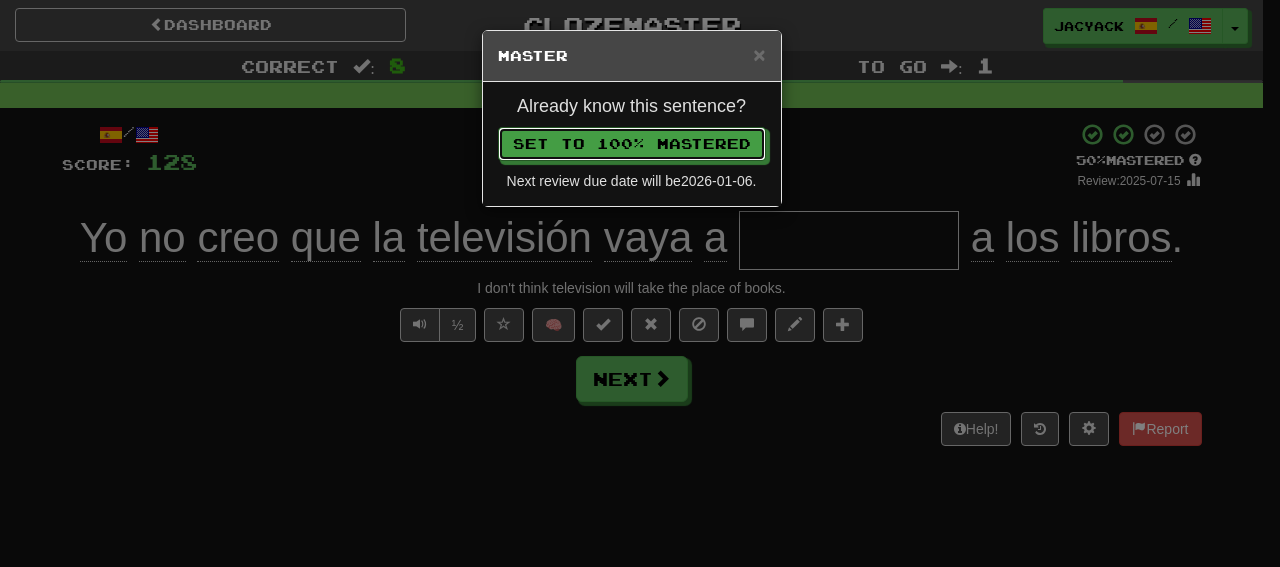 type 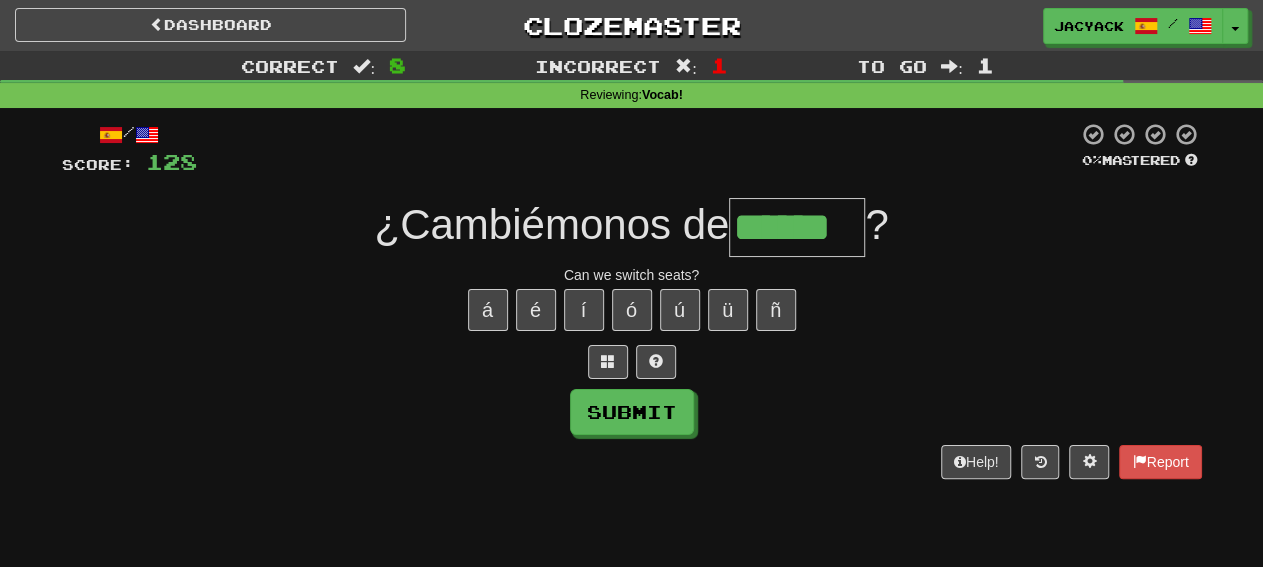 type on "******" 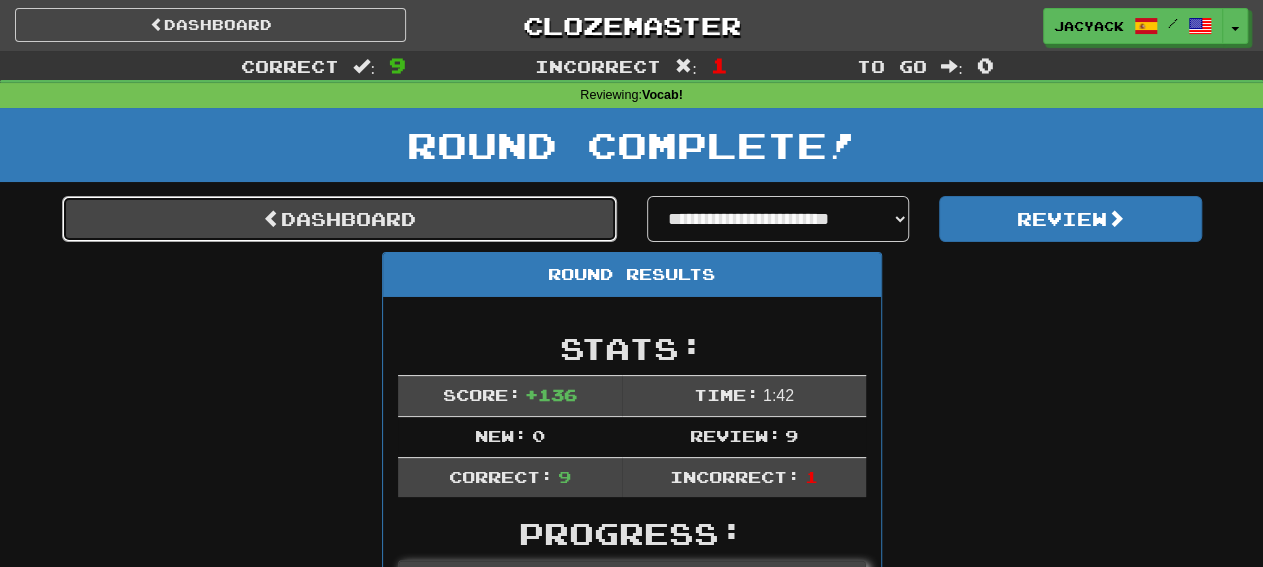 click on "Dashboard" at bounding box center (339, 219) 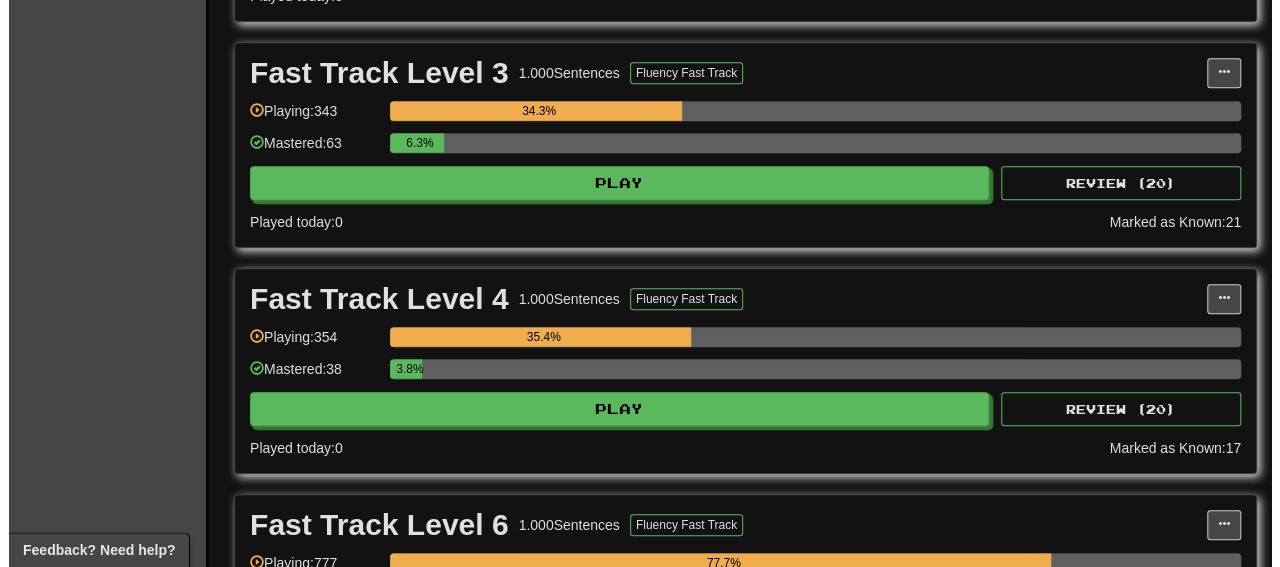 scroll, scrollTop: 646, scrollLeft: 0, axis: vertical 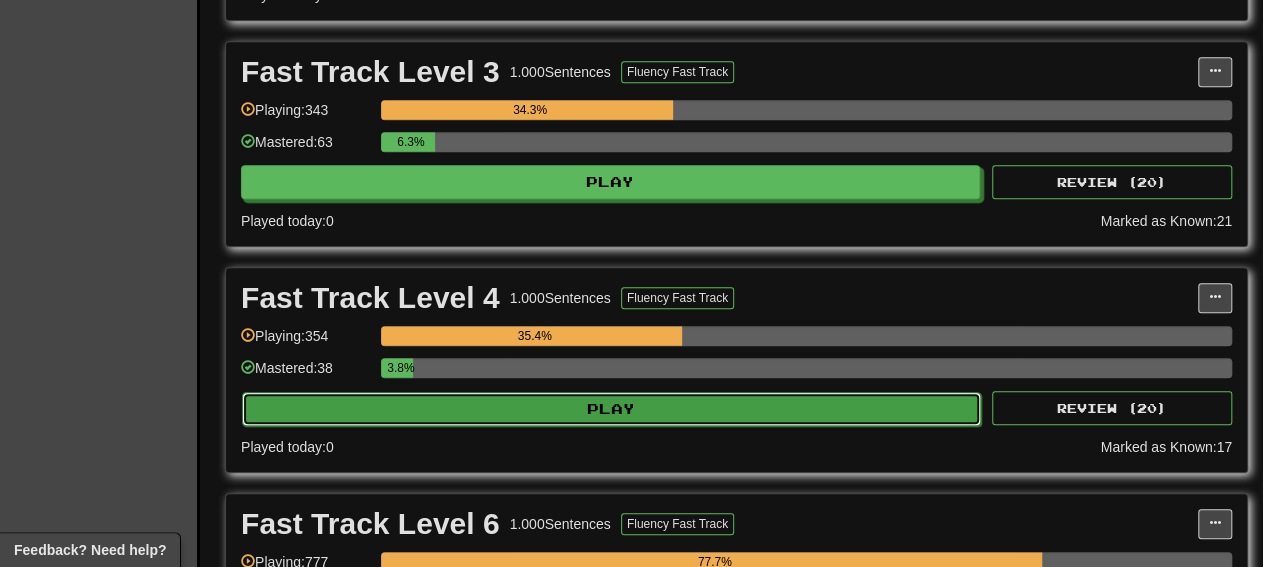 click on "Play" at bounding box center (611, 409) 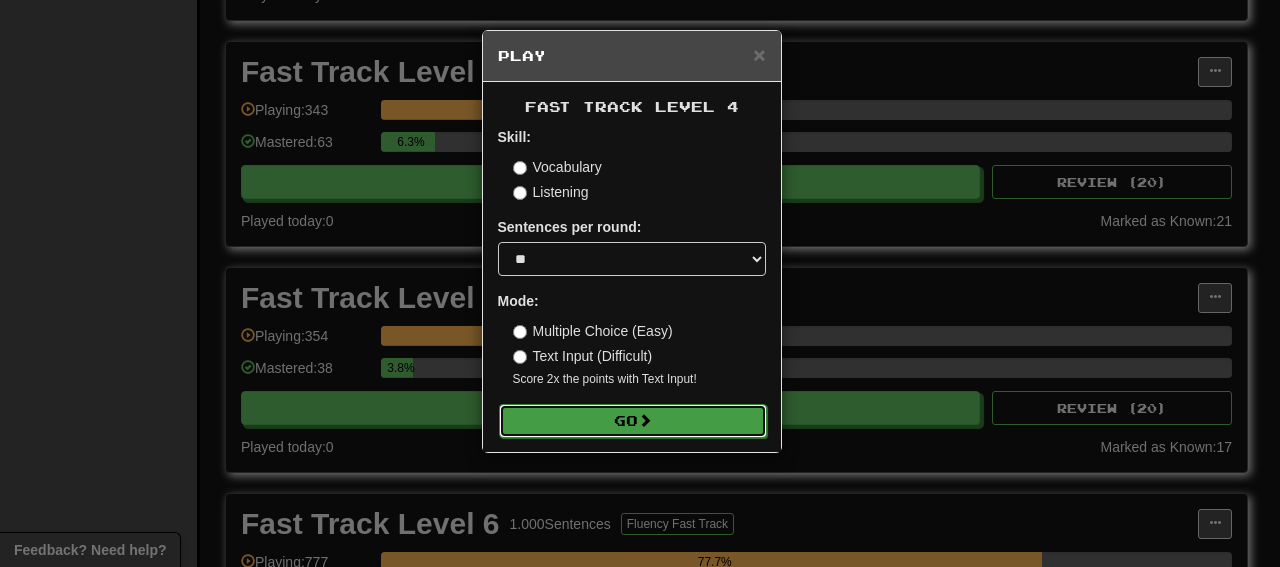 click on "Go" at bounding box center (633, 421) 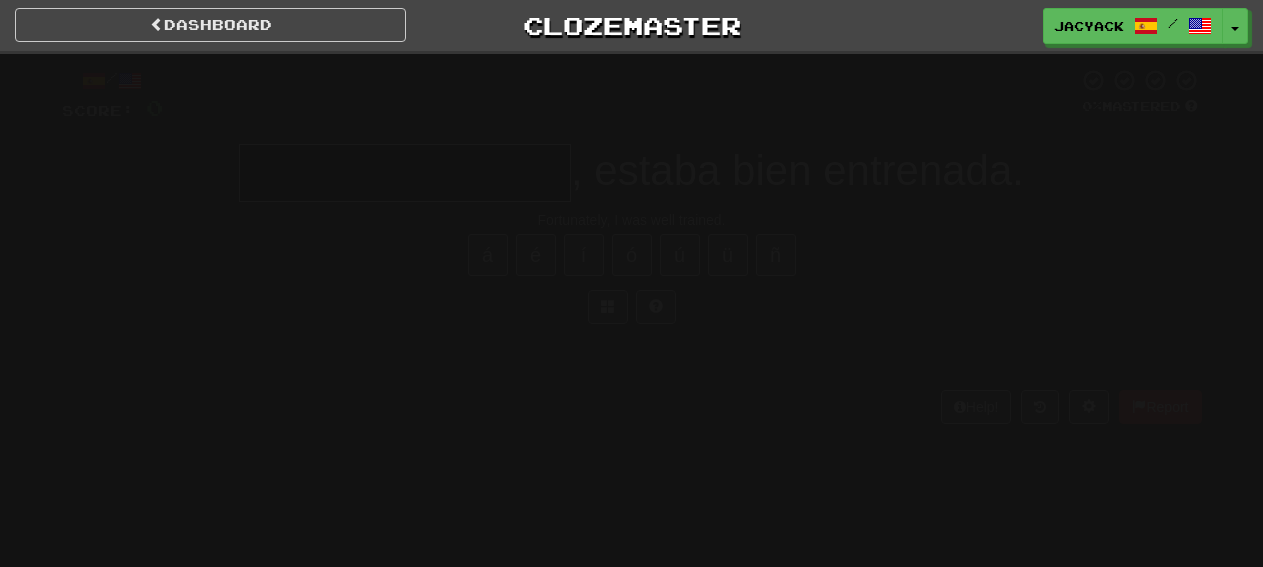 scroll, scrollTop: 0, scrollLeft: 0, axis: both 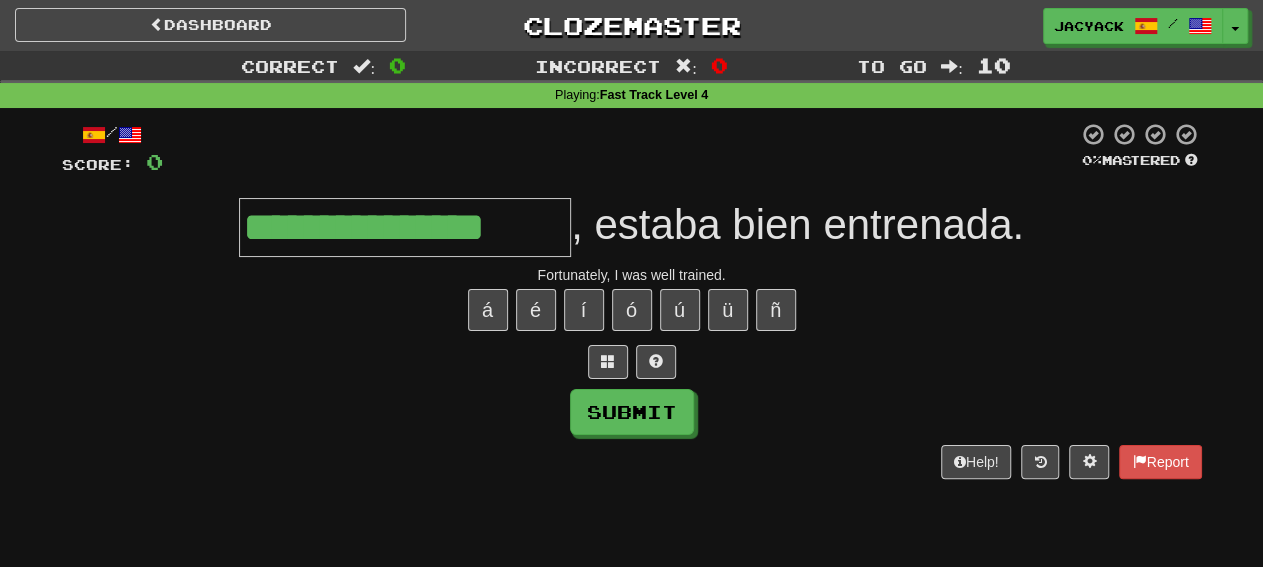 type on "**********" 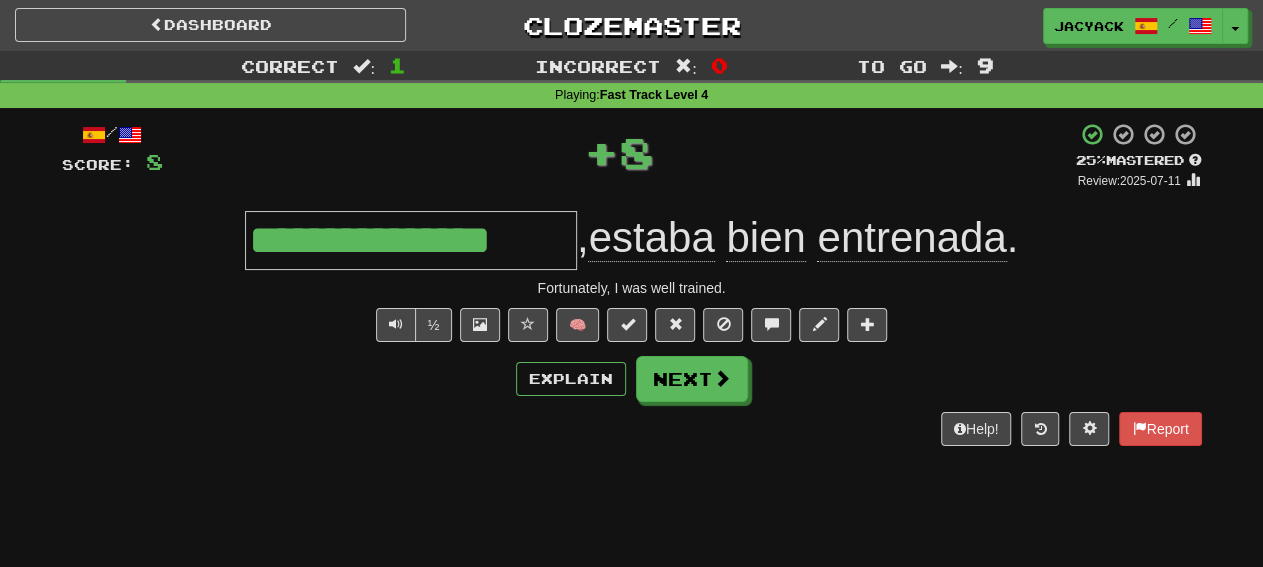 type 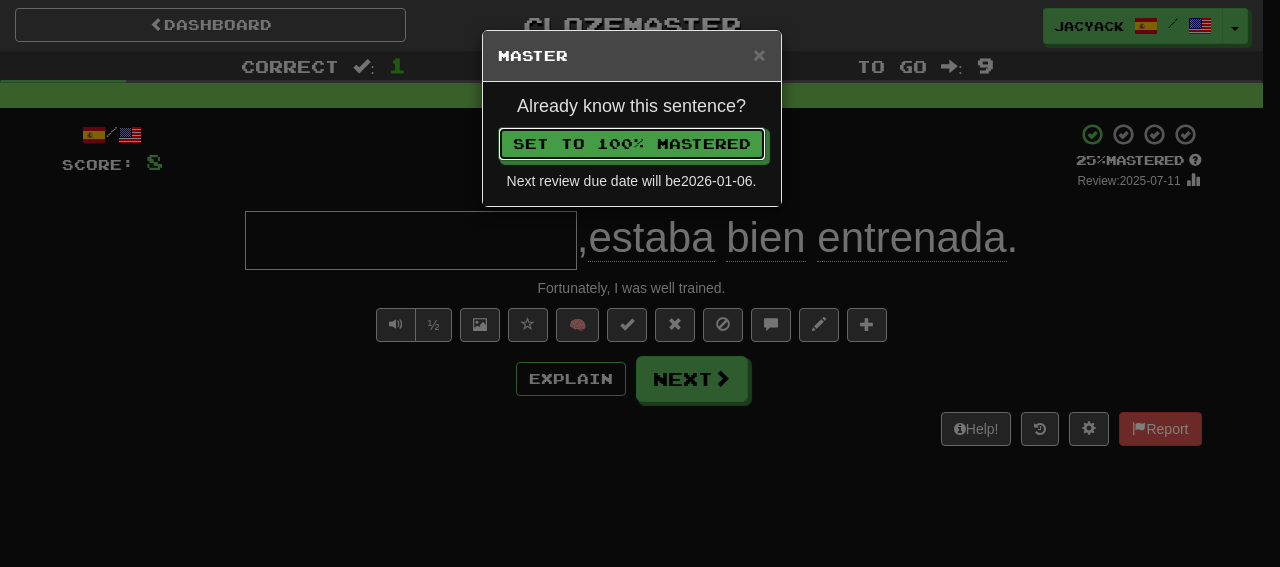 type 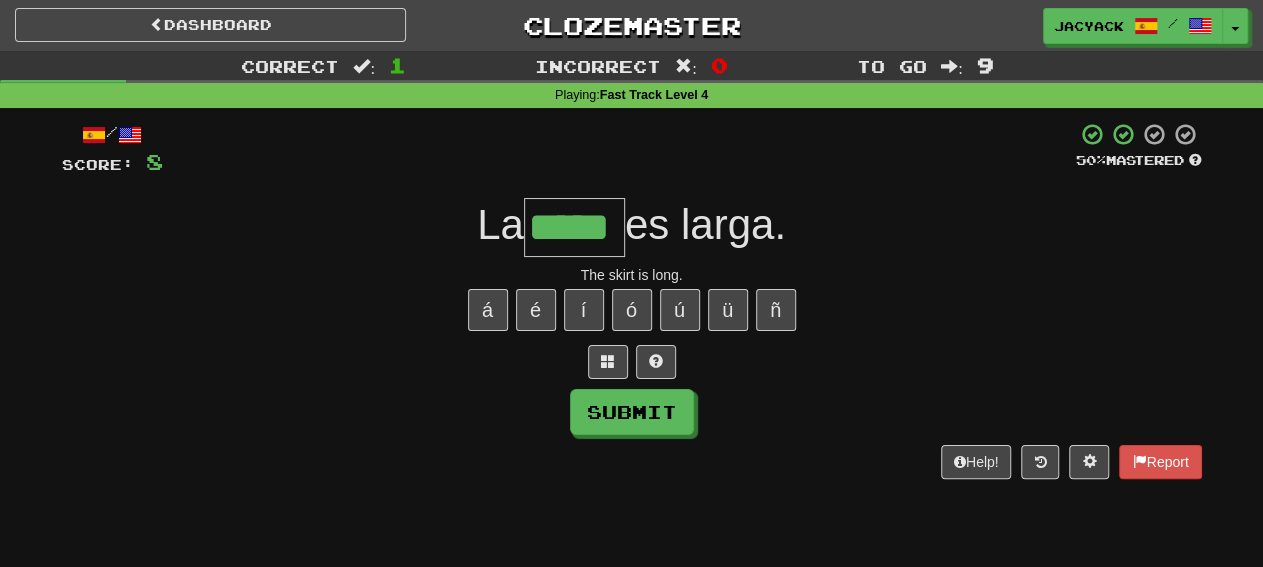 type on "*****" 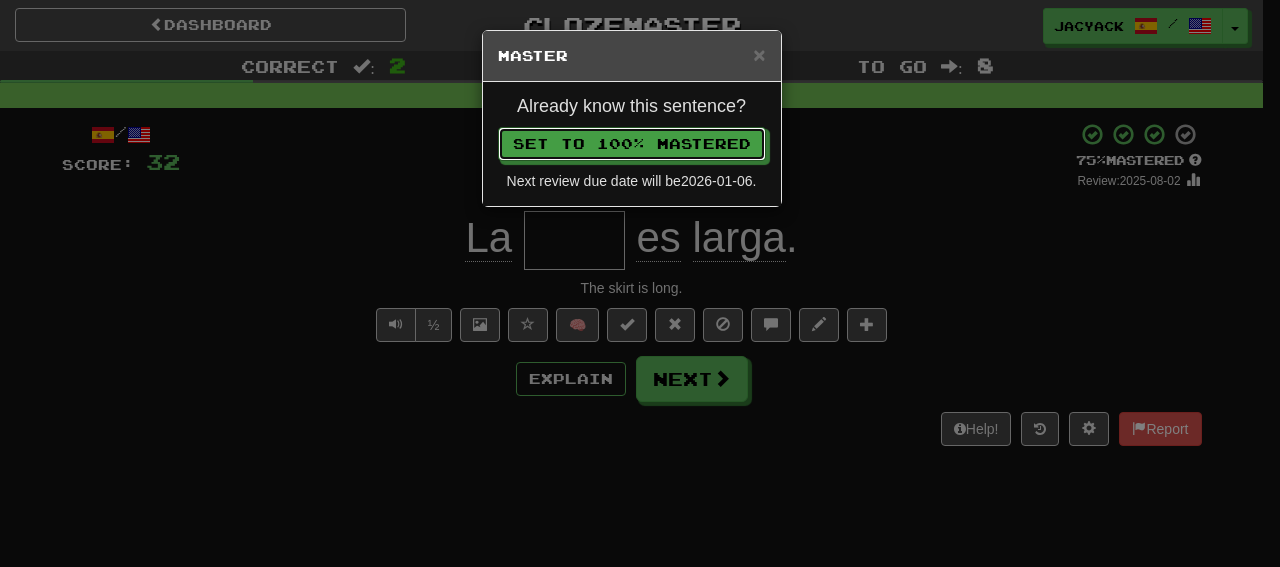 click on "Set to 100% Mastered" at bounding box center (632, 144) 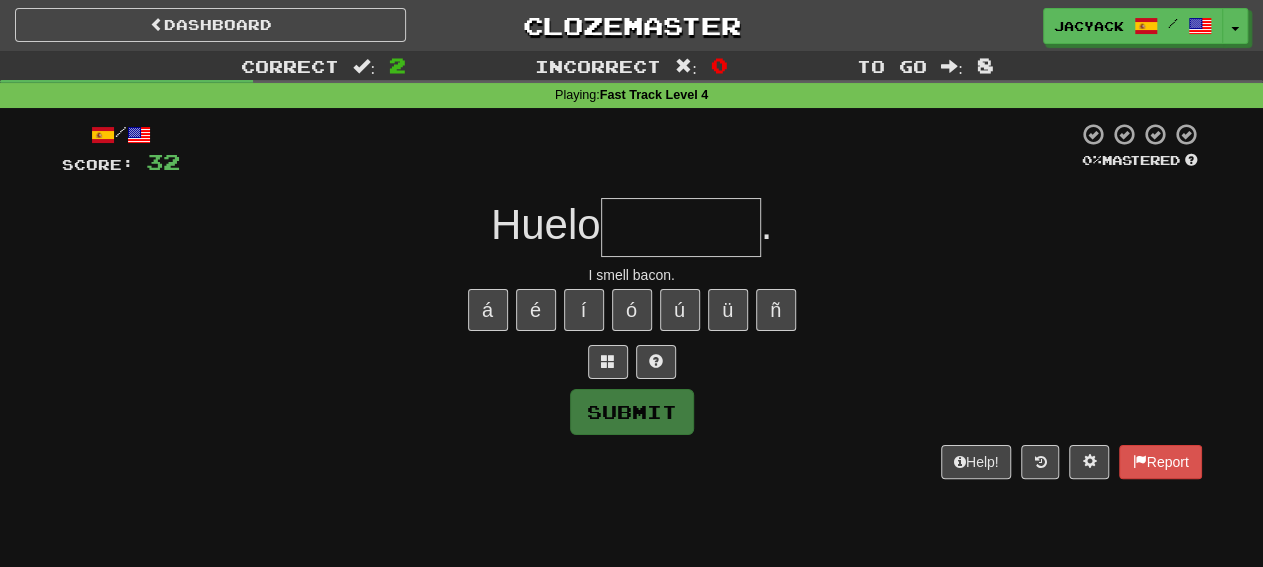 type on "*" 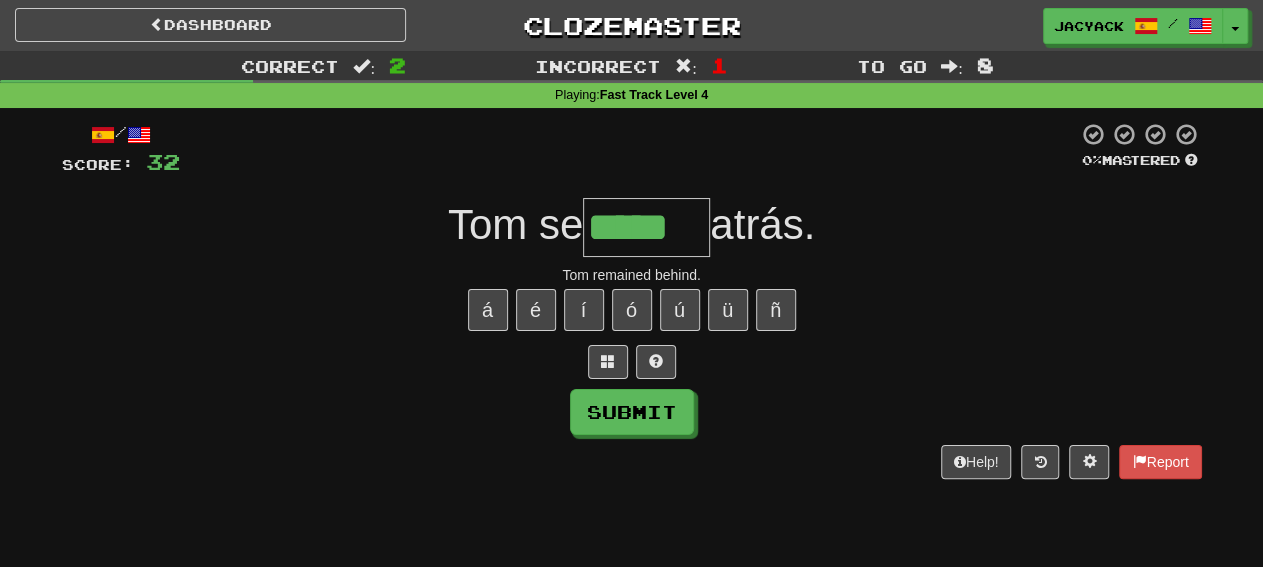 type on "*****" 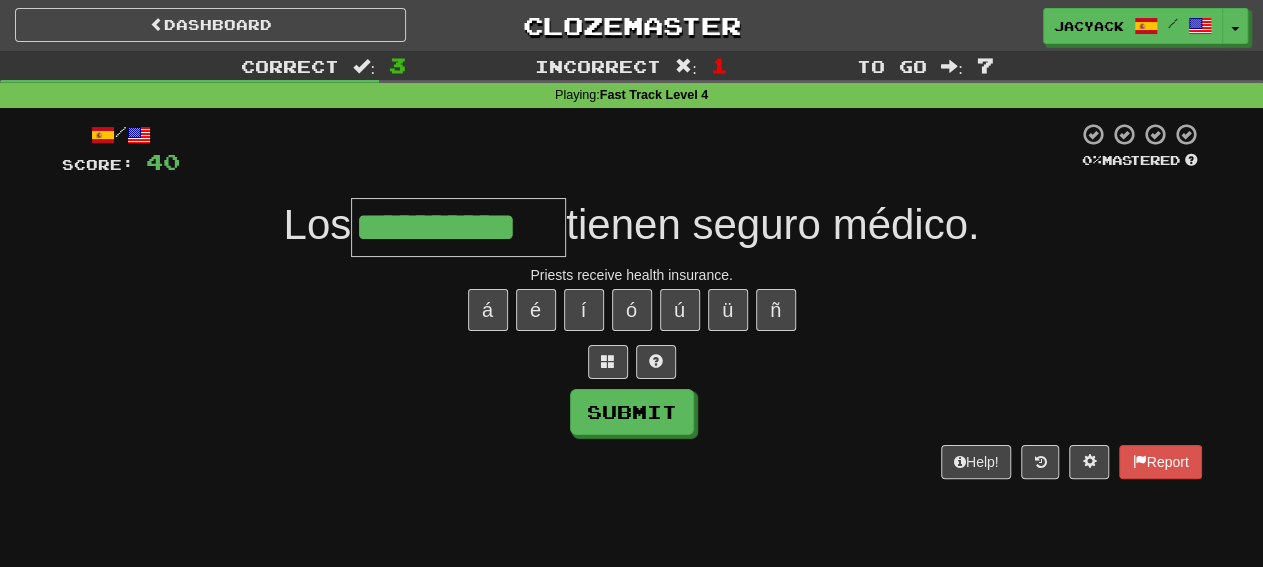 type on "**********" 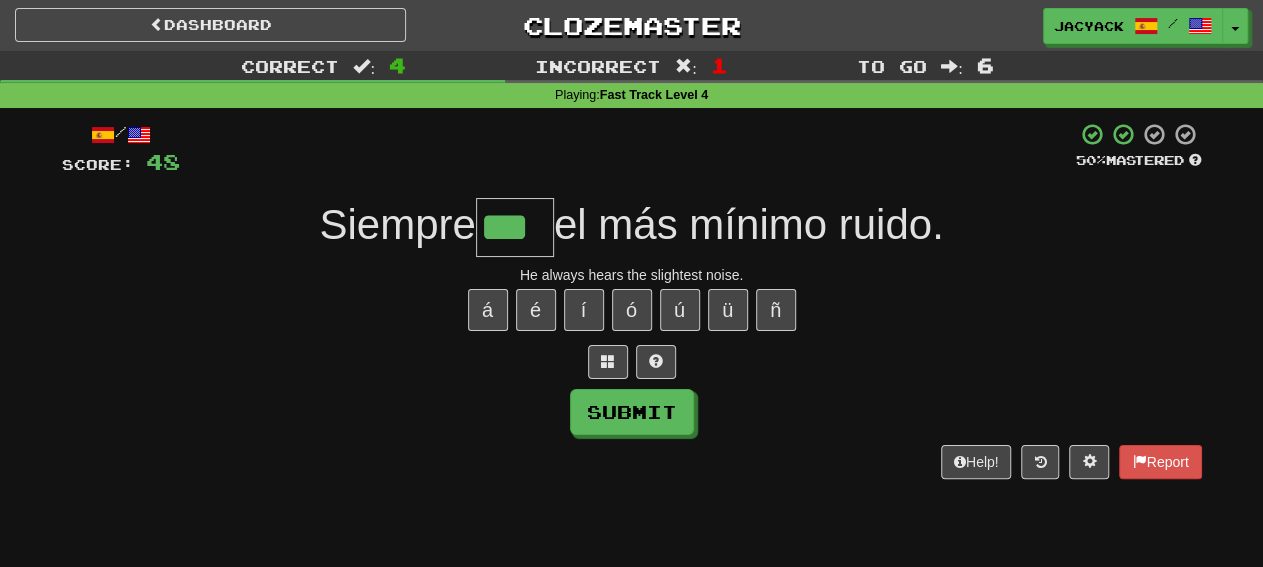 type on "***" 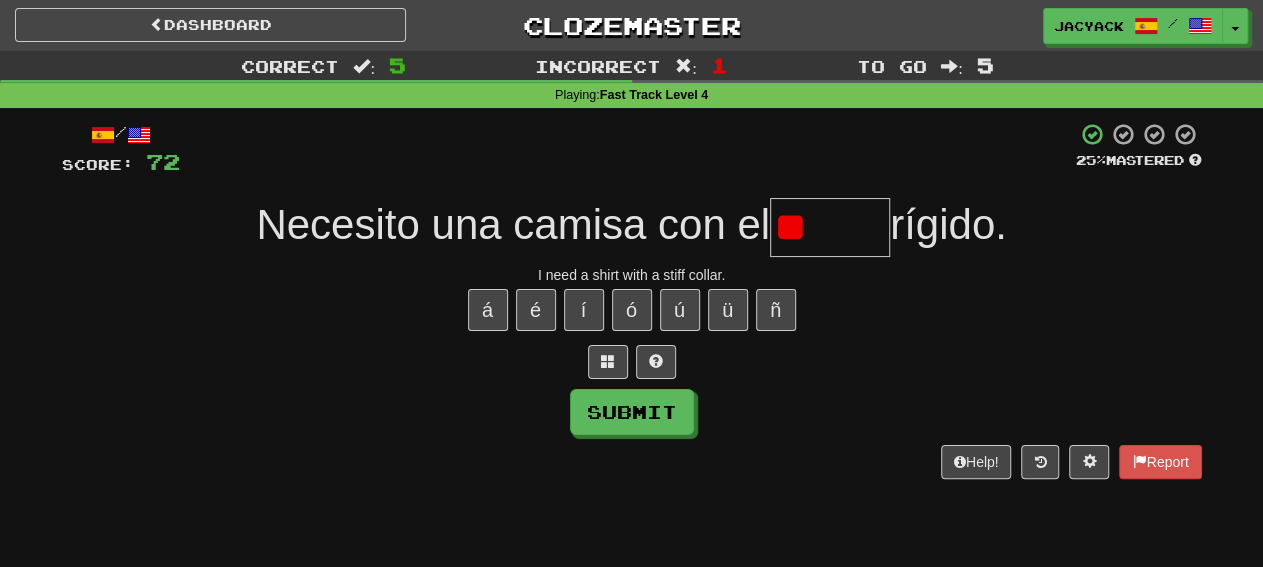 type on "*" 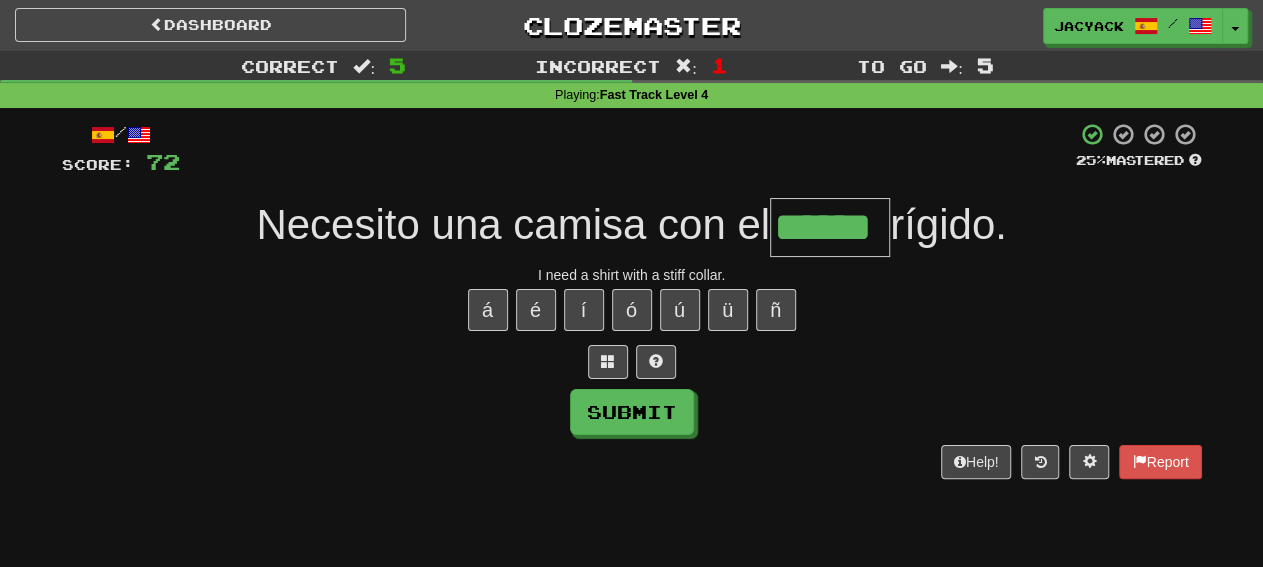 type on "******" 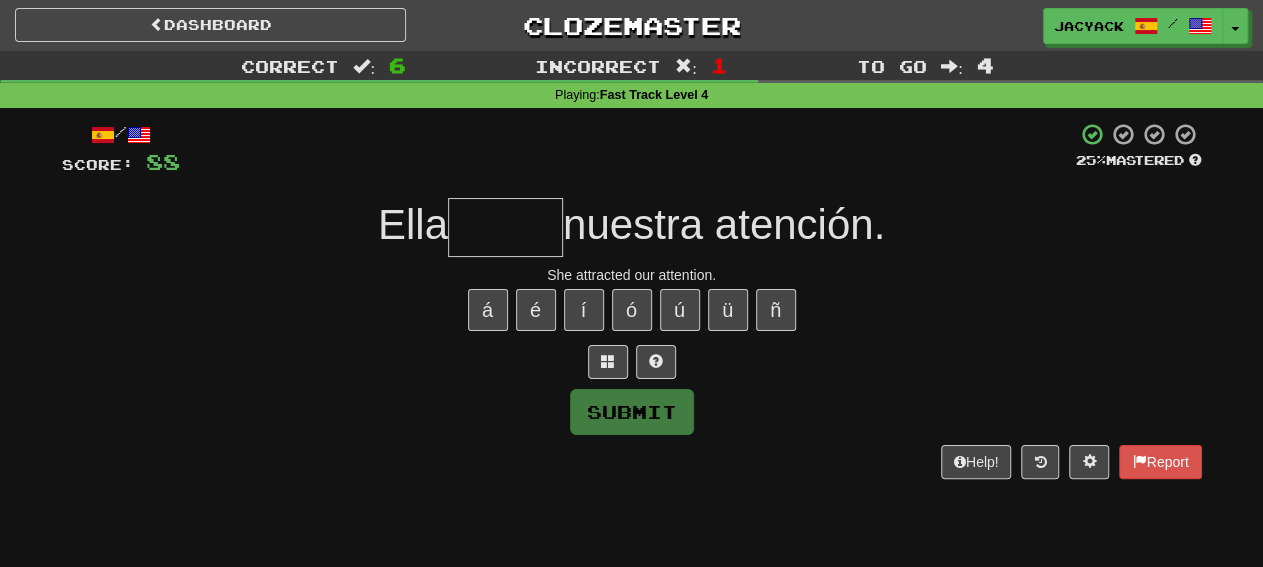 type on "*" 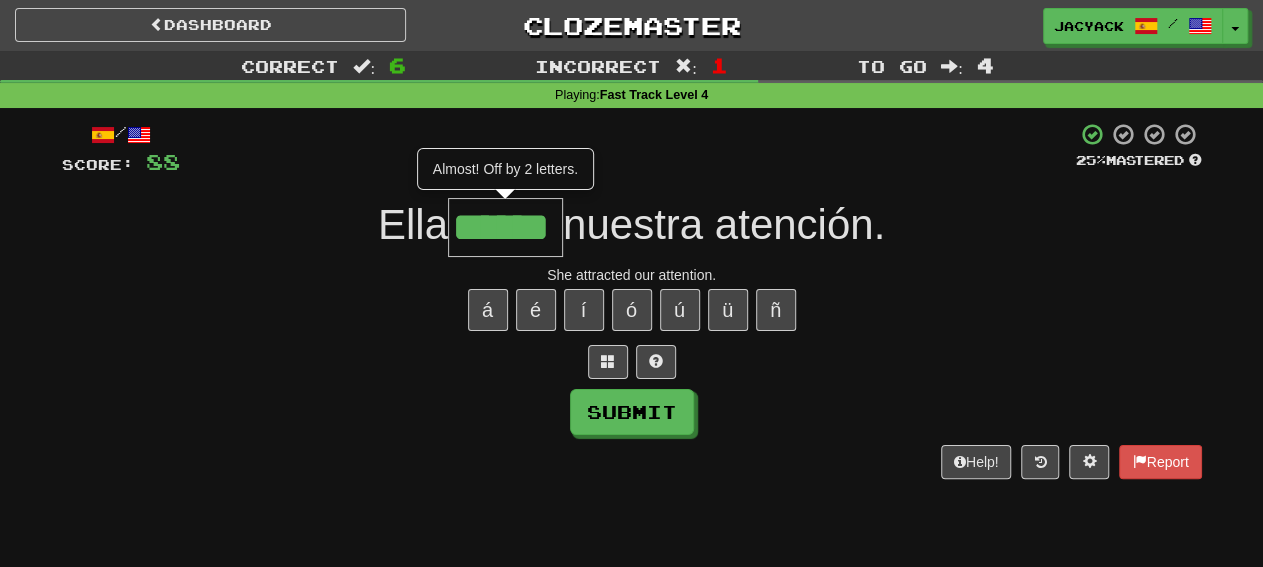 type on "******" 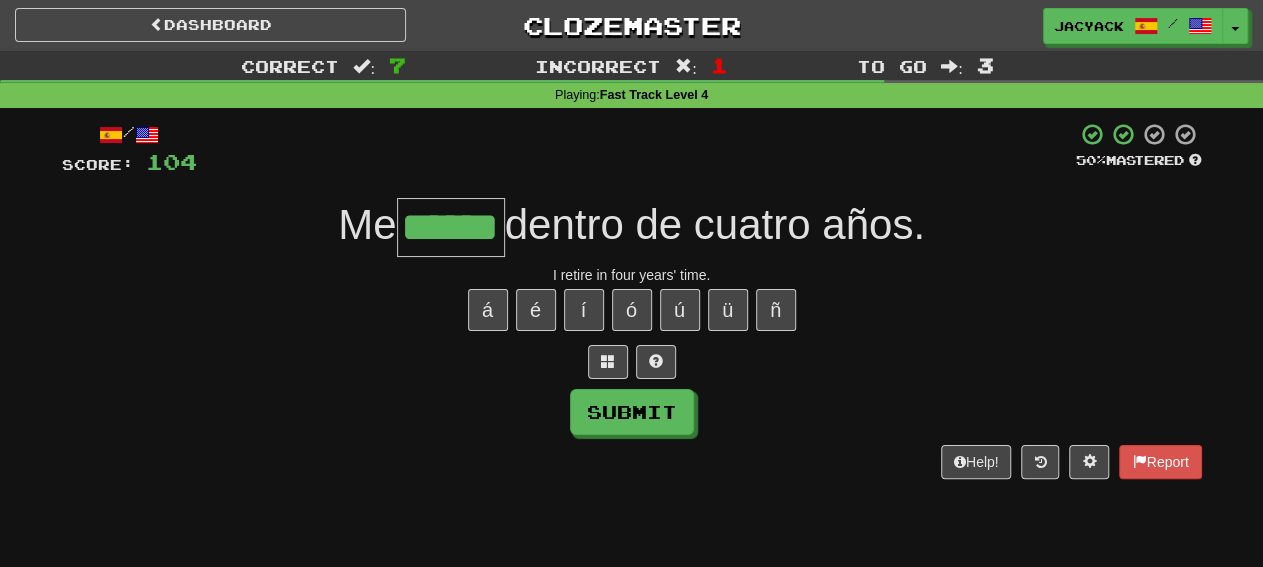 type on "******" 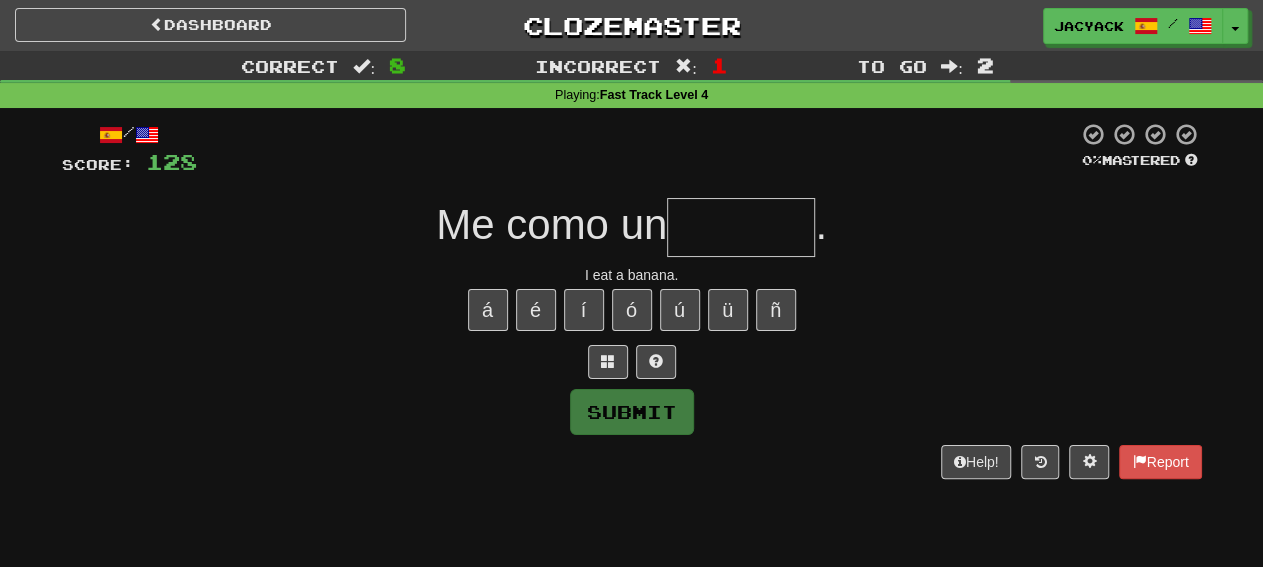 type on "*" 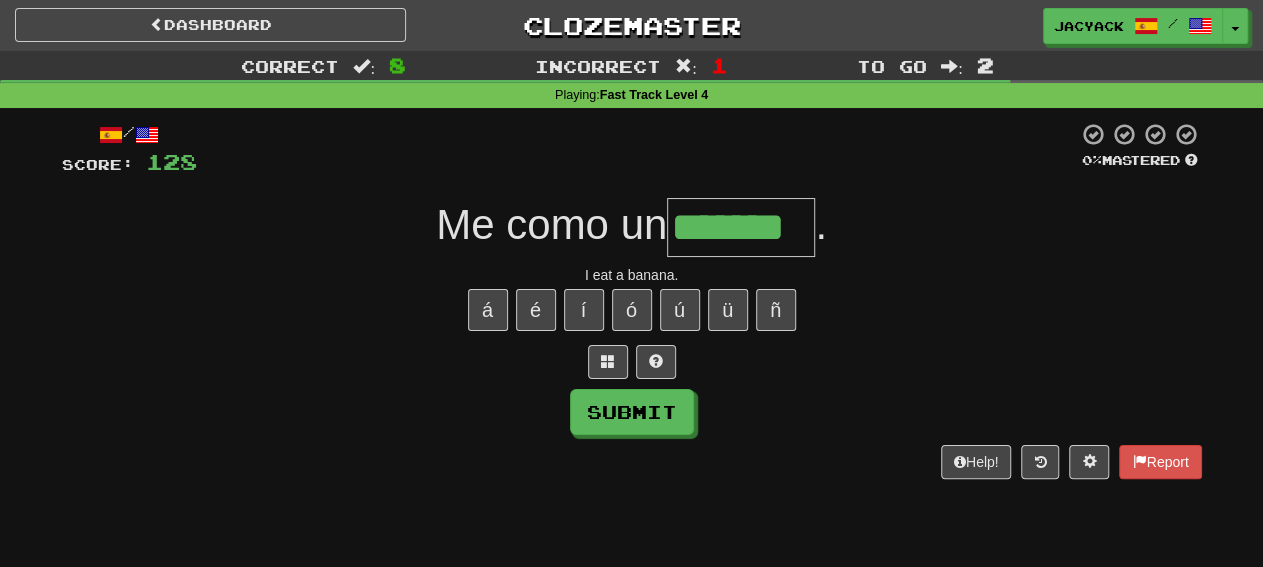type on "*******" 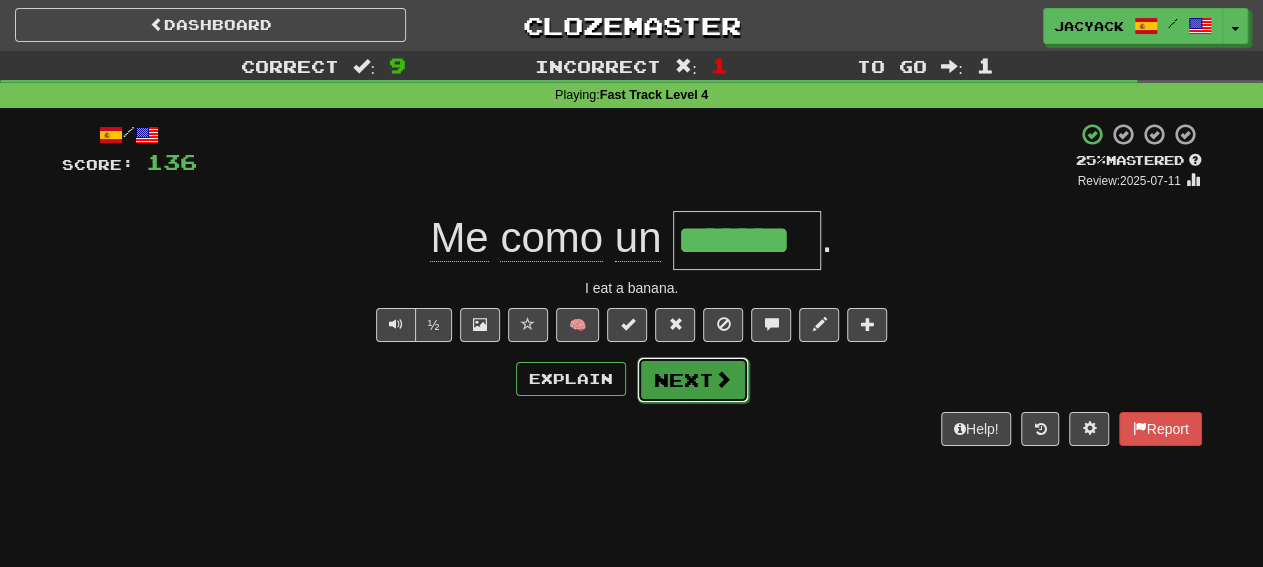 click on "Next" at bounding box center [693, 380] 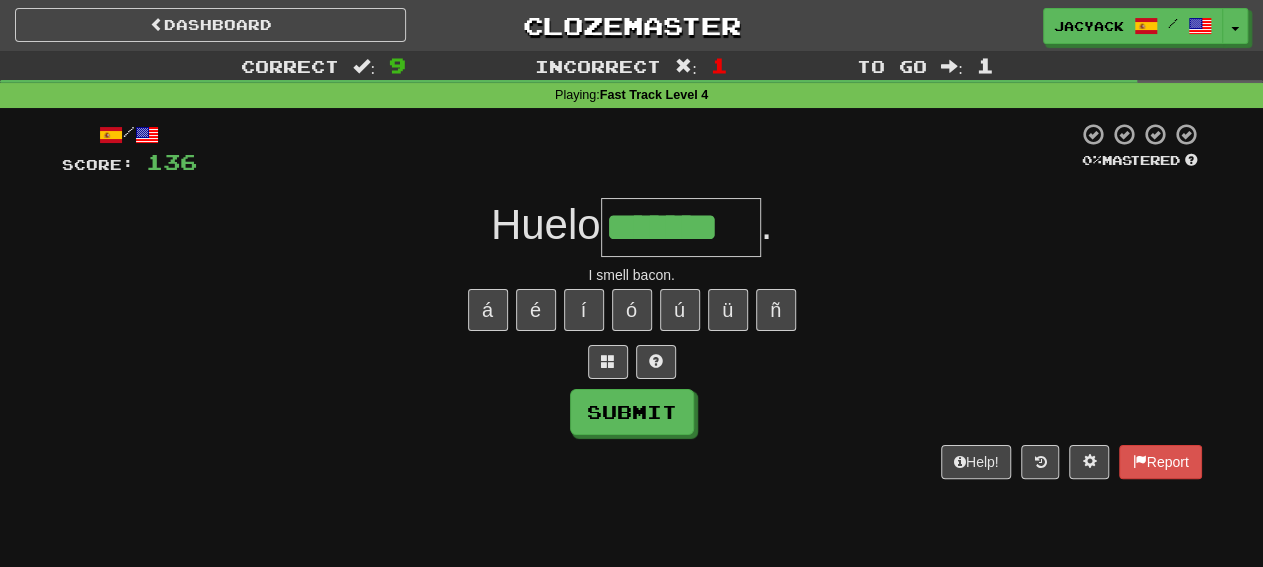type on "*******" 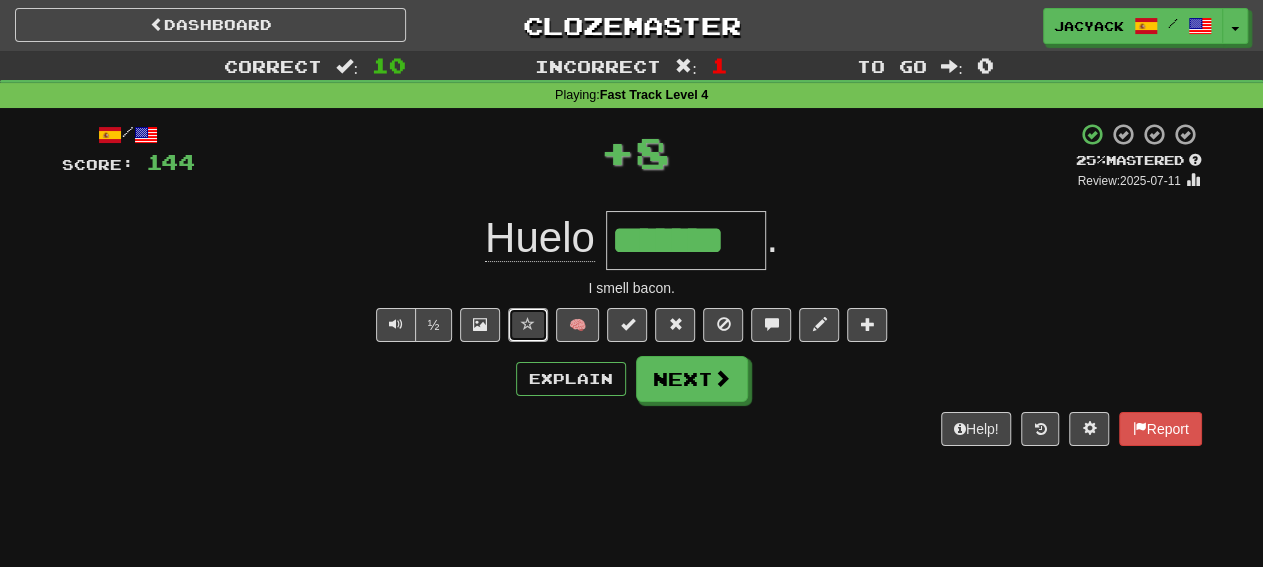 click at bounding box center (528, 325) 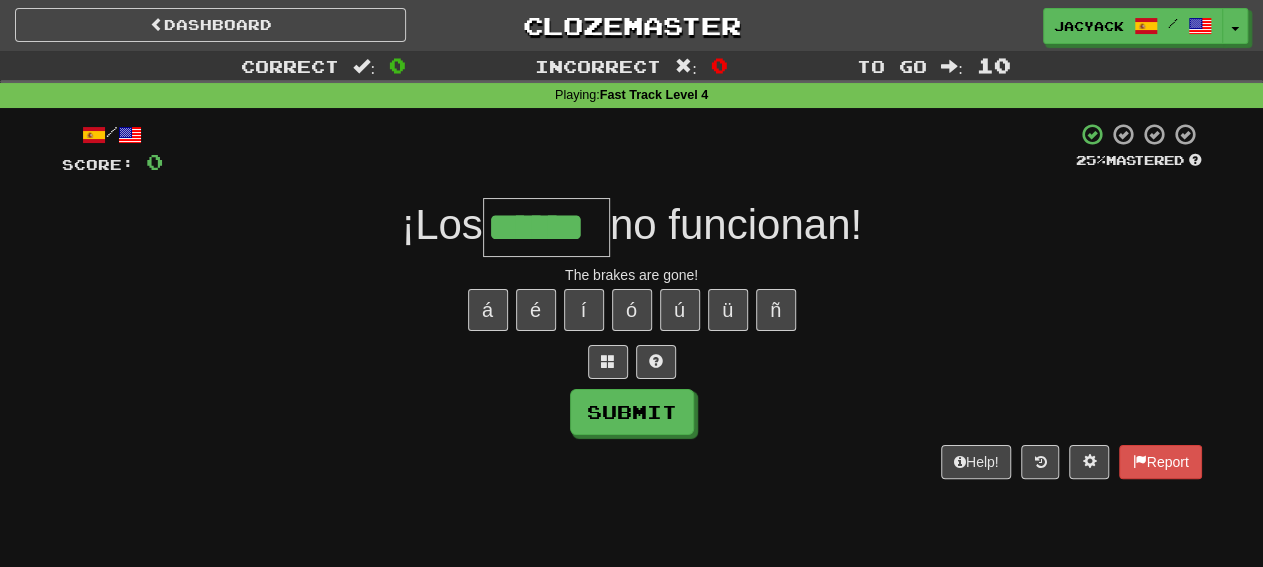 type on "******" 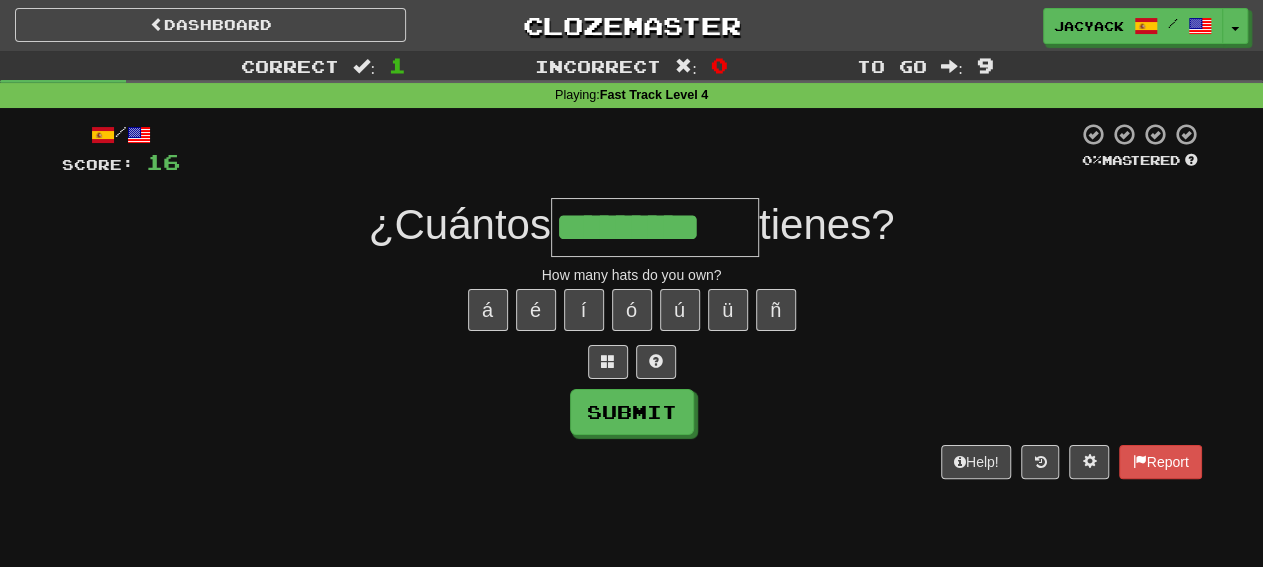 type on "*********" 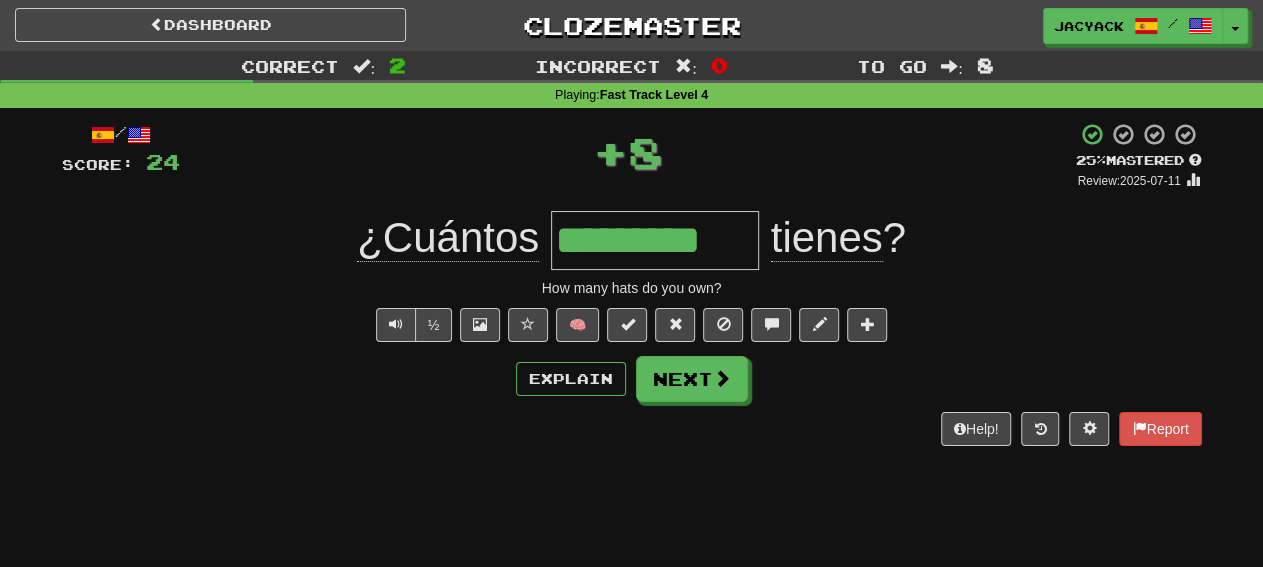 type 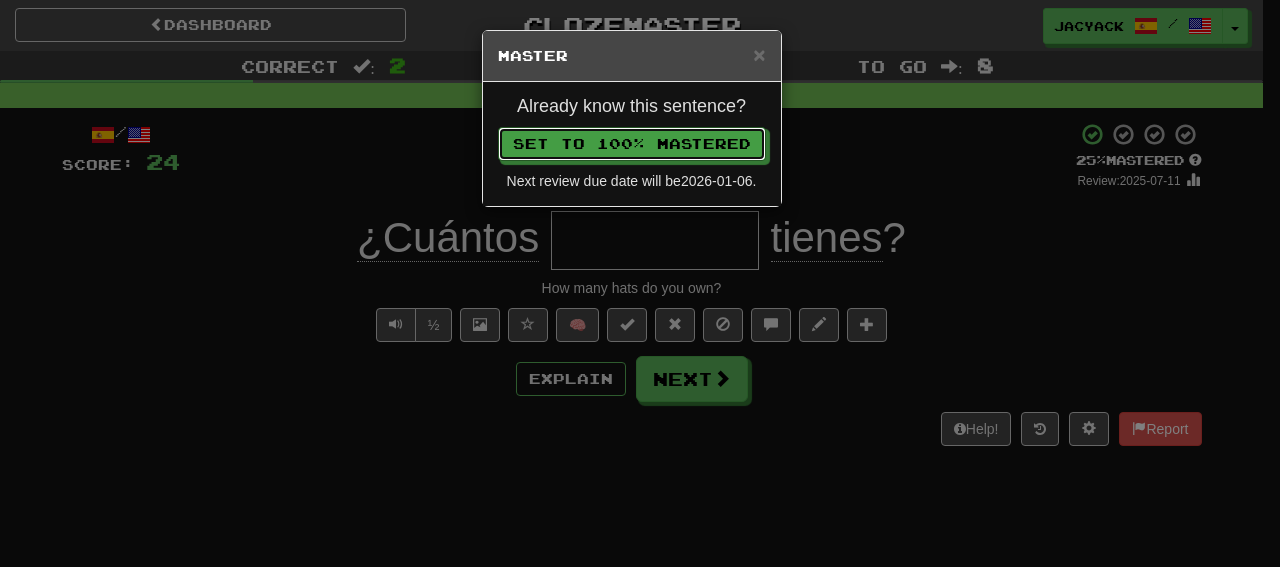 type 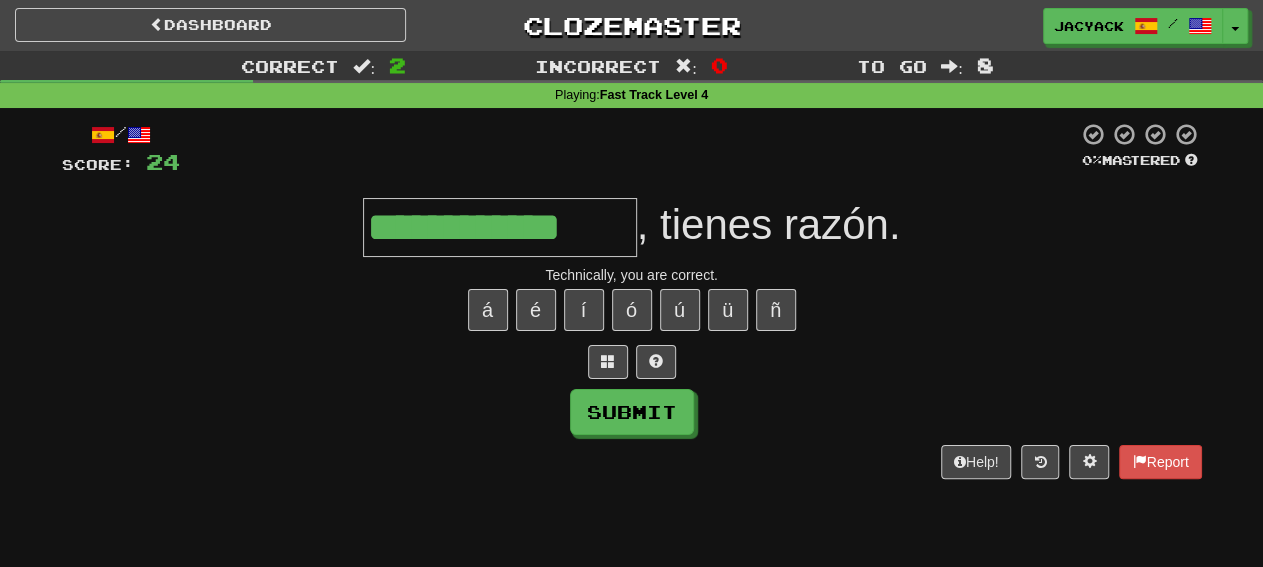 type on "**********" 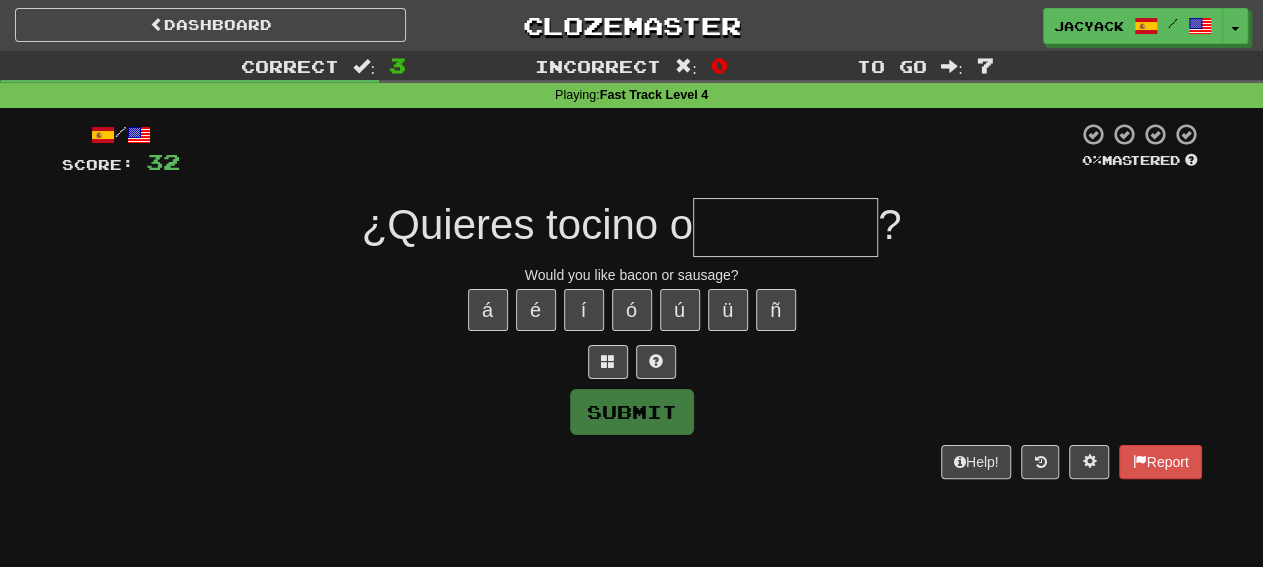 type on "*" 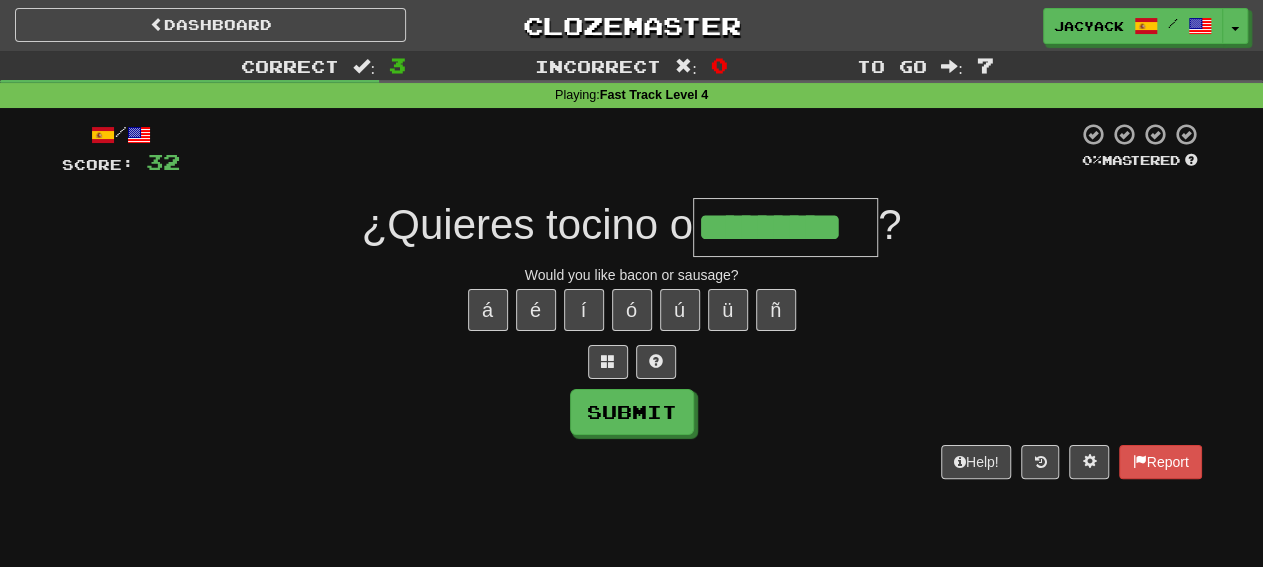 type on "*********" 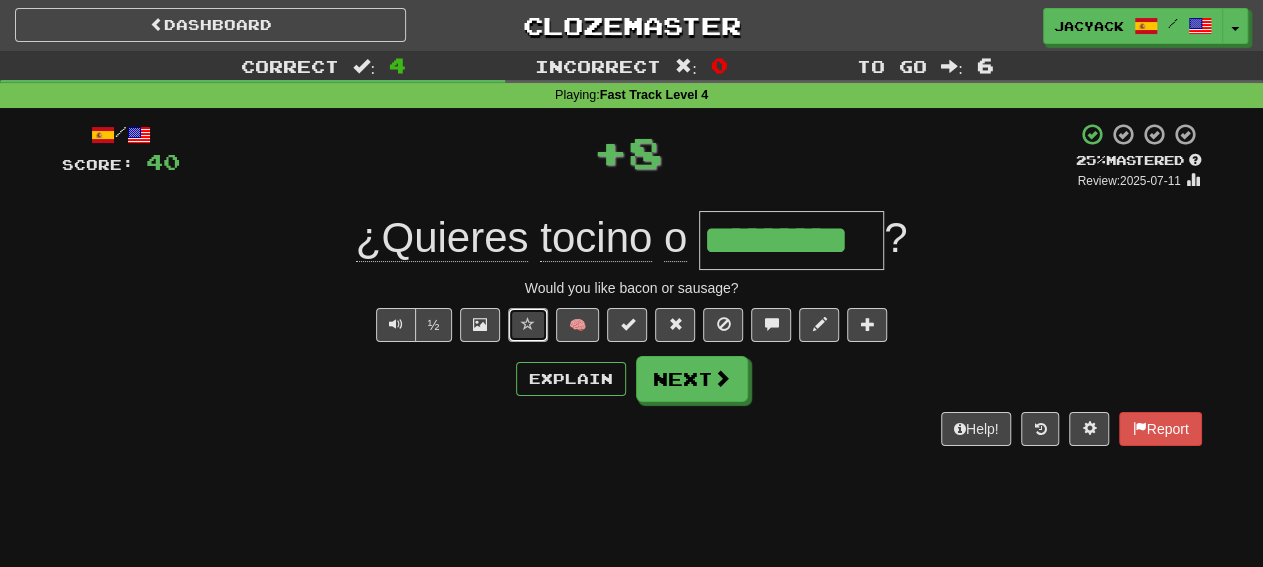 click at bounding box center [528, 325] 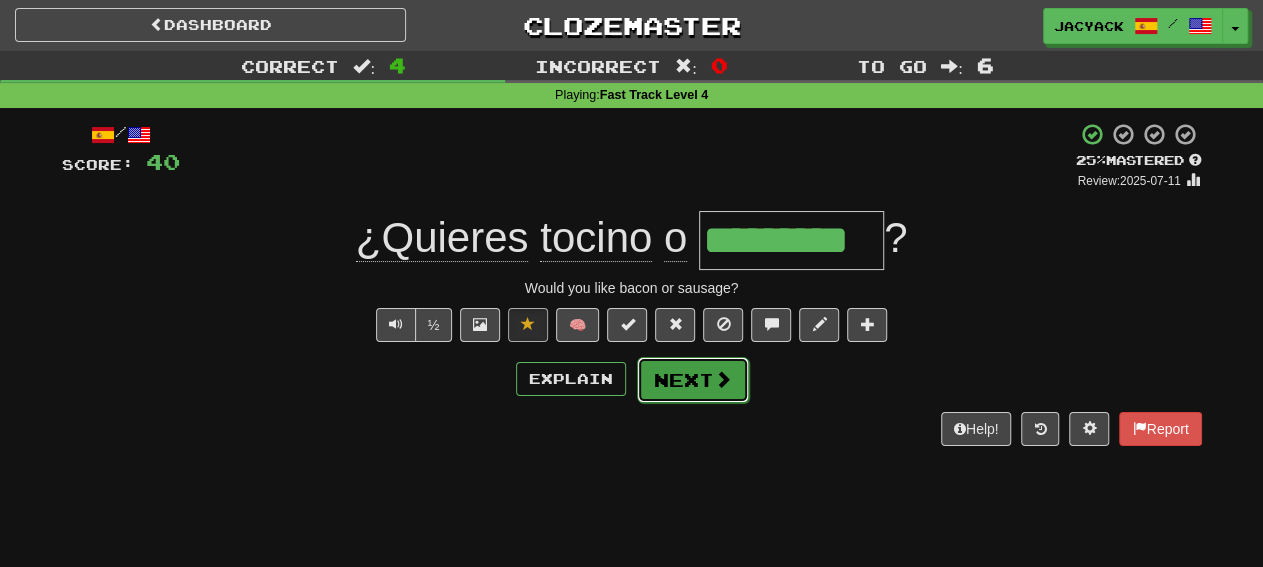 click on "Next" at bounding box center (693, 380) 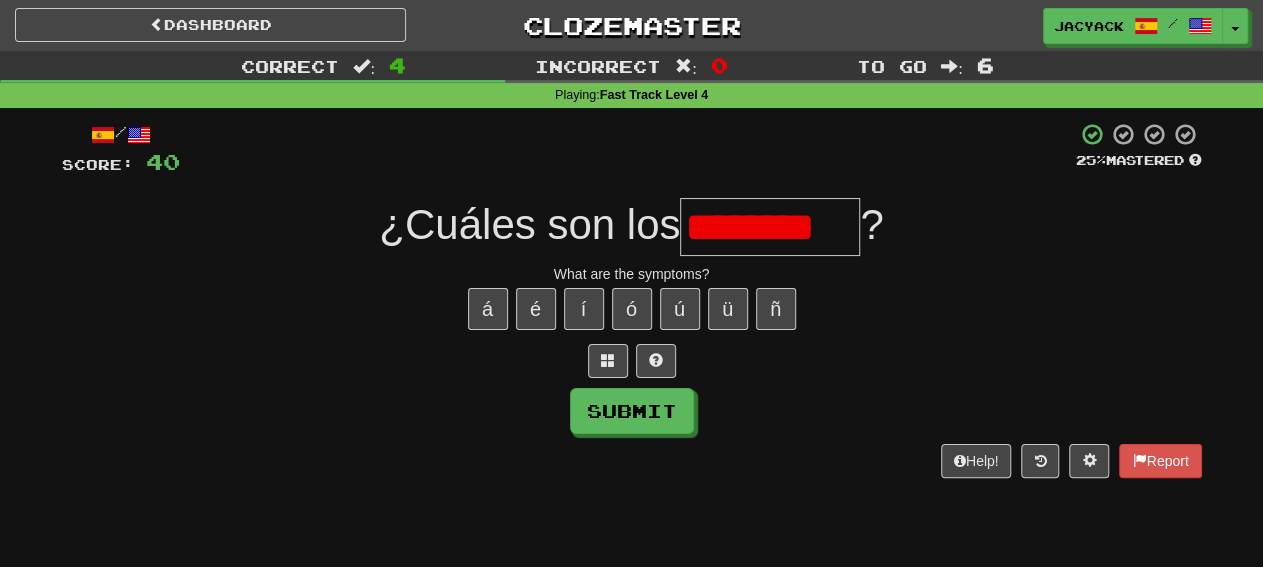 scroll, scrollTop: 0, scrollLeft: 0, axis: both 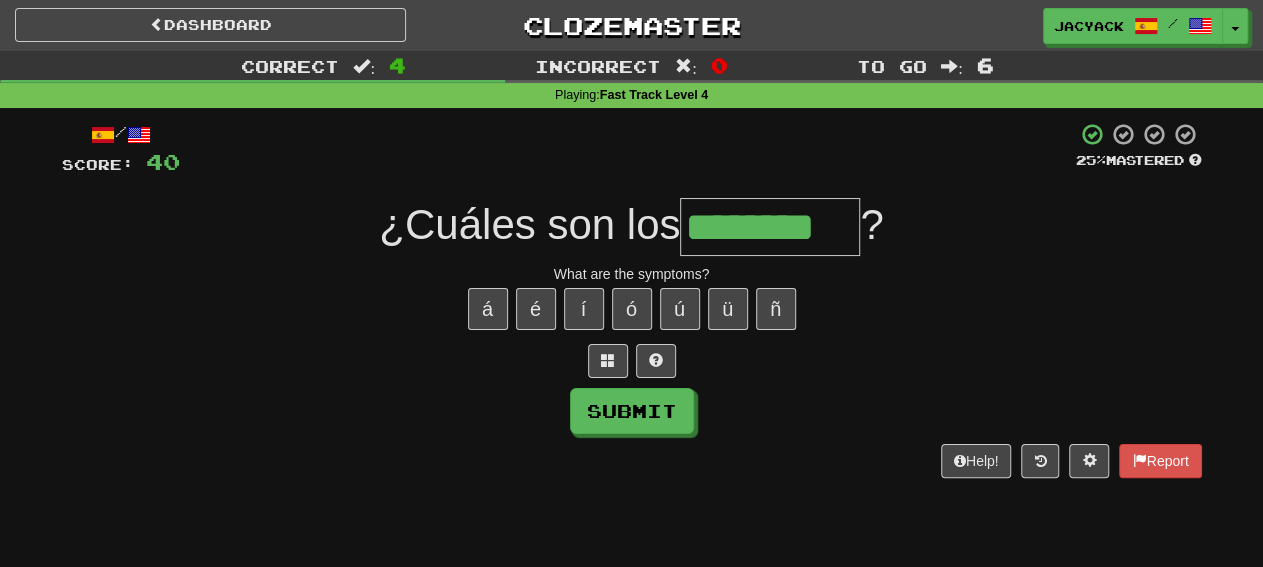 type on "********" 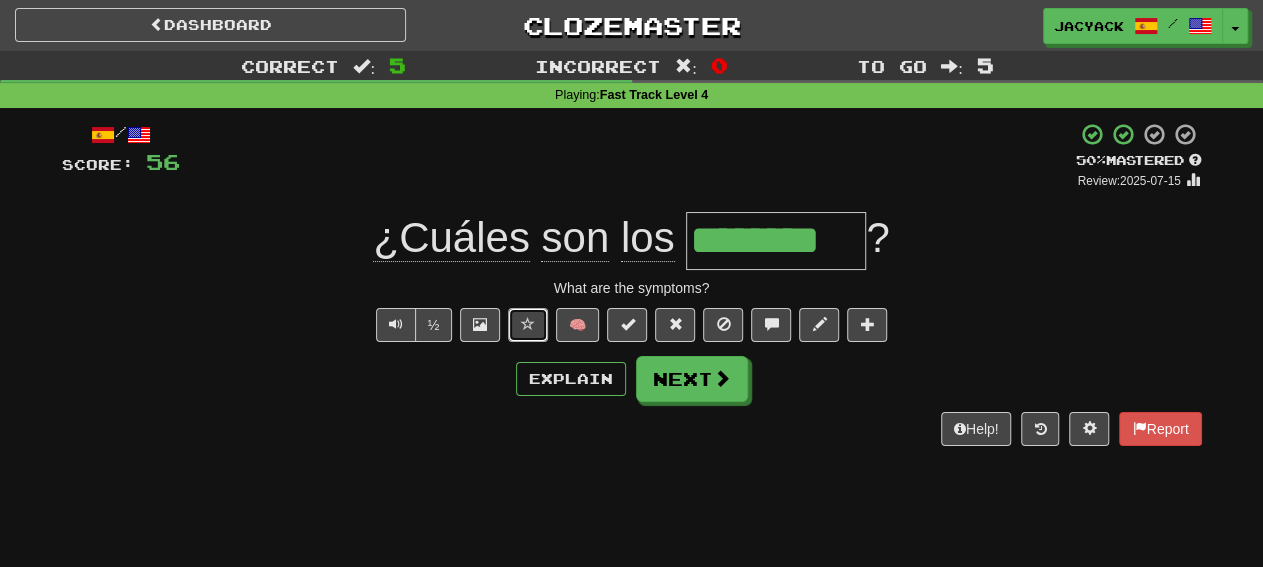 click at bounding box center (528, 325) 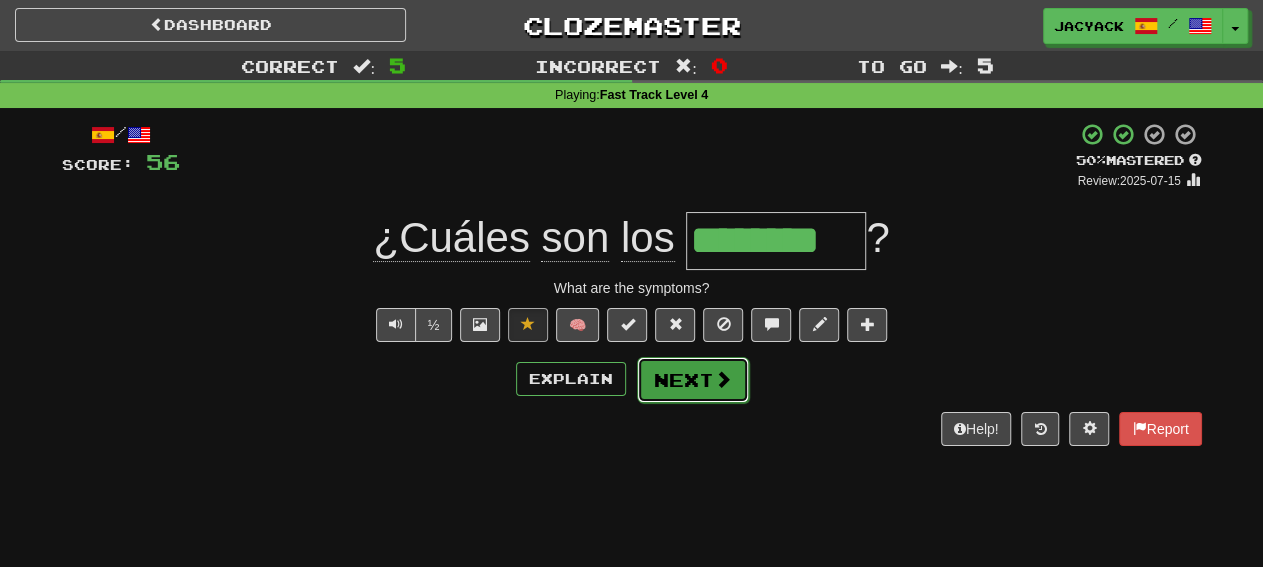 click on "Next" at bounding box center (693, 380) 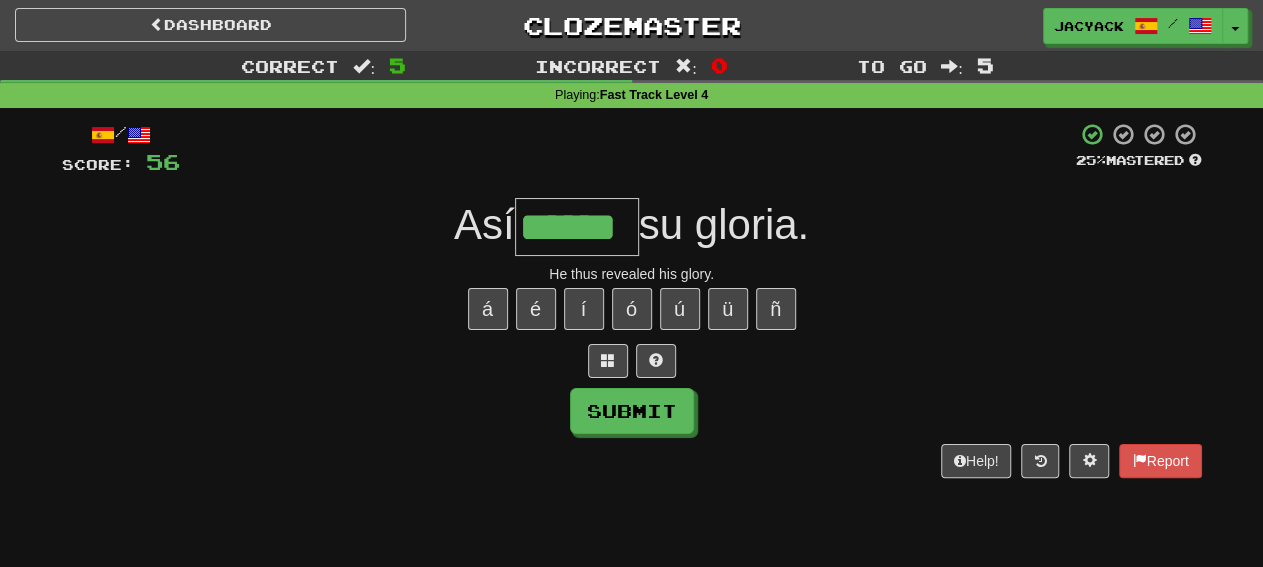 type on "******" 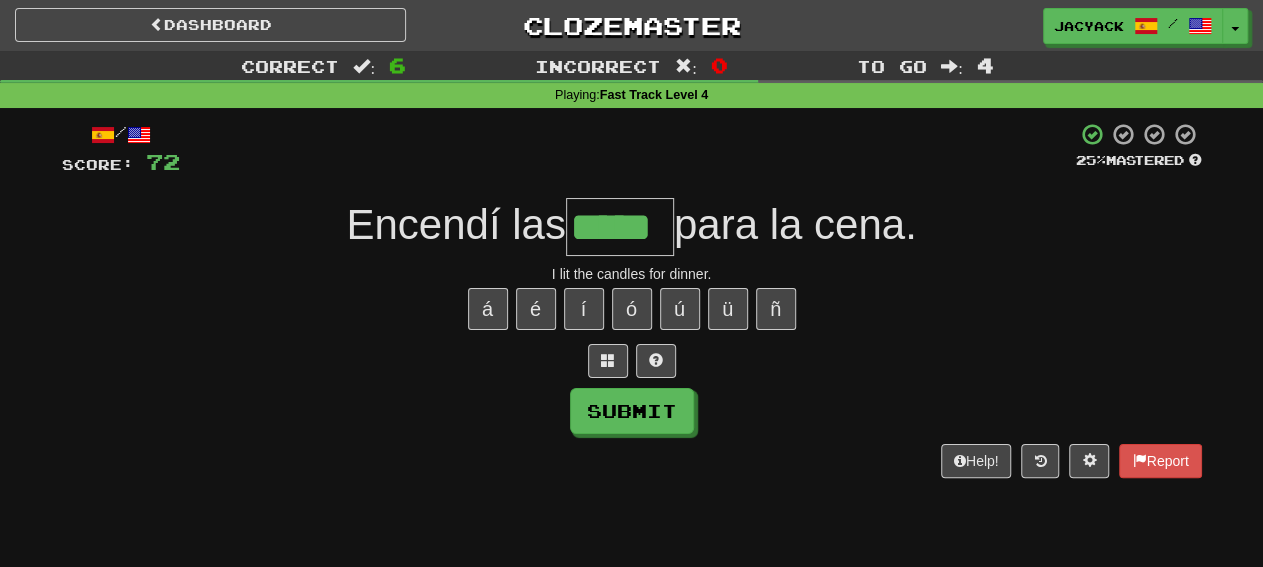 type on "*****" 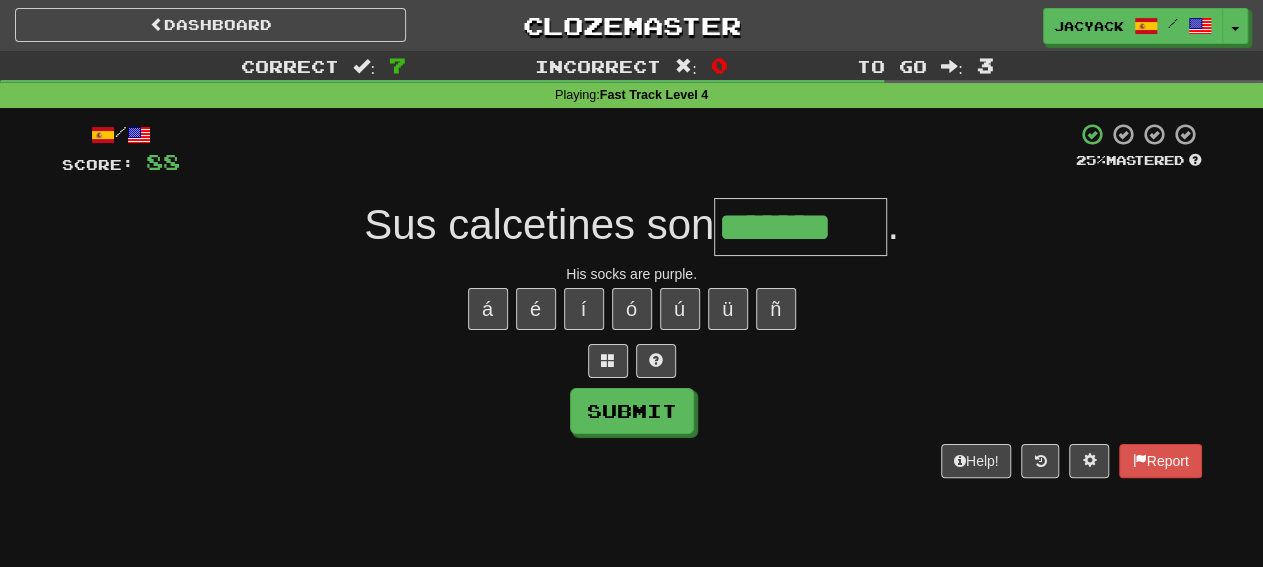 type on "*******" 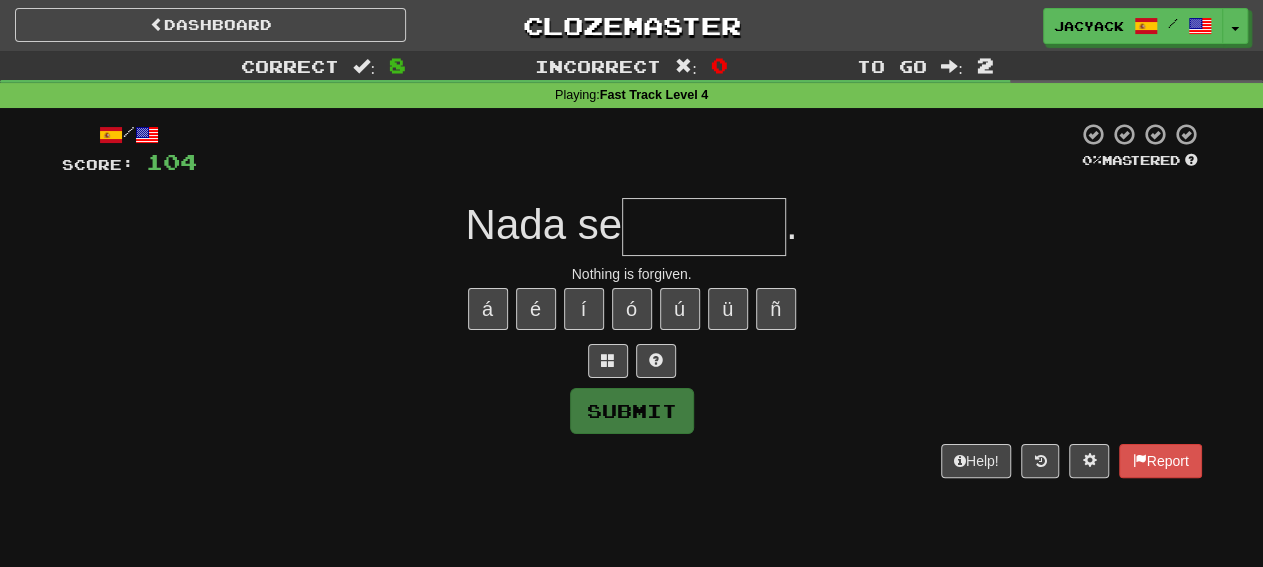 type on "*" 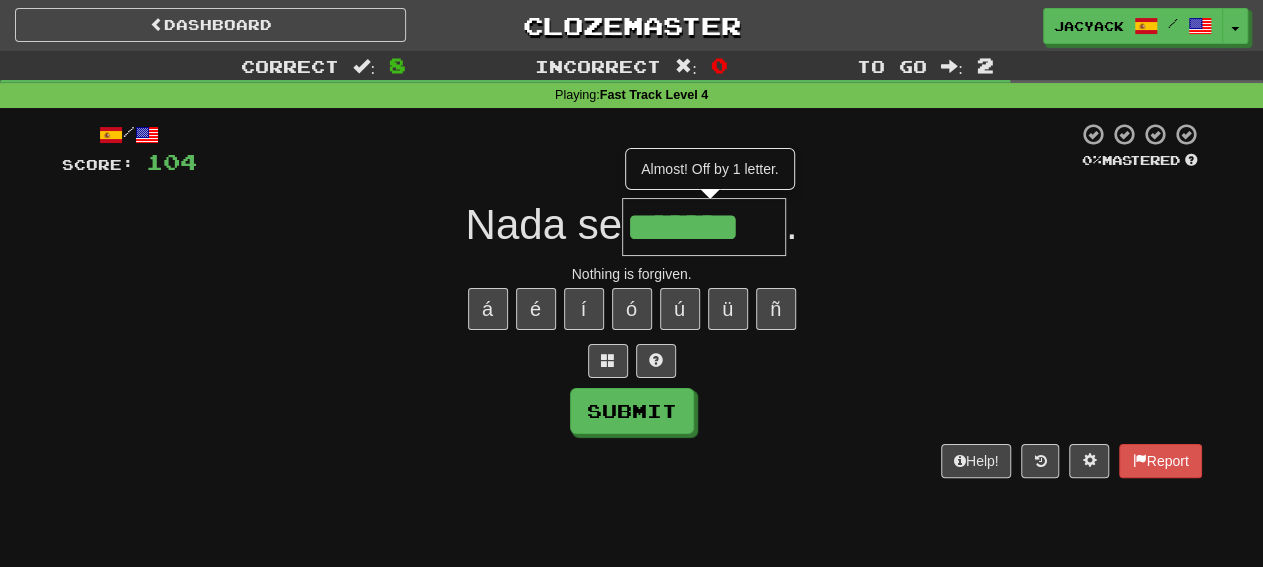 type on "*******" 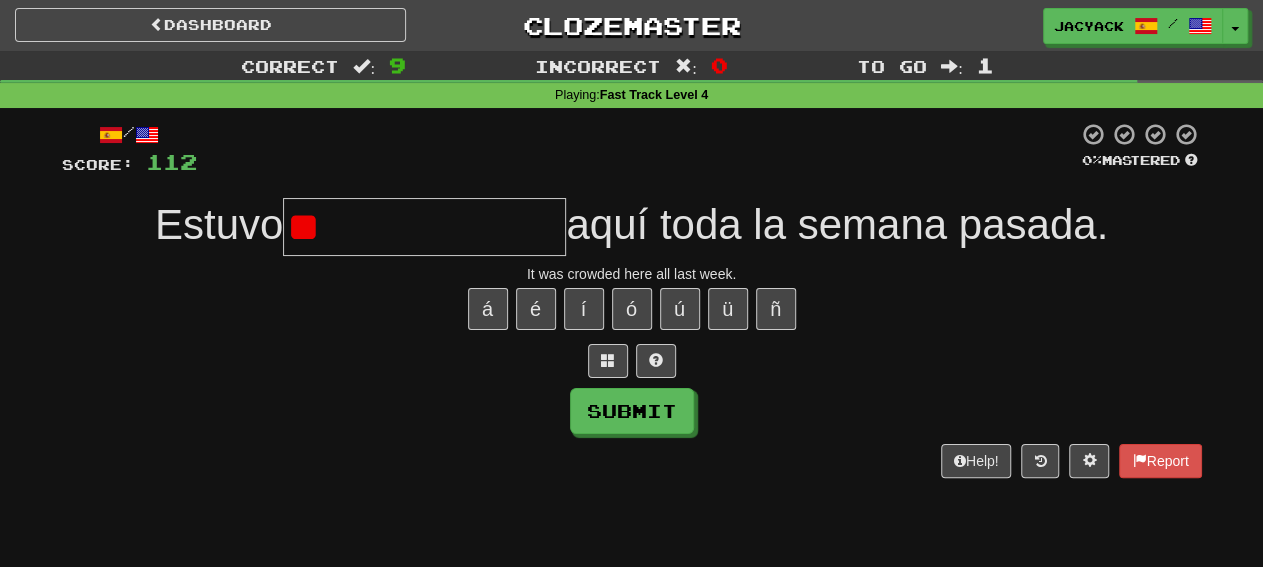 type on "*" 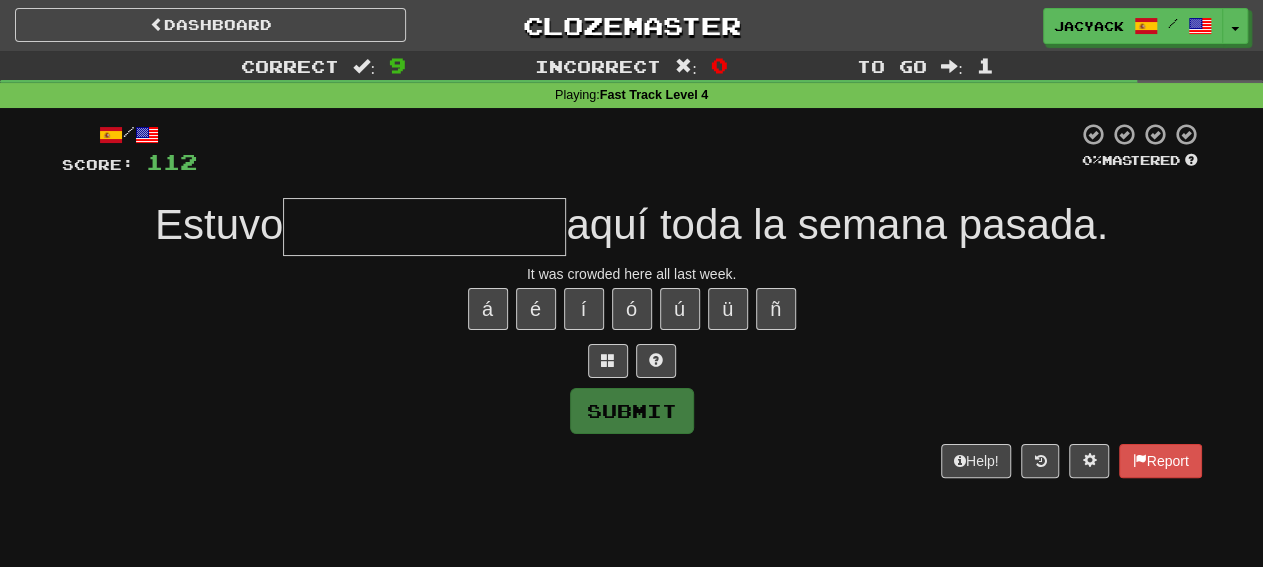 type on "**********" 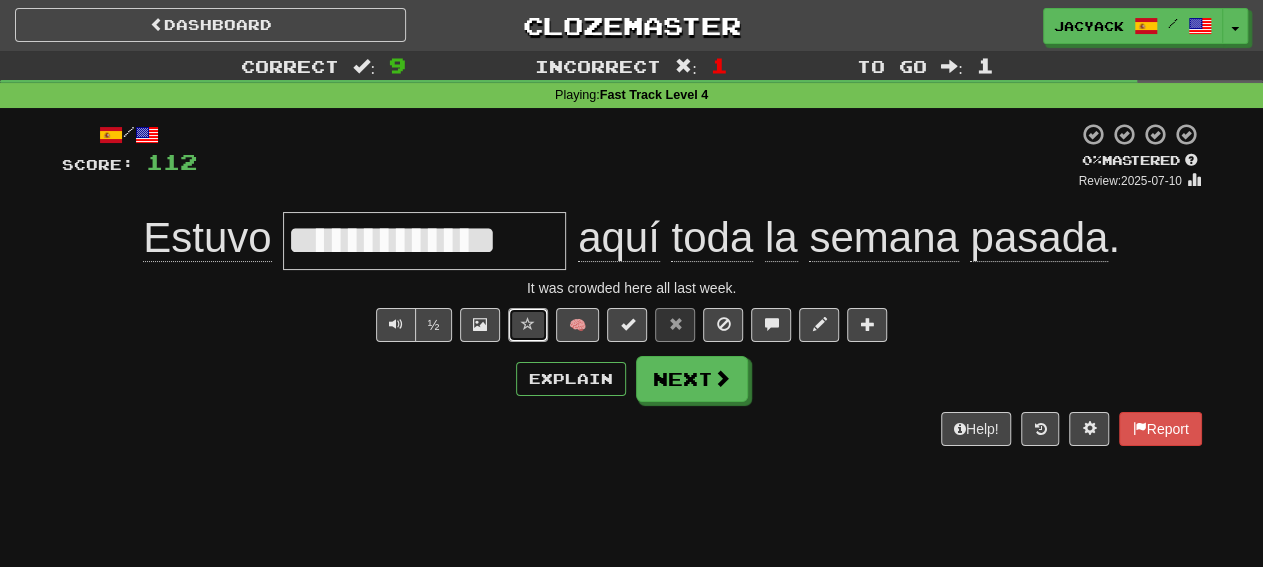 click at bounding box center [528, 324] 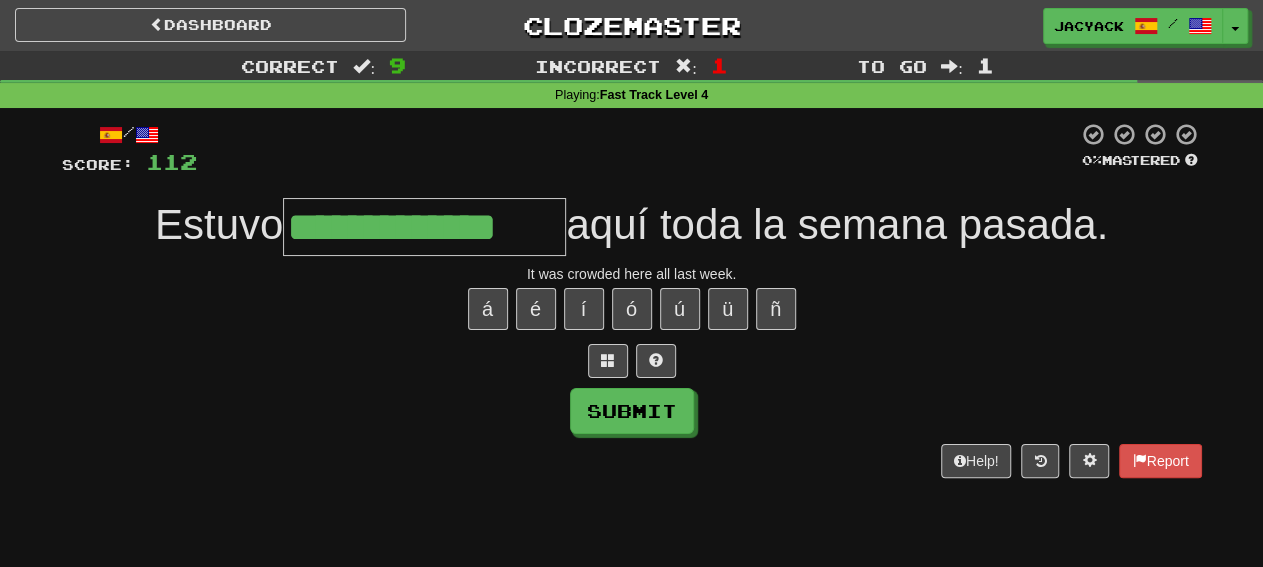 type on "**********" 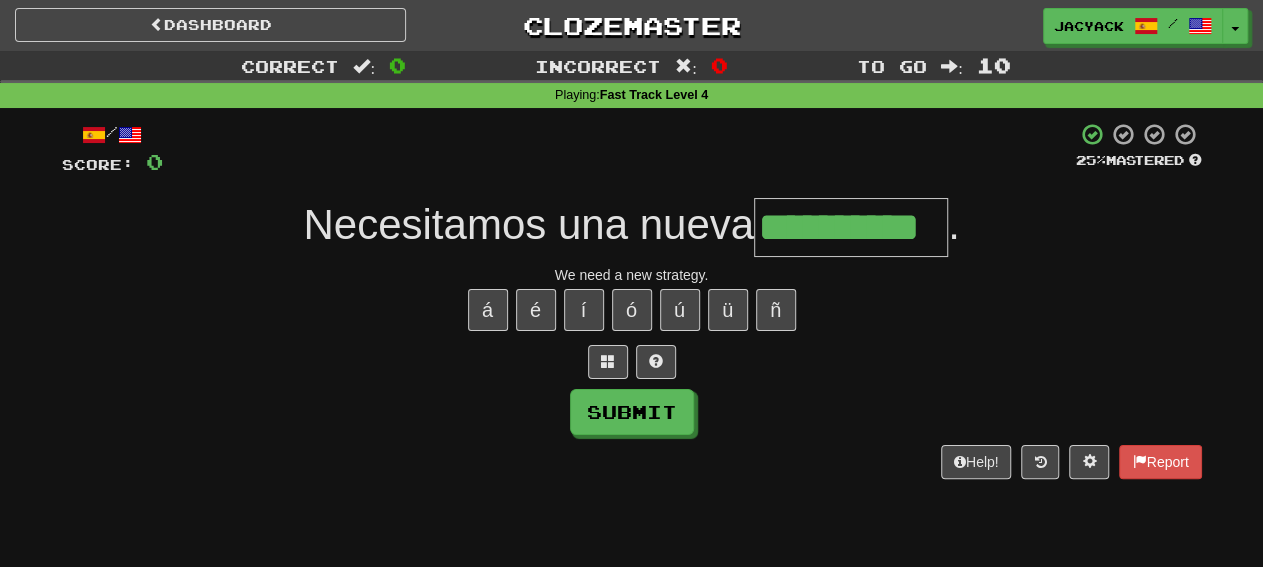 type on "**********" 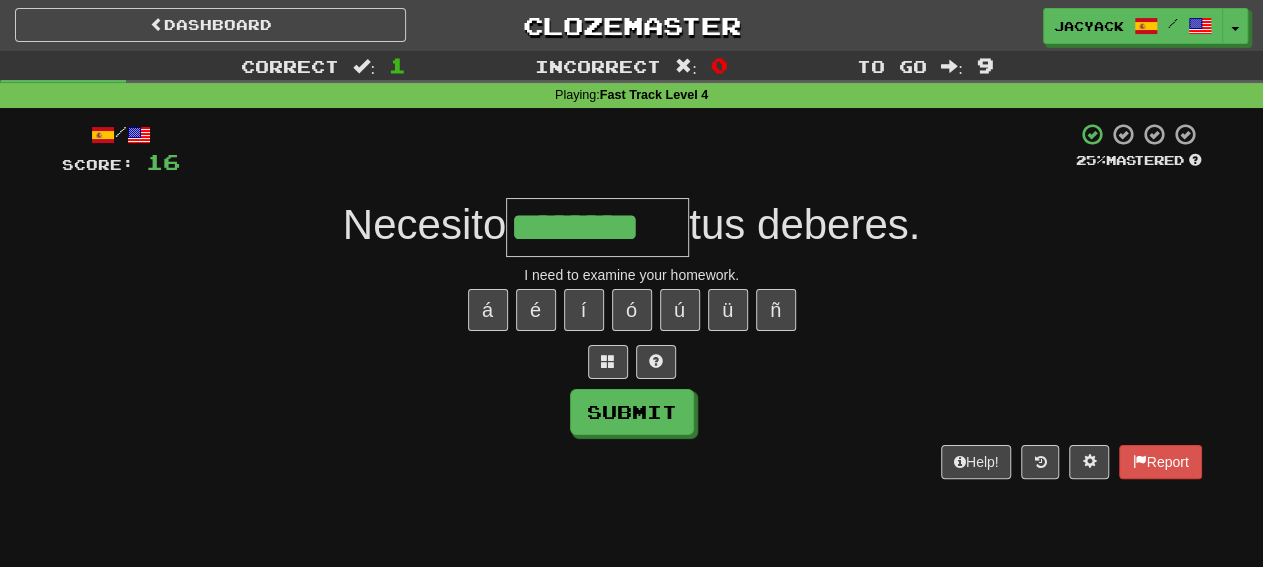 type on "********" 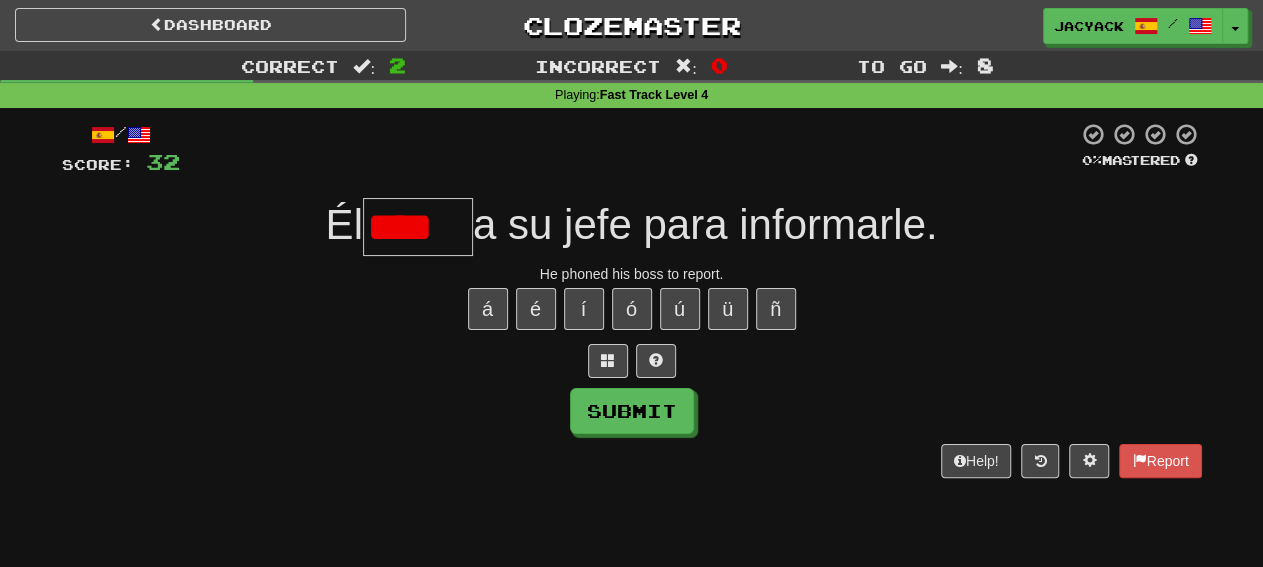scroll, scrollTop: 0, scrollLeft: 0, axis: both 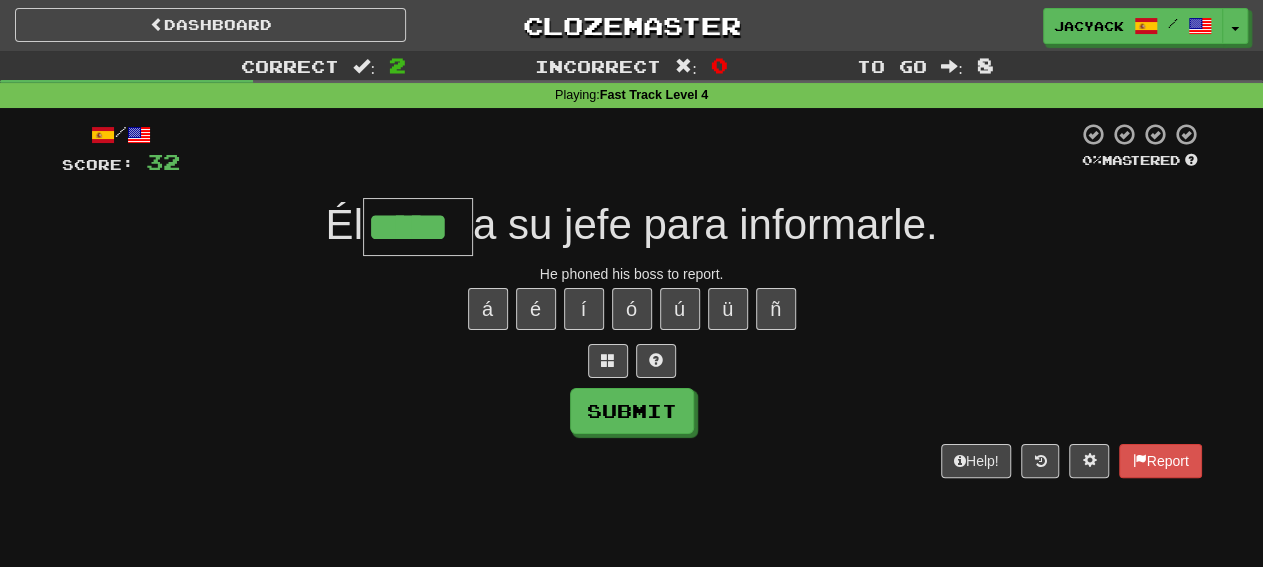 type on "*****" 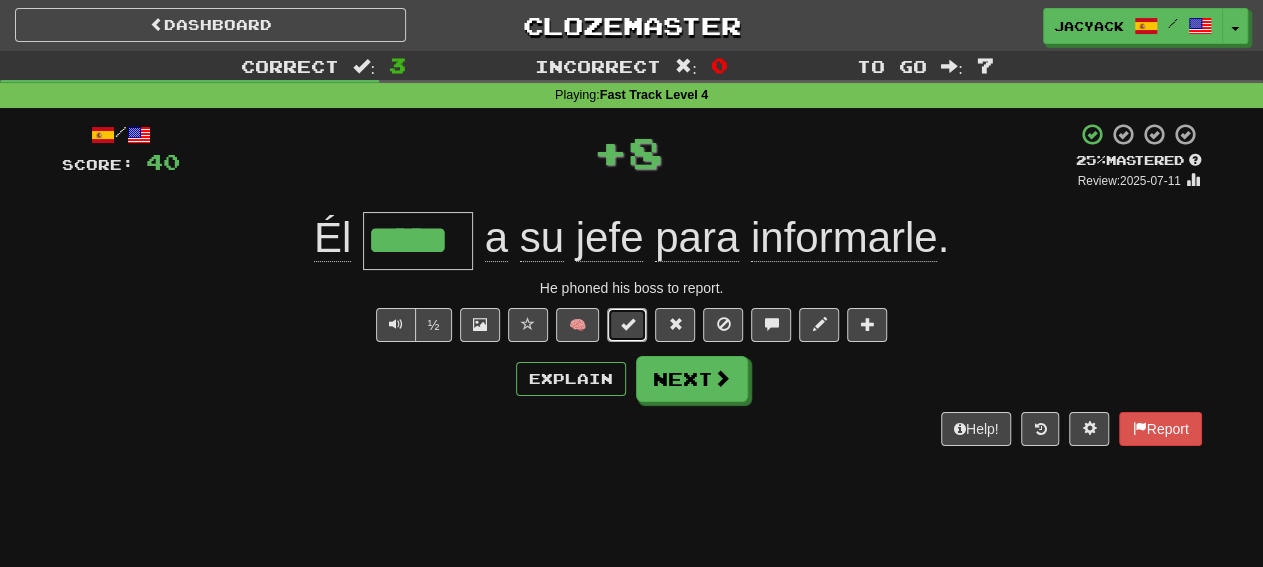 click at bounding box center (627, 324) 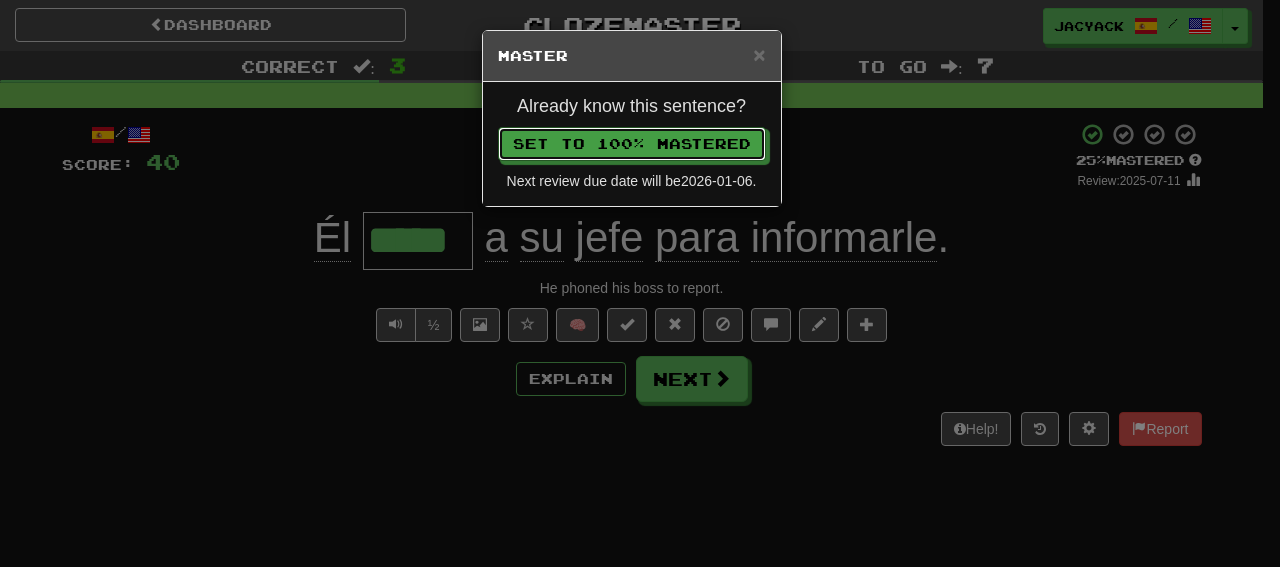 type 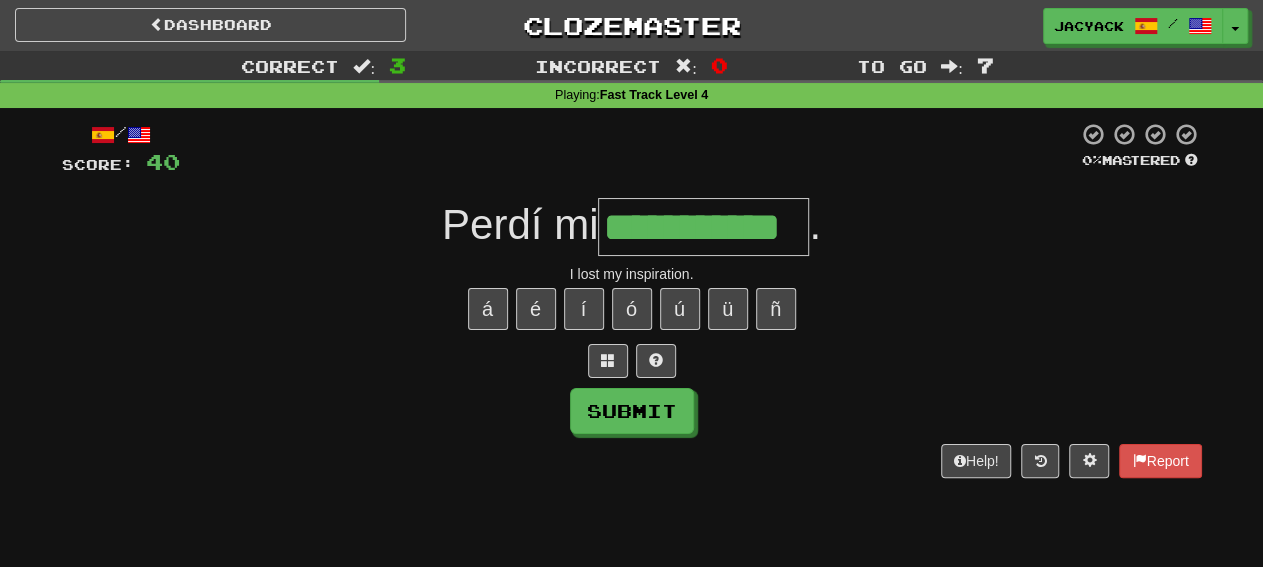 type on "**********" 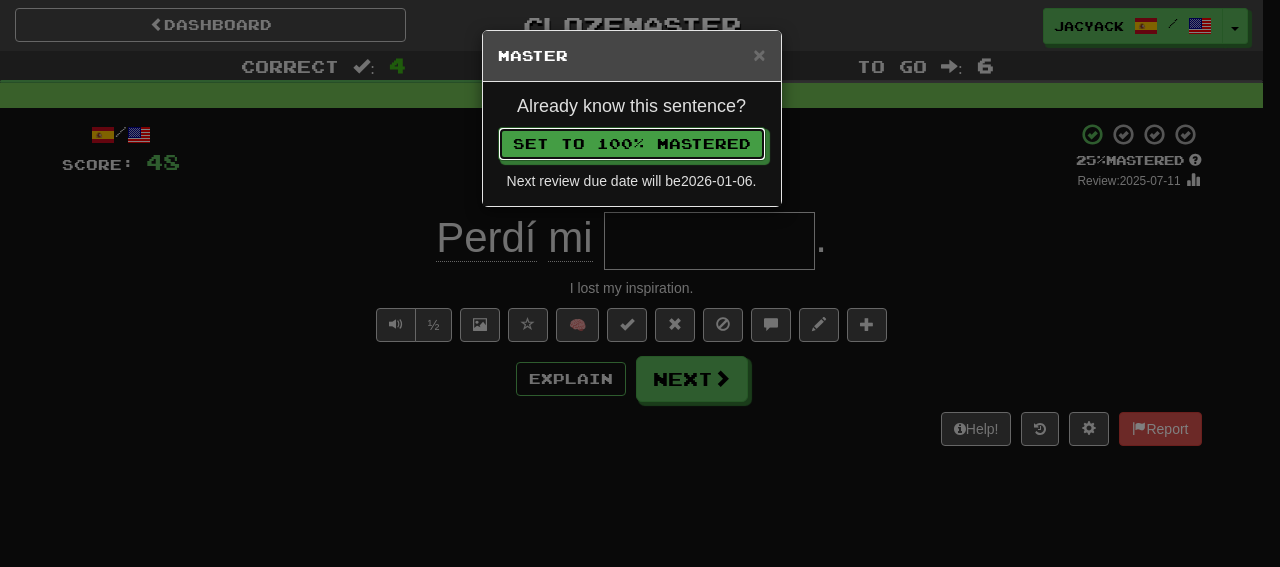 click on "Set to 100% Mastered" at bounding box center [632, 144] 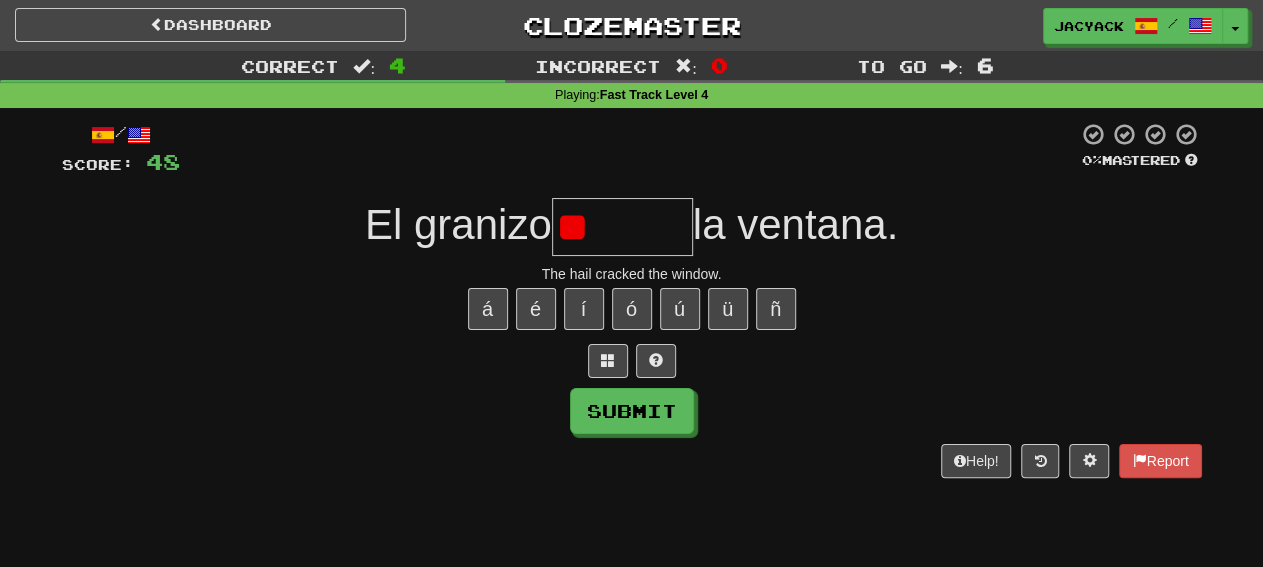 type on "******" 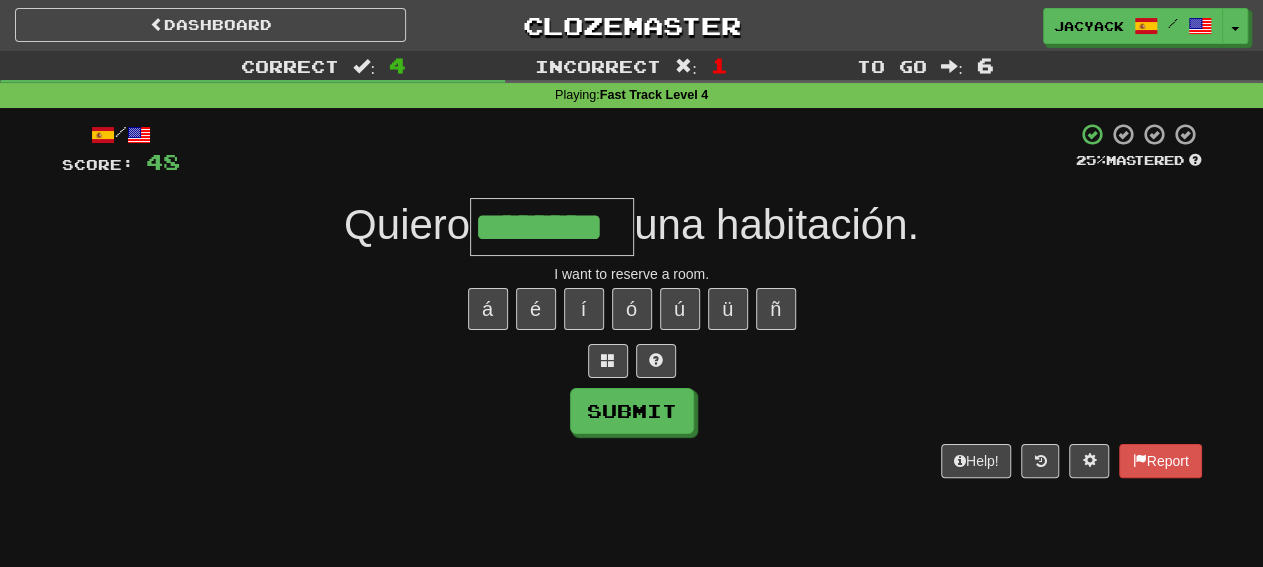 type on "********" 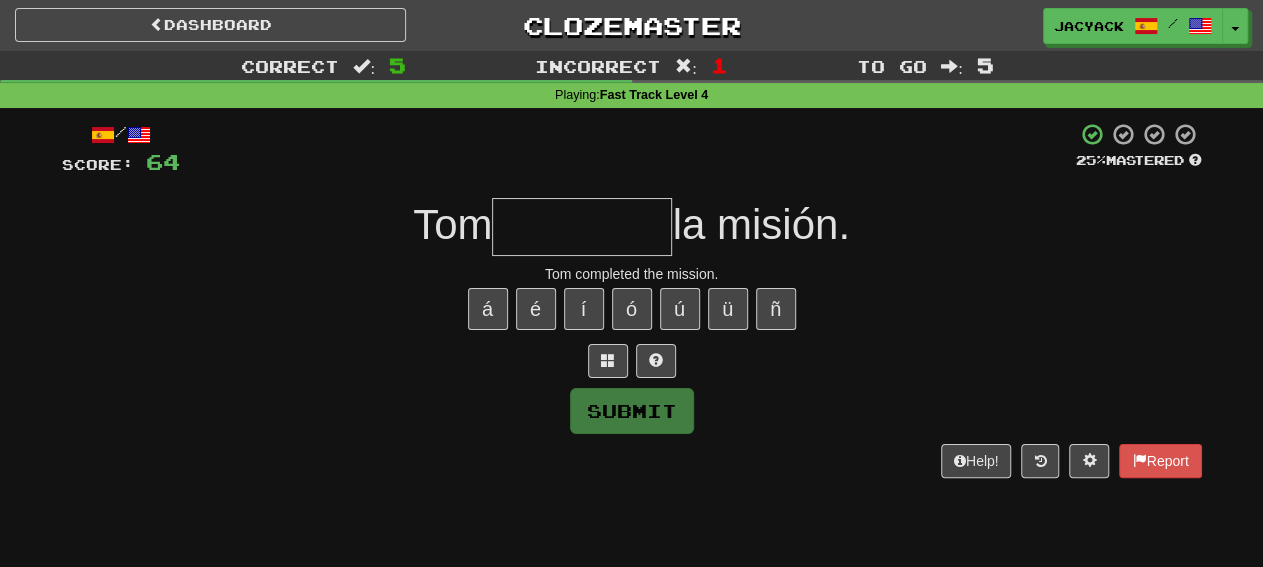 type on "*" 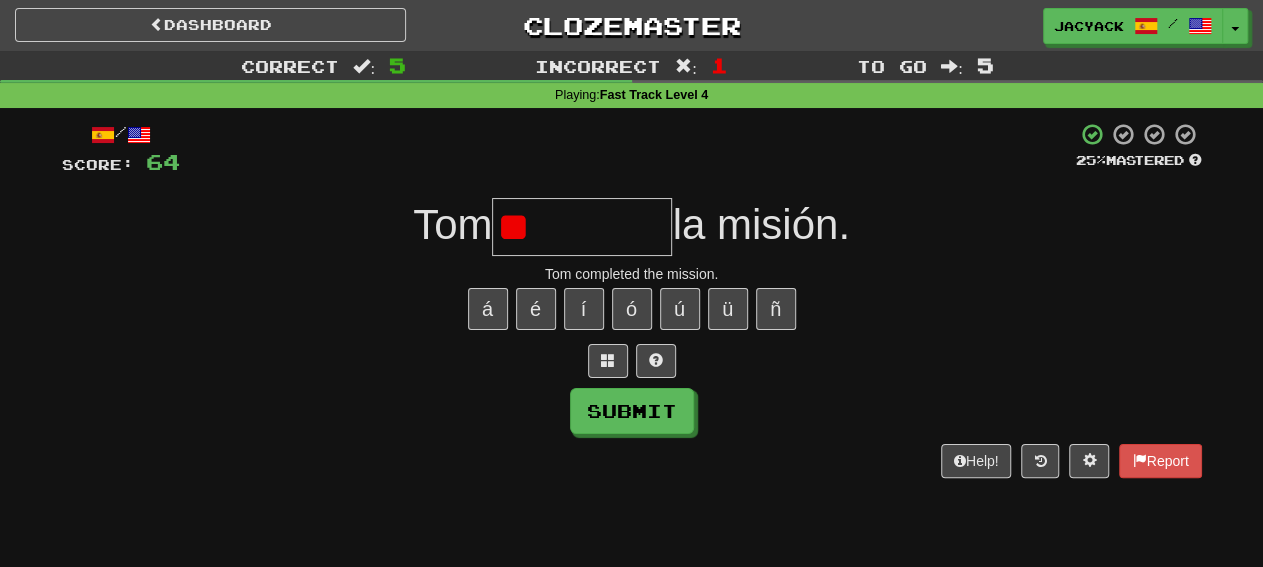 type on "*" 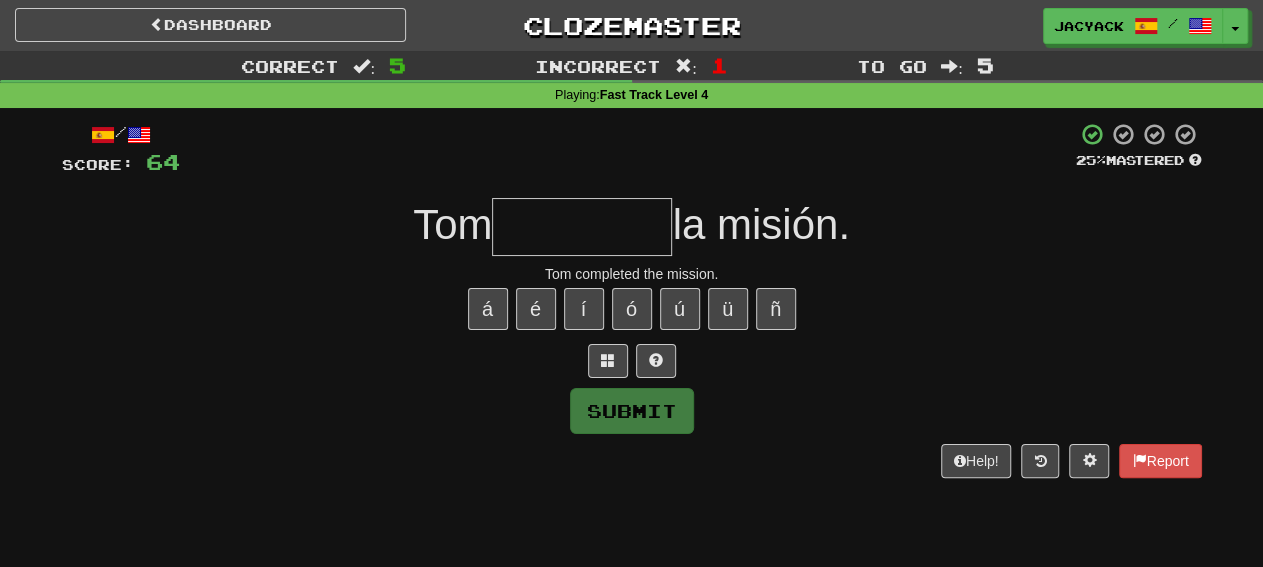 type on "********" 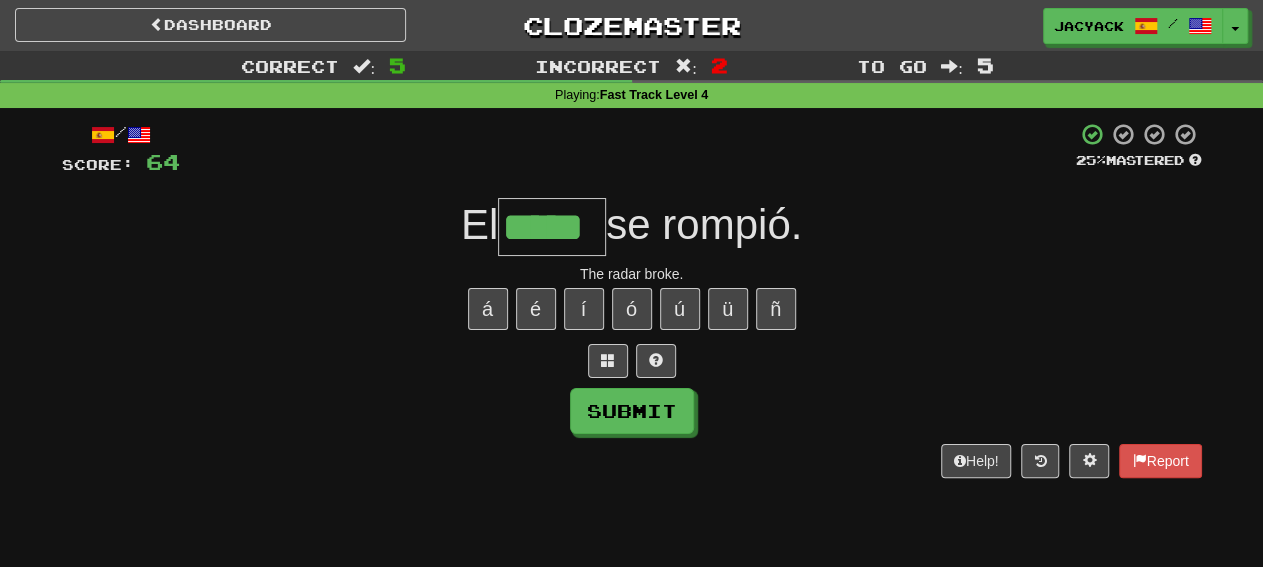 type on "*****" 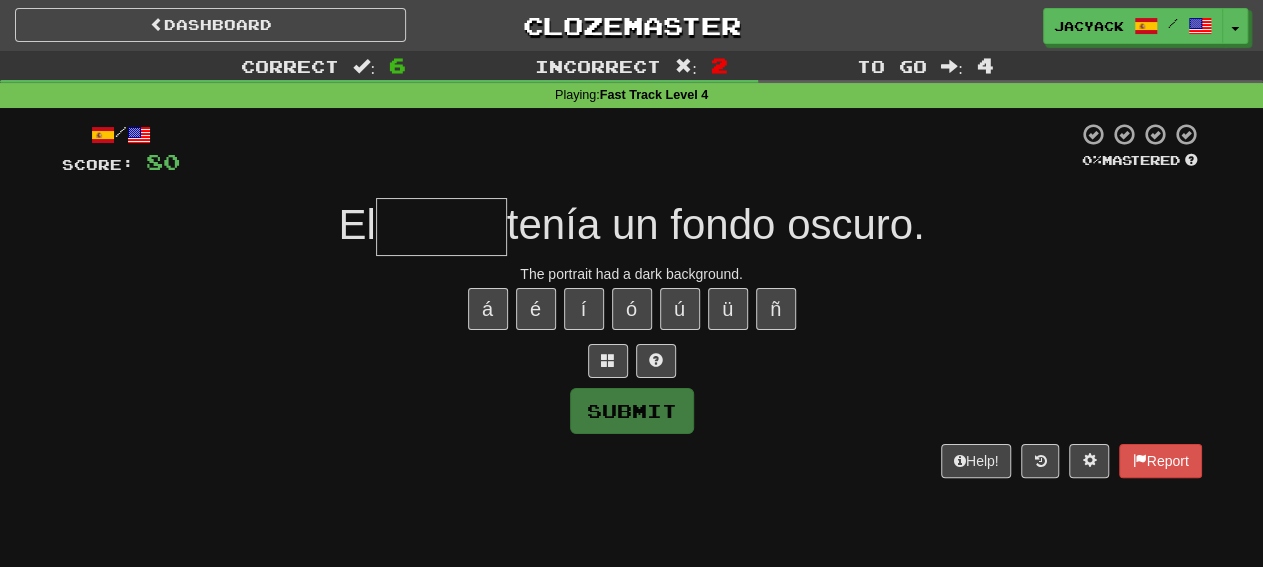 type on "*" 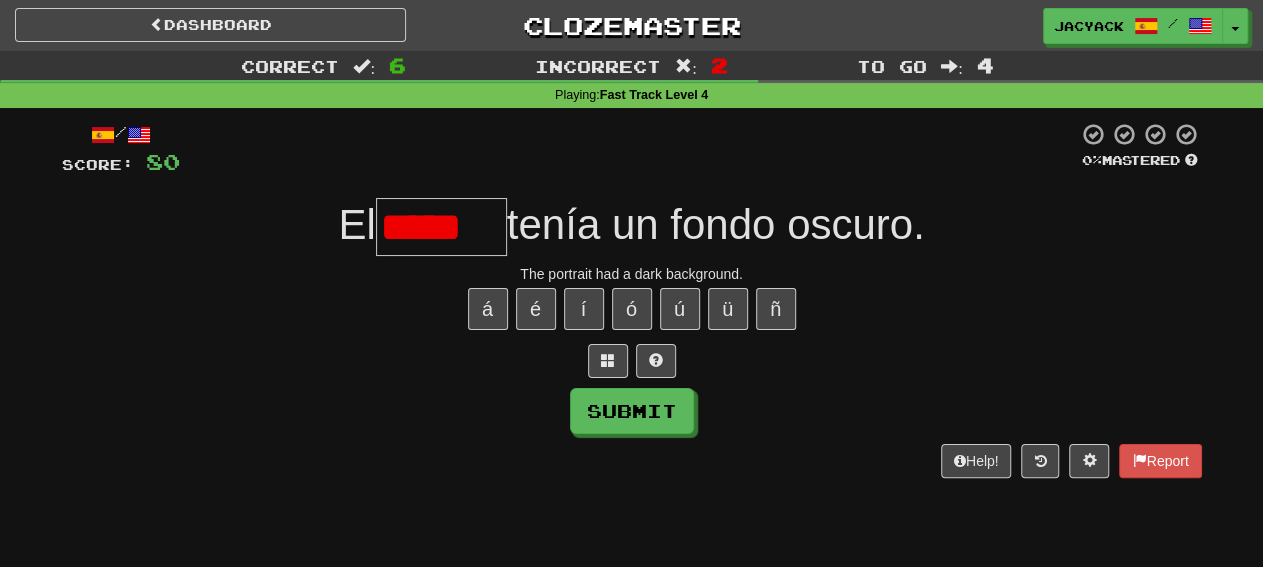 scroll, scrollTop: 0, scrollLeft: 0, axis: both 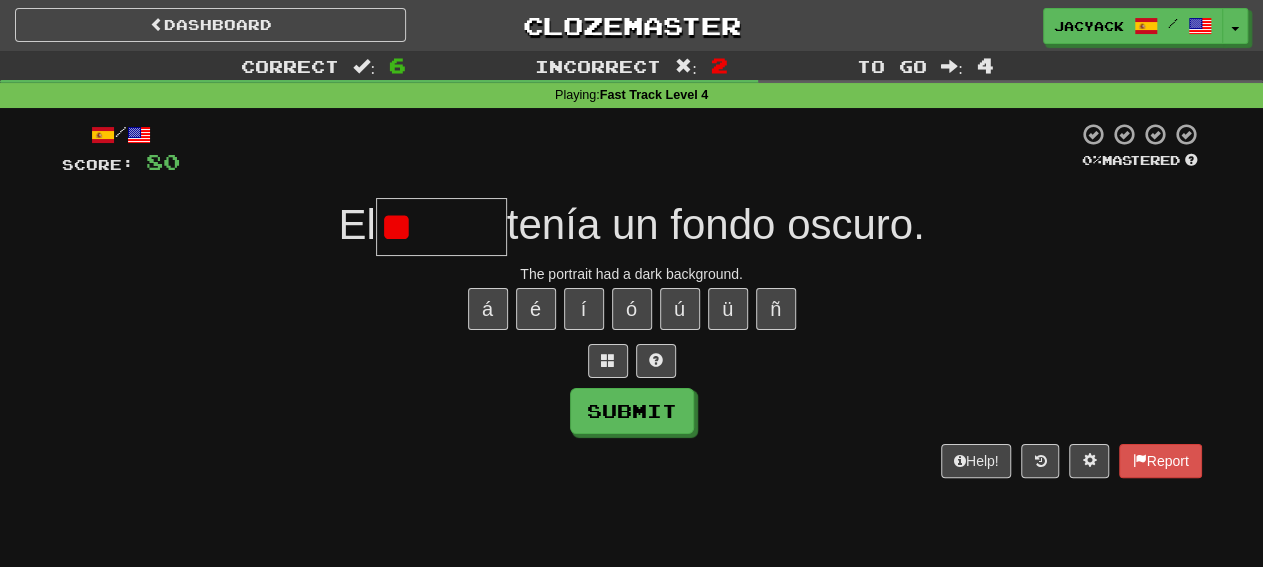 type on "*" 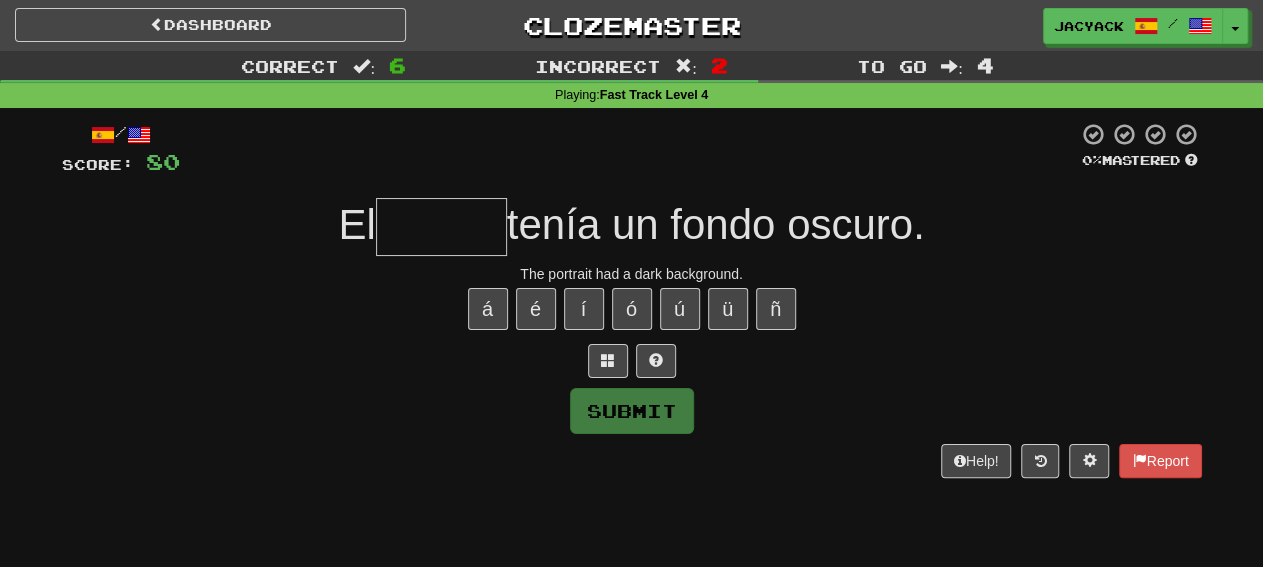 type on "*" 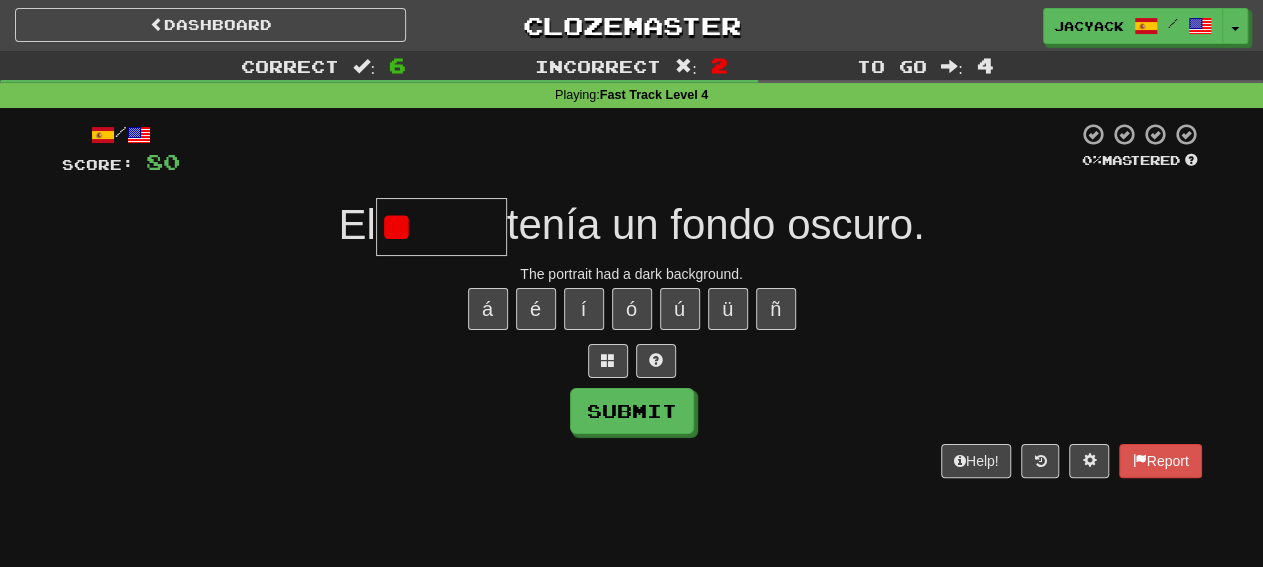 type on "*" 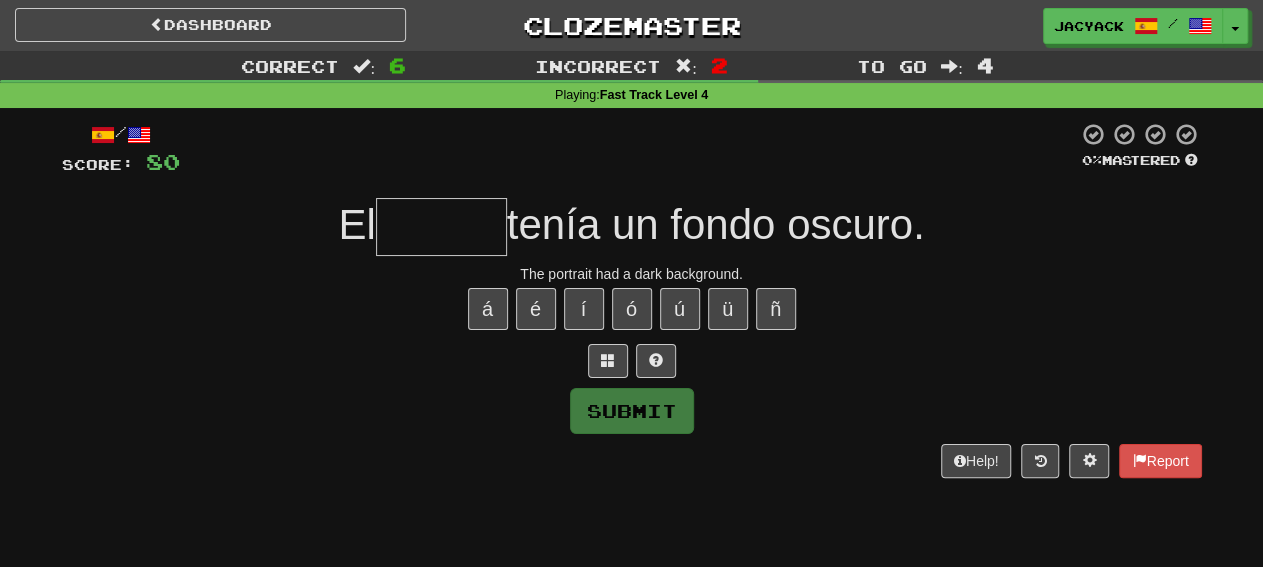 type on "*" 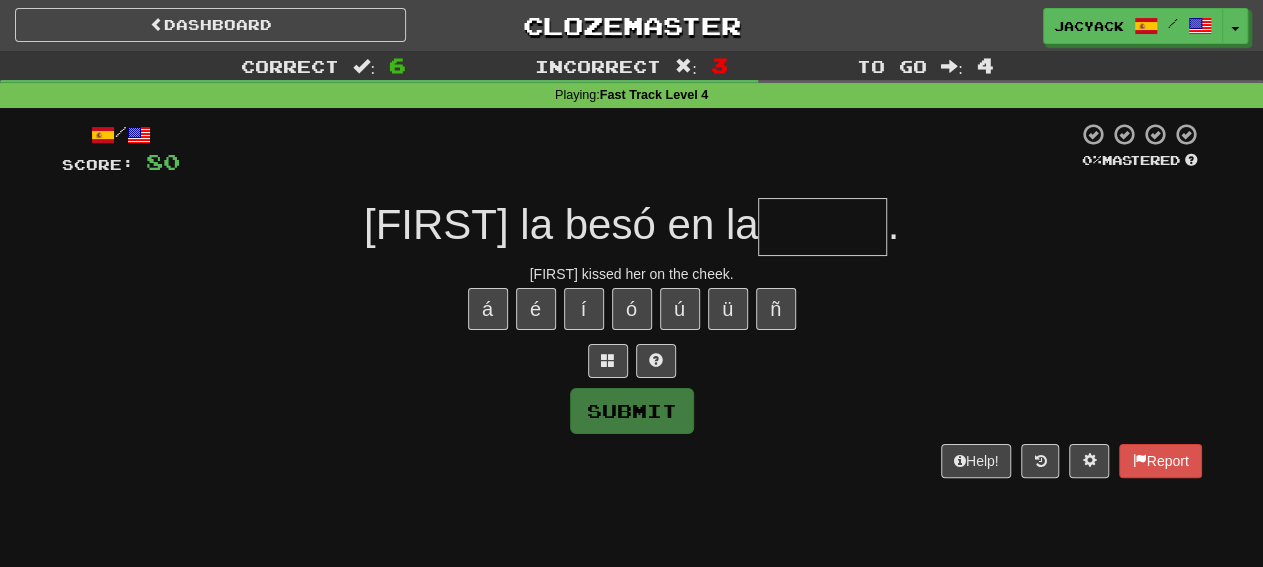 type on "*" 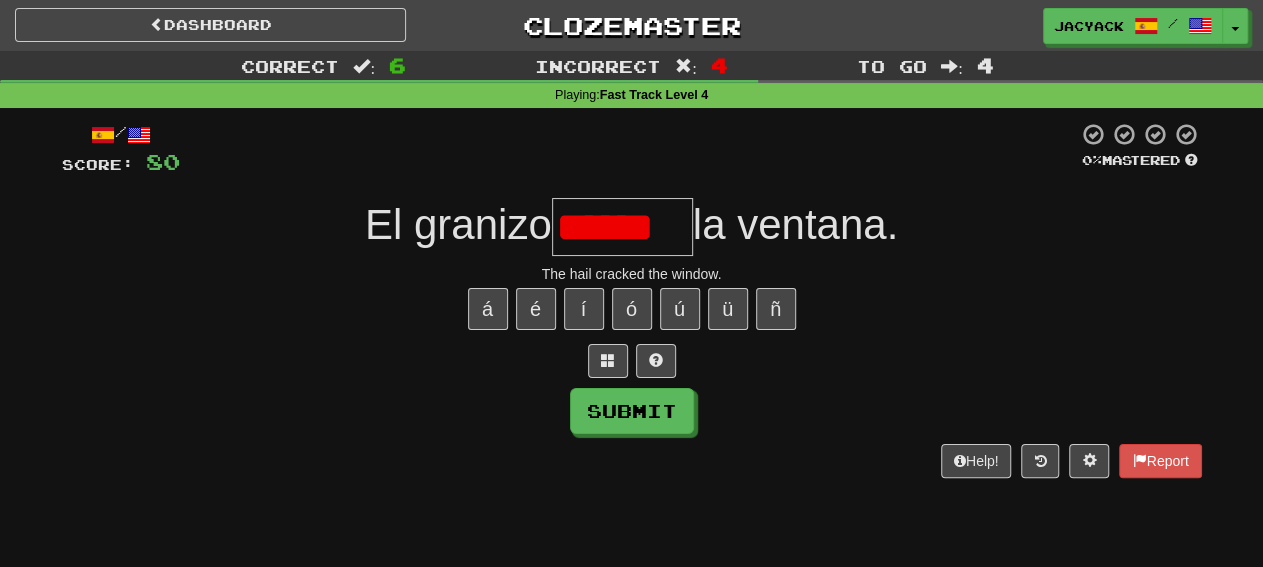 scroll, scrollTop: 0, scrollLeft: 0, axis: both 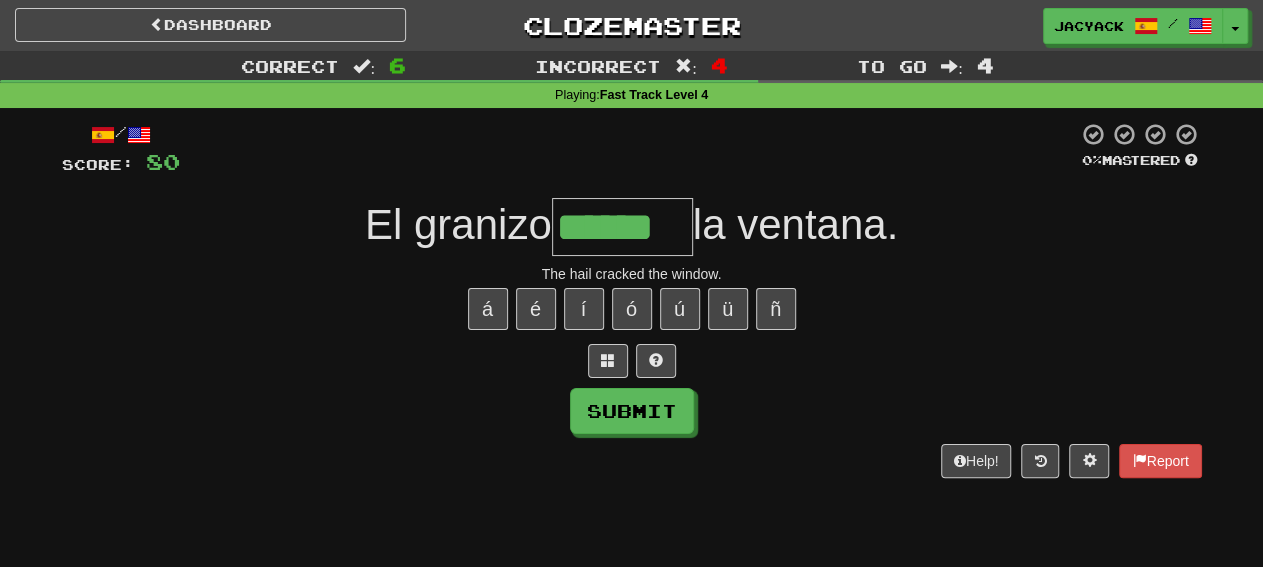 type on "******" 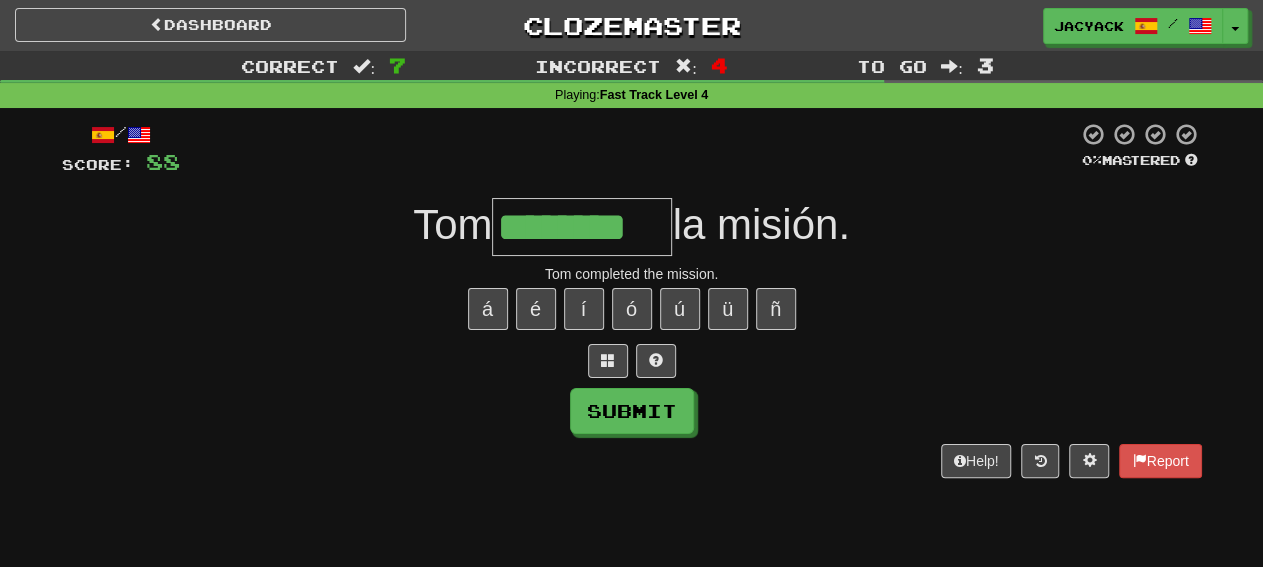 type on "********" 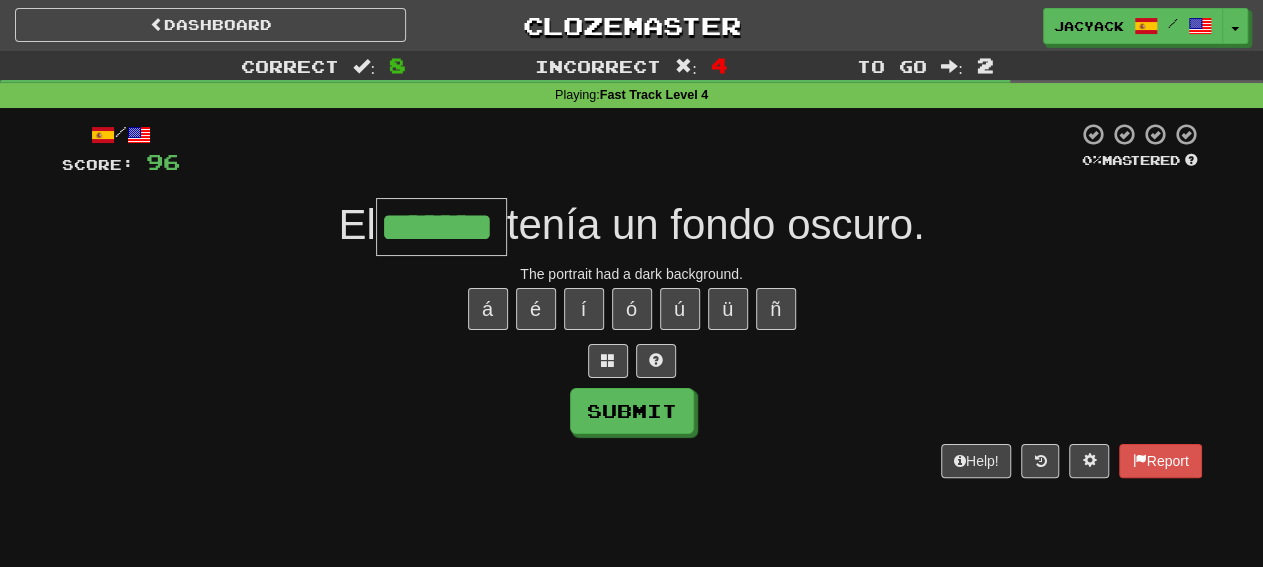 type on "*******" 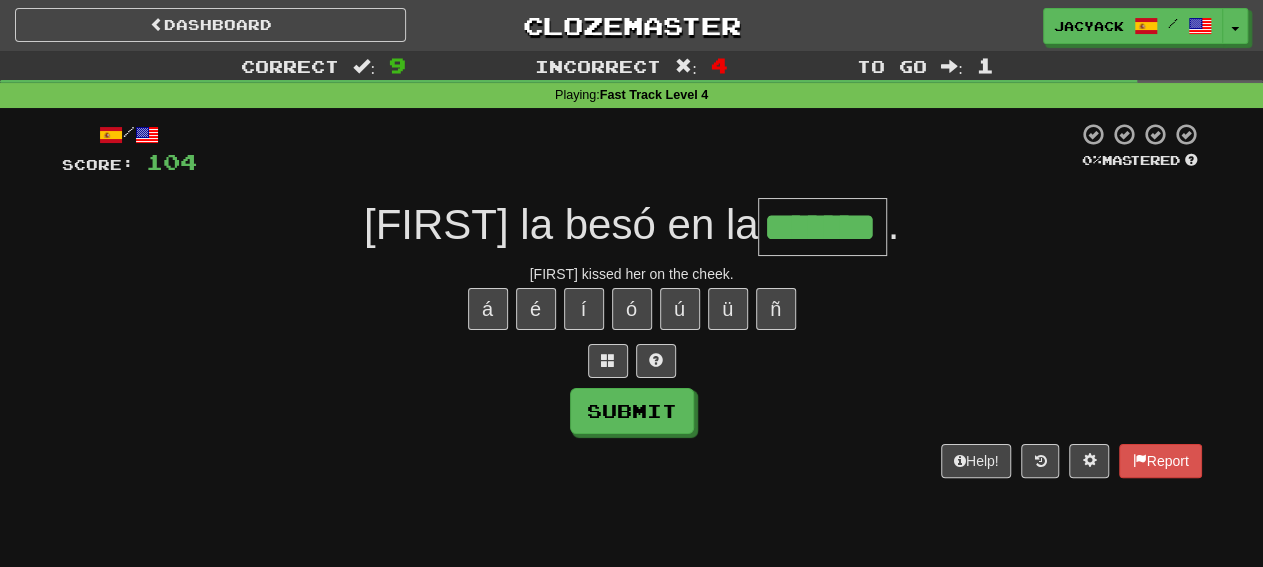 type on "*******" 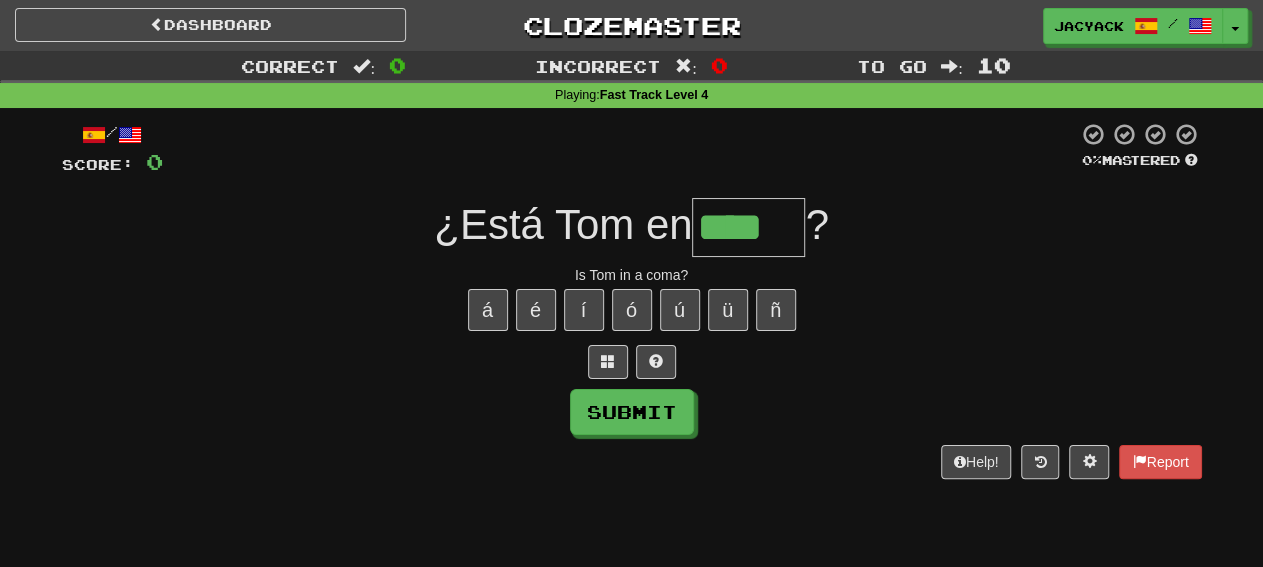 type on "****" 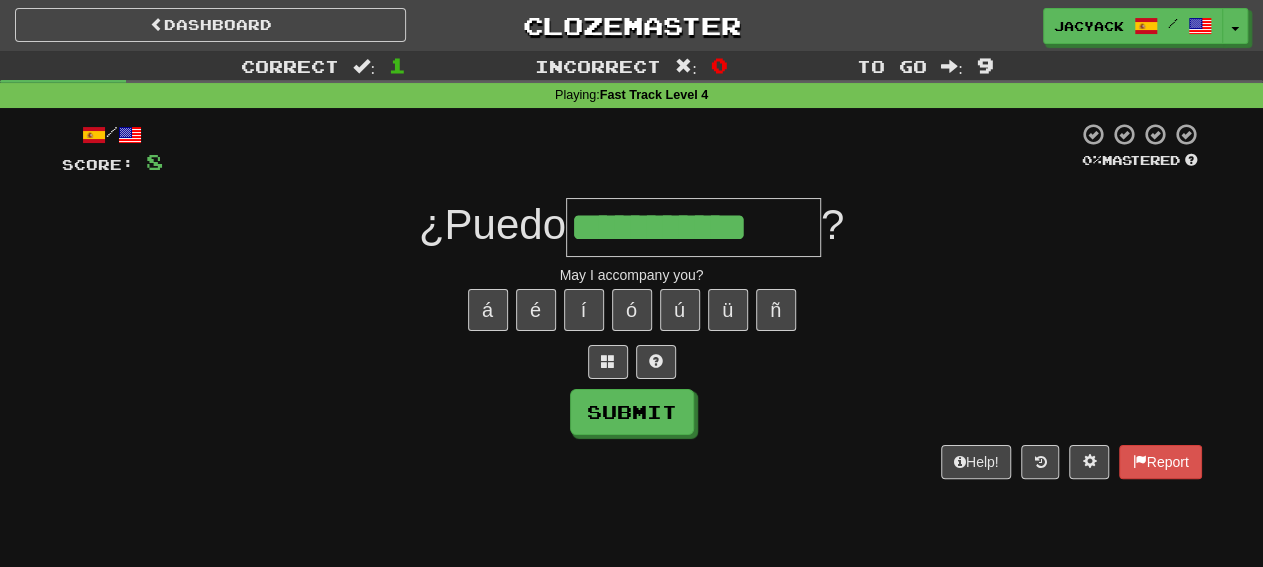 type on "**********" 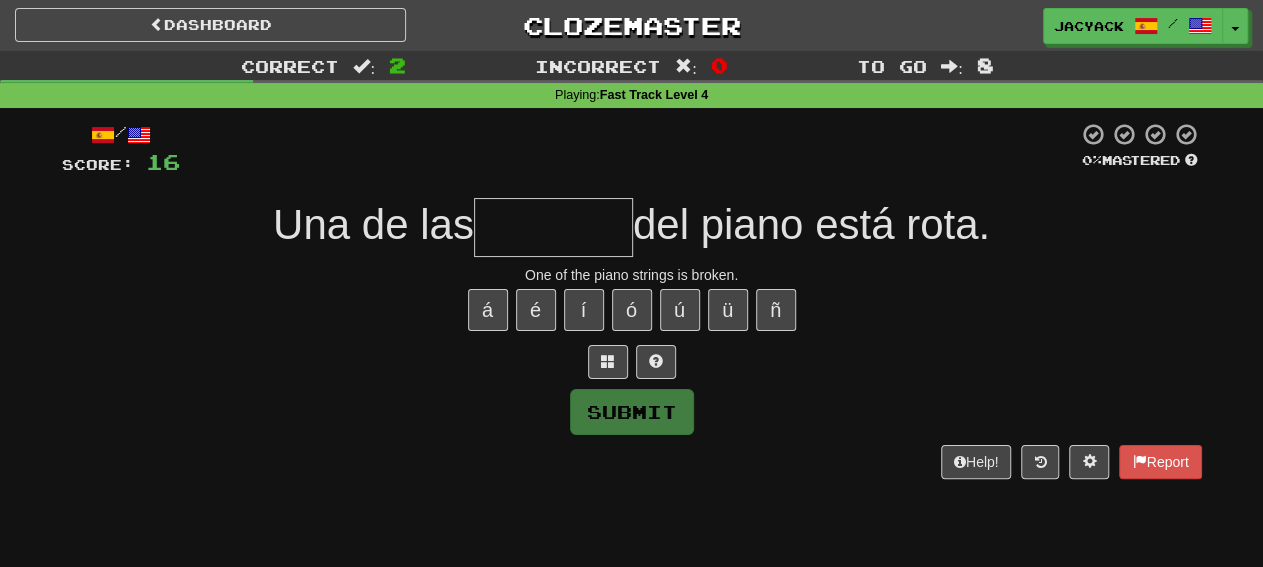 type on "*******" 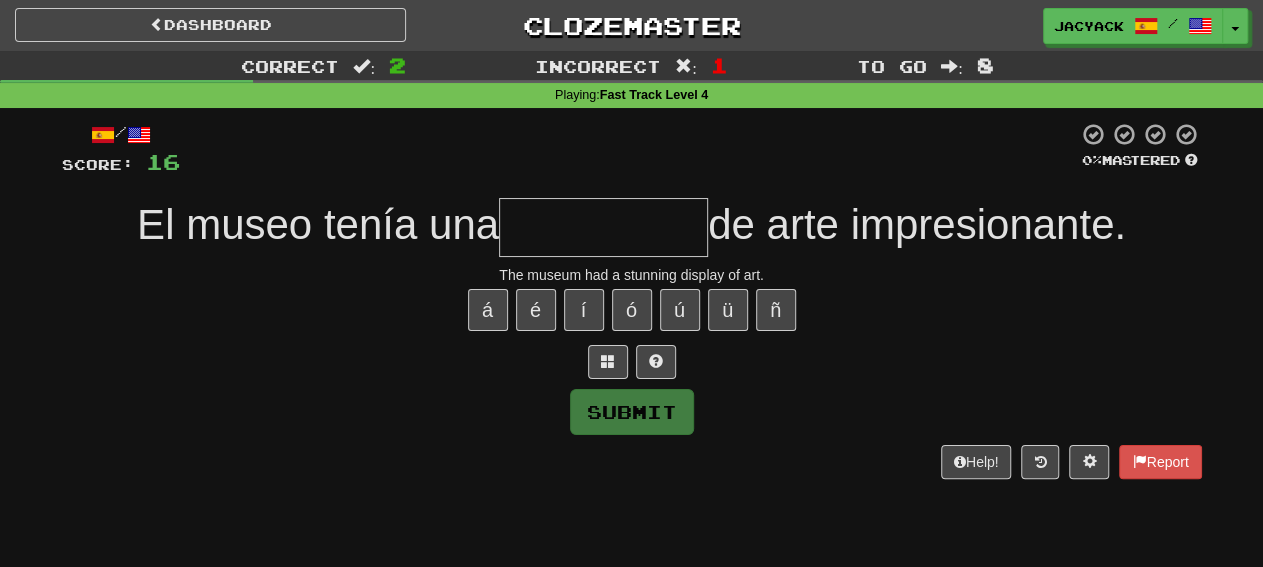 type on "*" 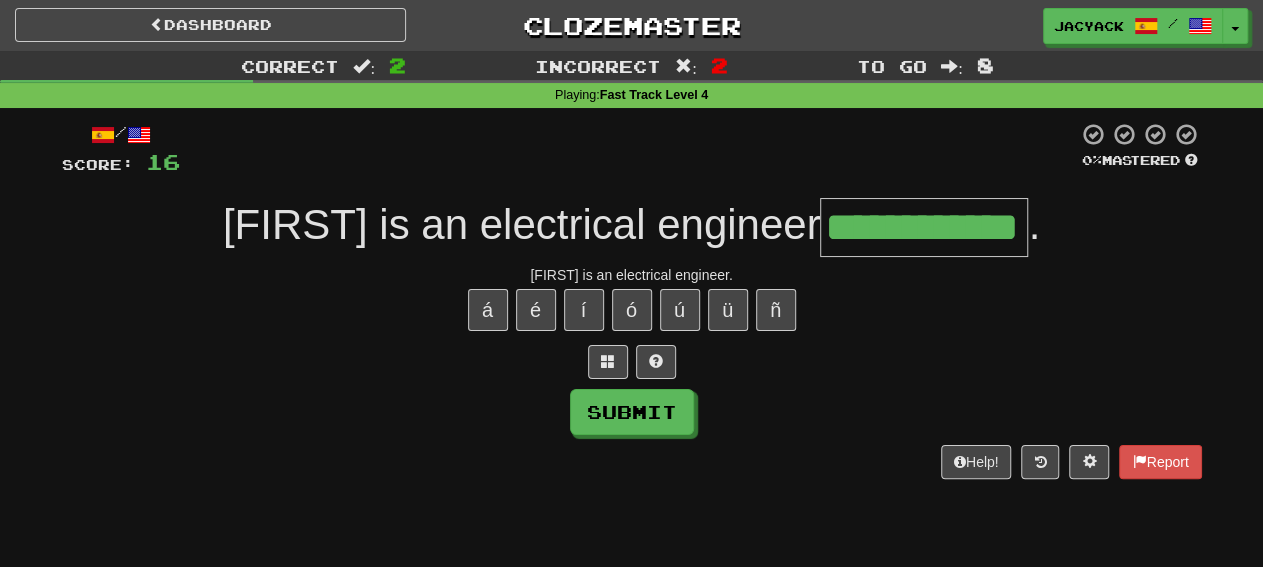 type on "**********" 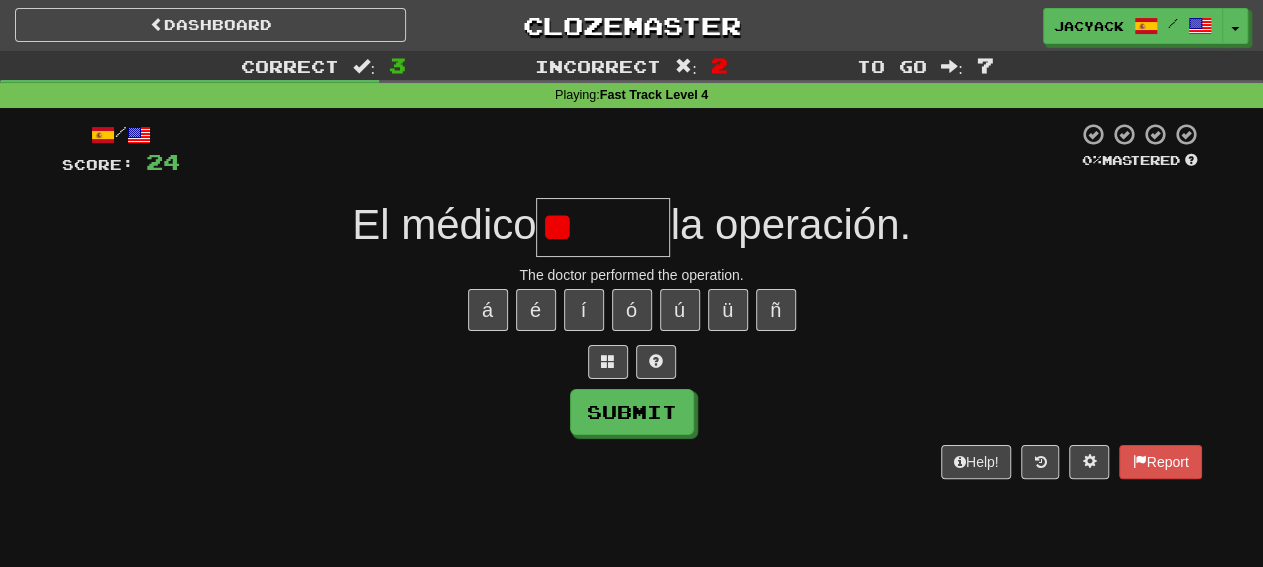 type on "*" 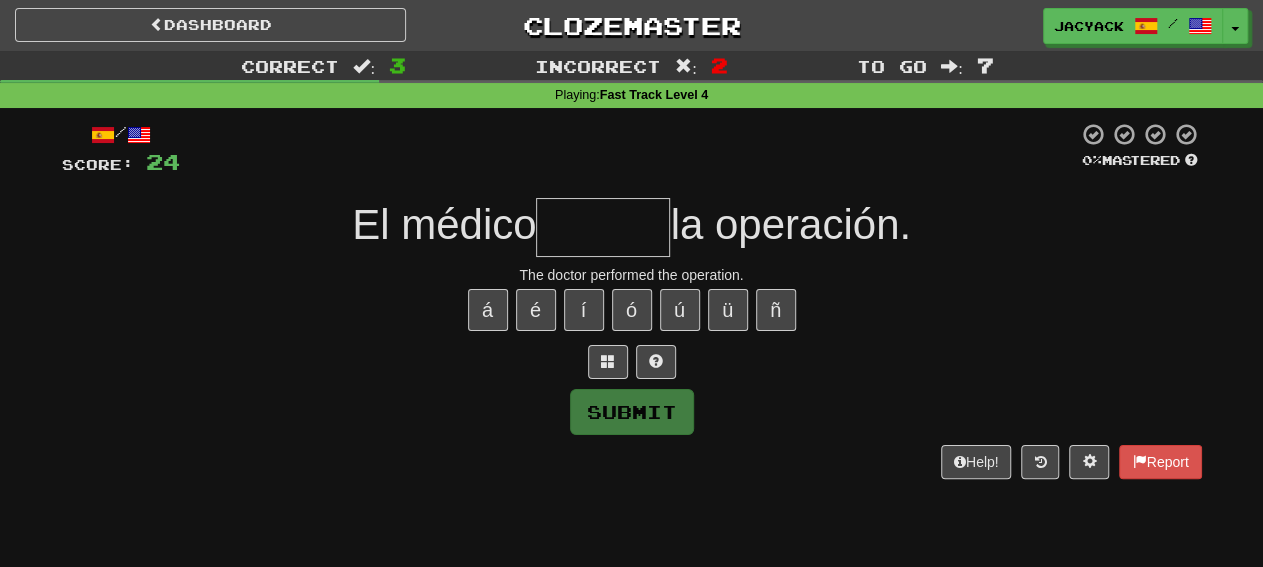 type on "*******" 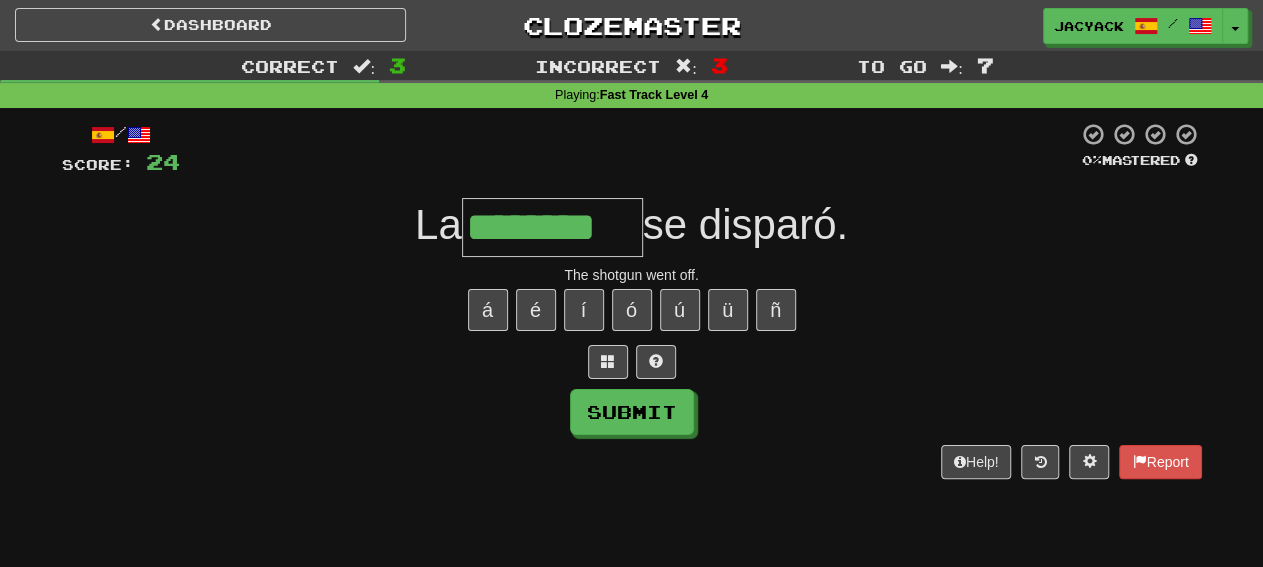 type on "********" 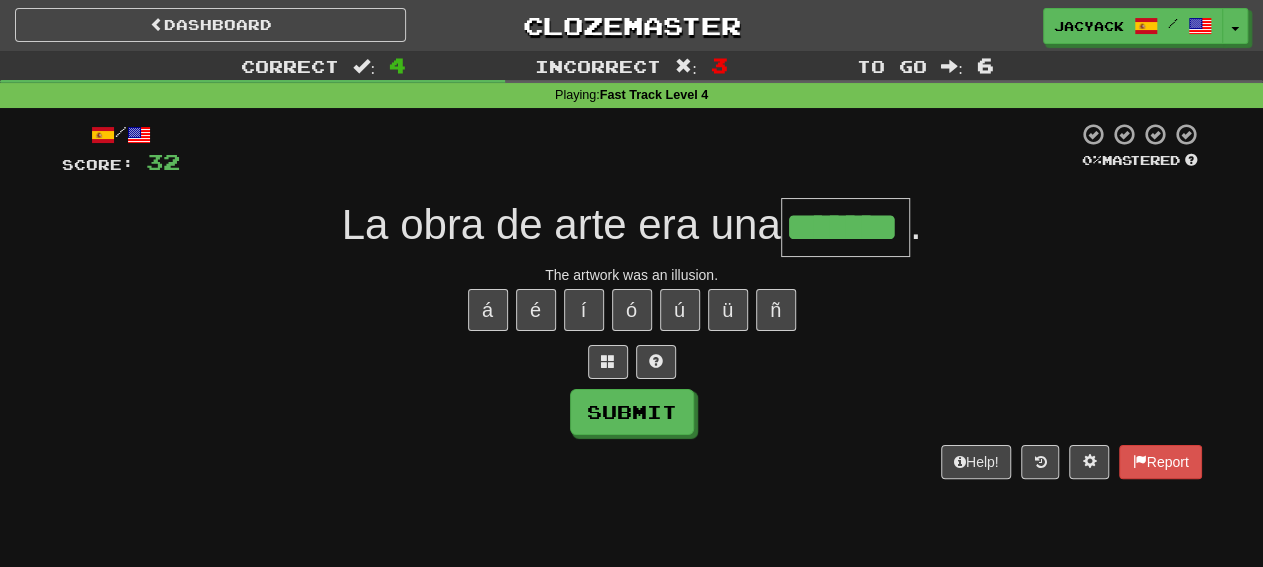 type on "*******" 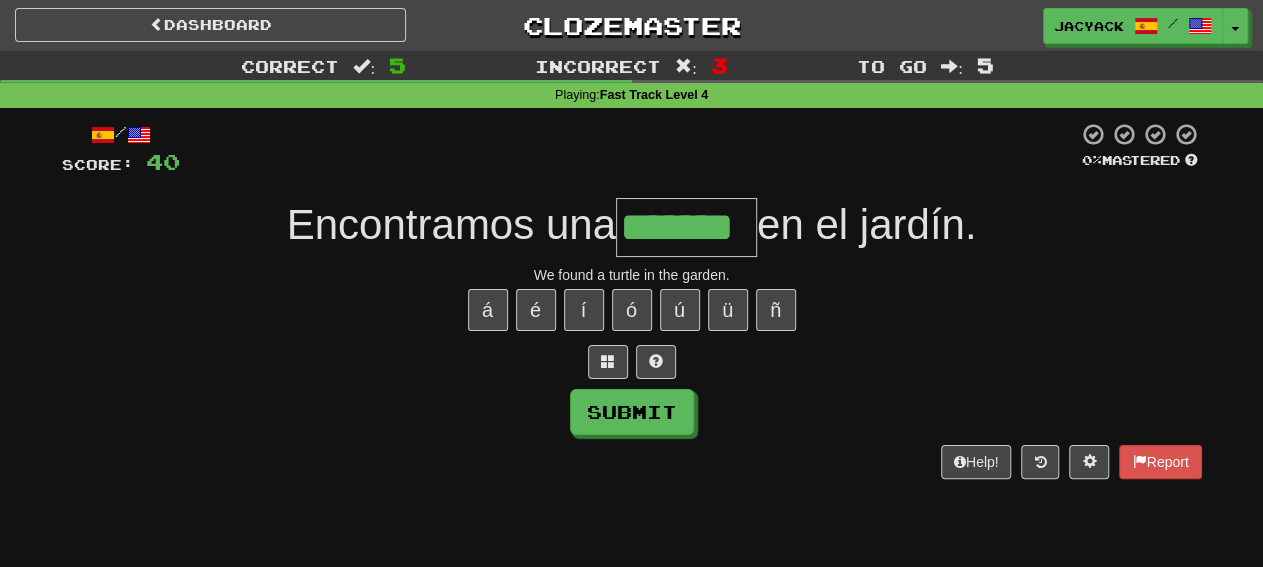 type on "*******" 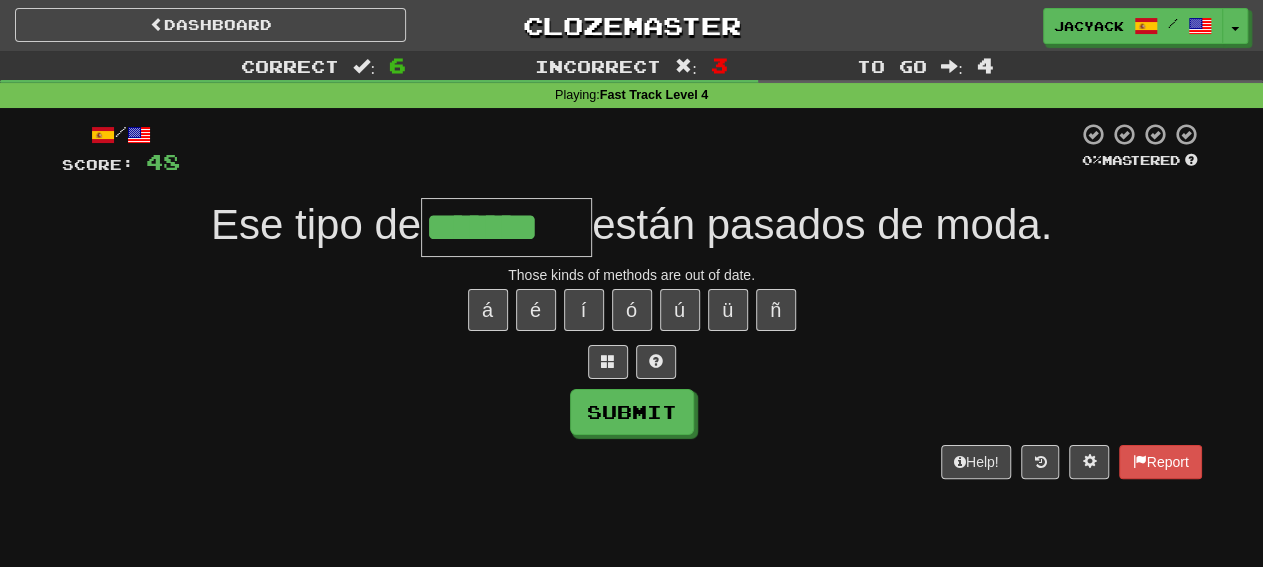 type on "*******" 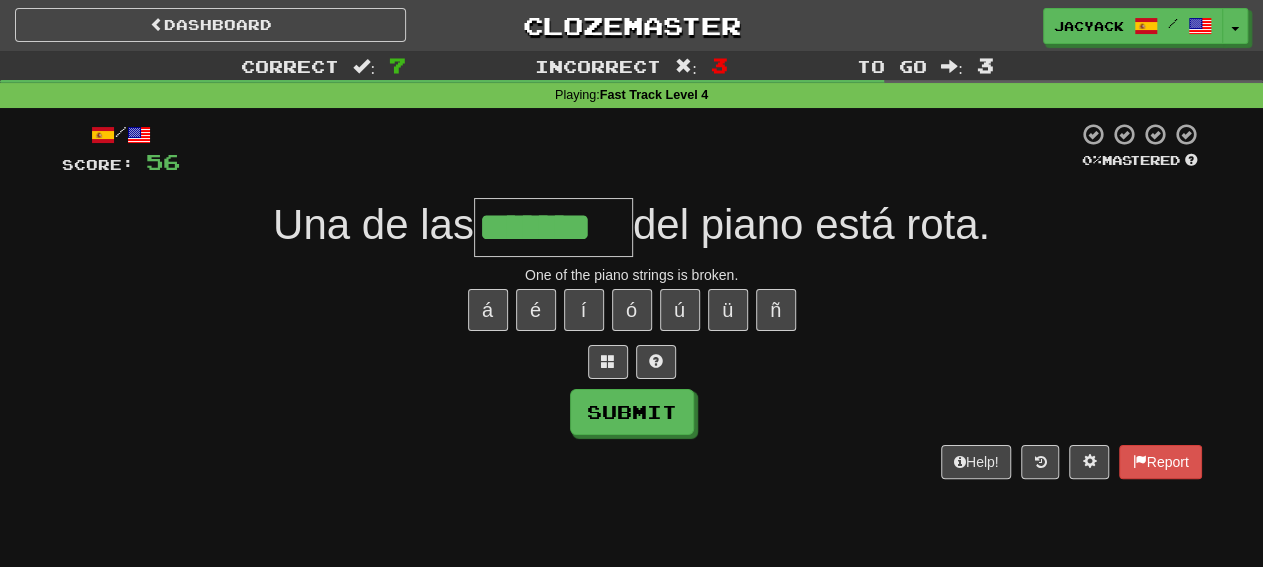 type on "*******" 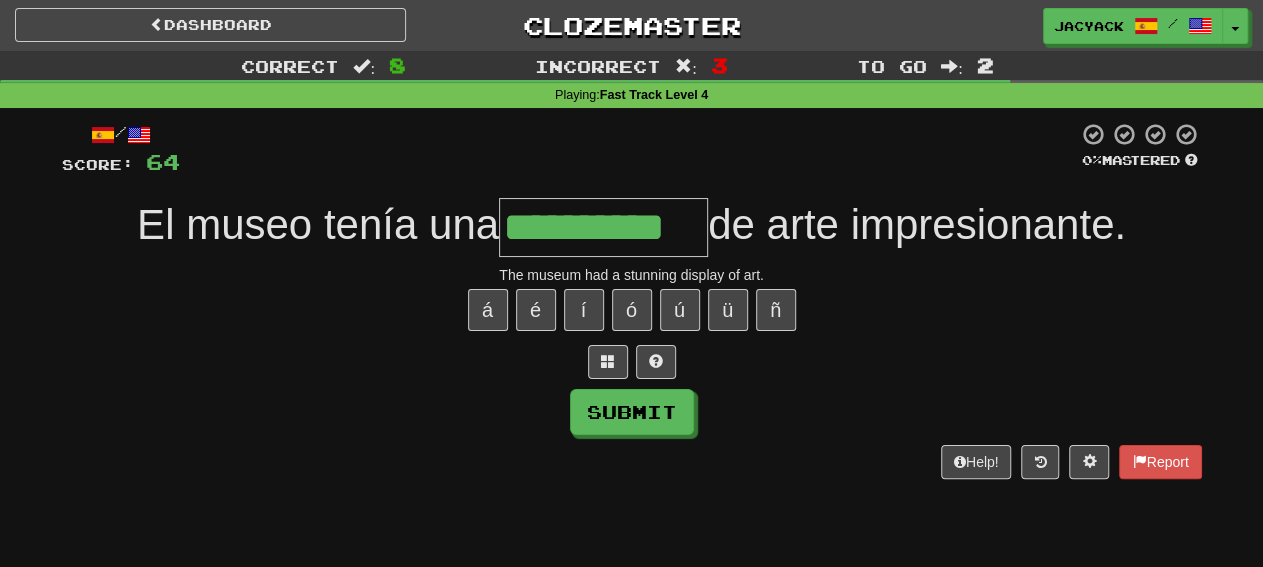 type on "**********" 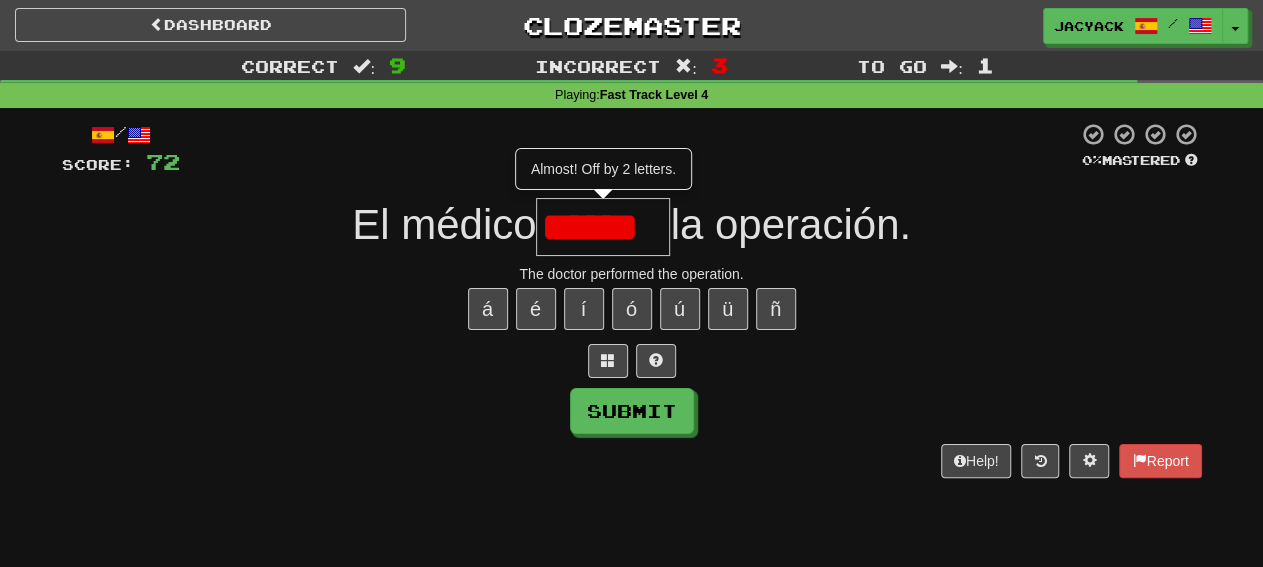 scroll, scrollTop: 0, scrollLeft: 0, axis: both 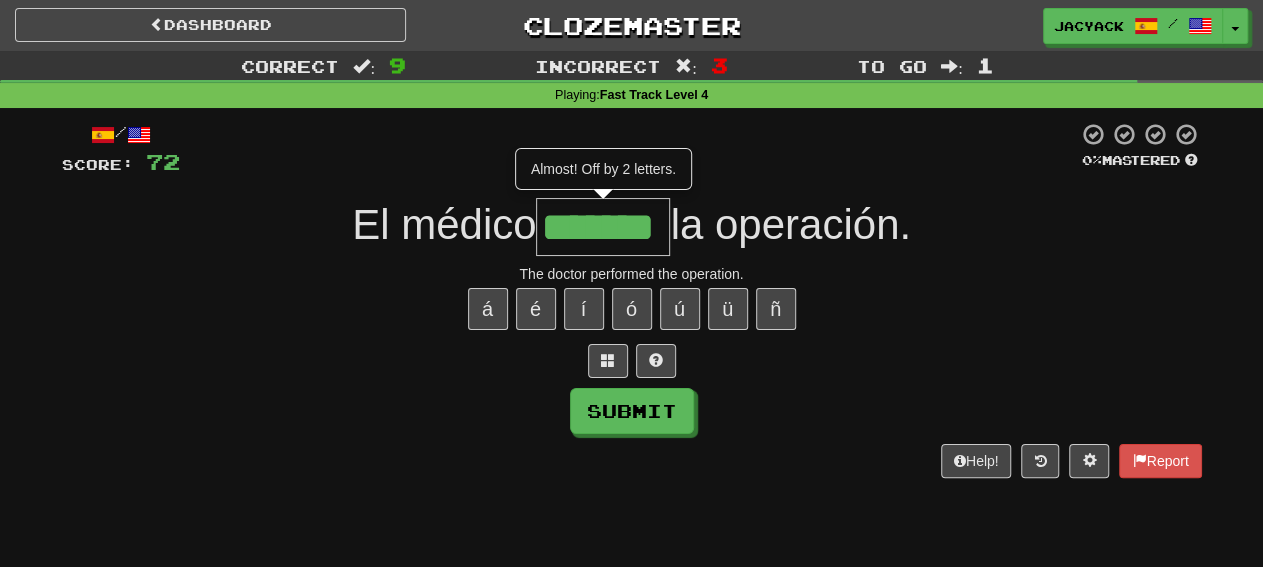 type on "*******" 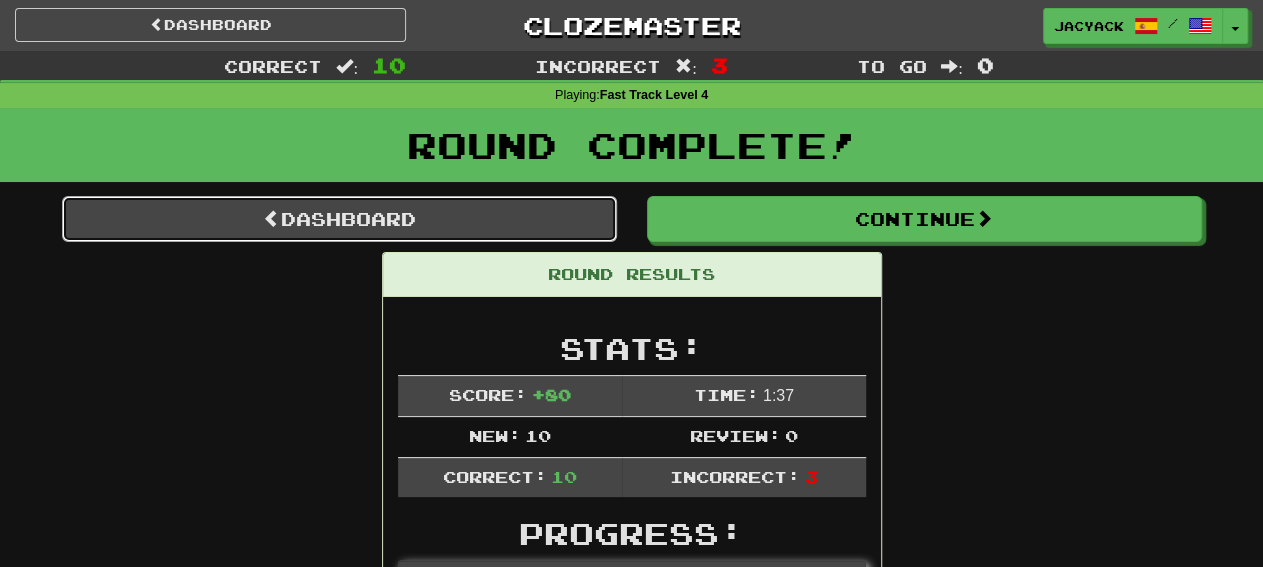 click on "Dashboard" at bounding box center [339, 219] 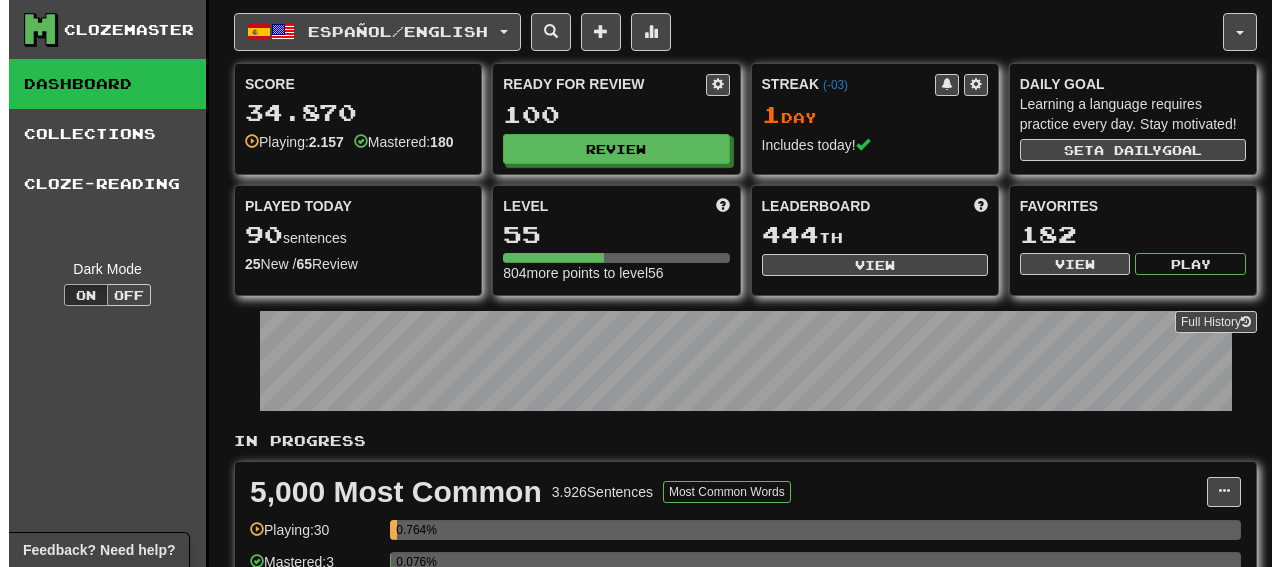 scroll, scrollTop: 0, scrollLeft: 0, axis: both 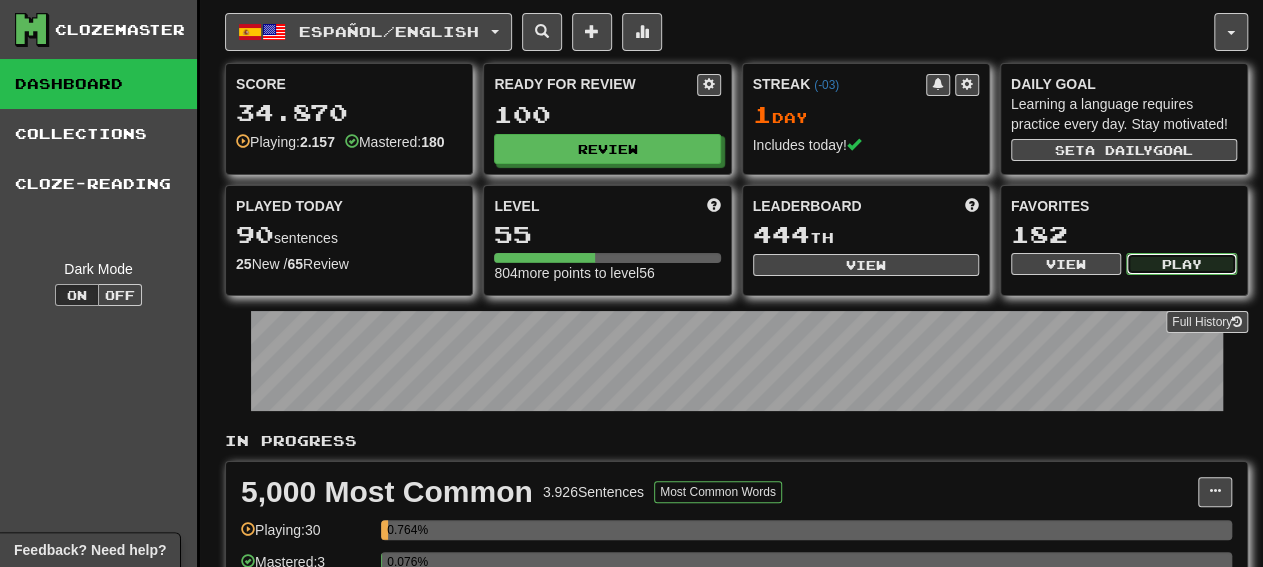 click on "Play" at bounding box center [1181, 264] 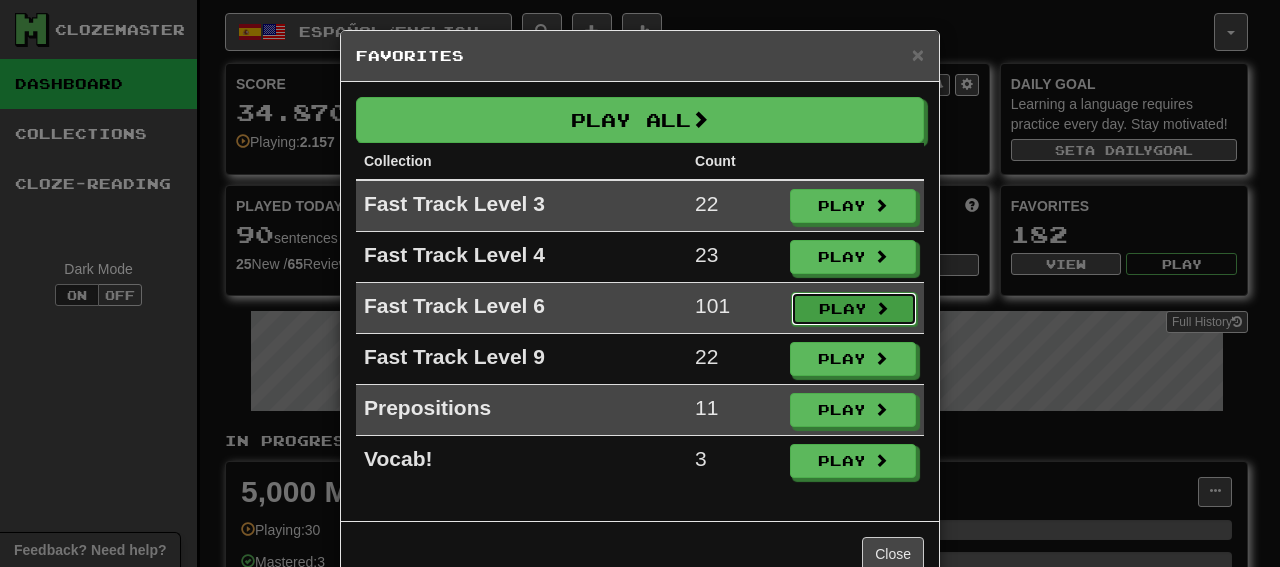 click on "Play" at bounding box center [854, 309] 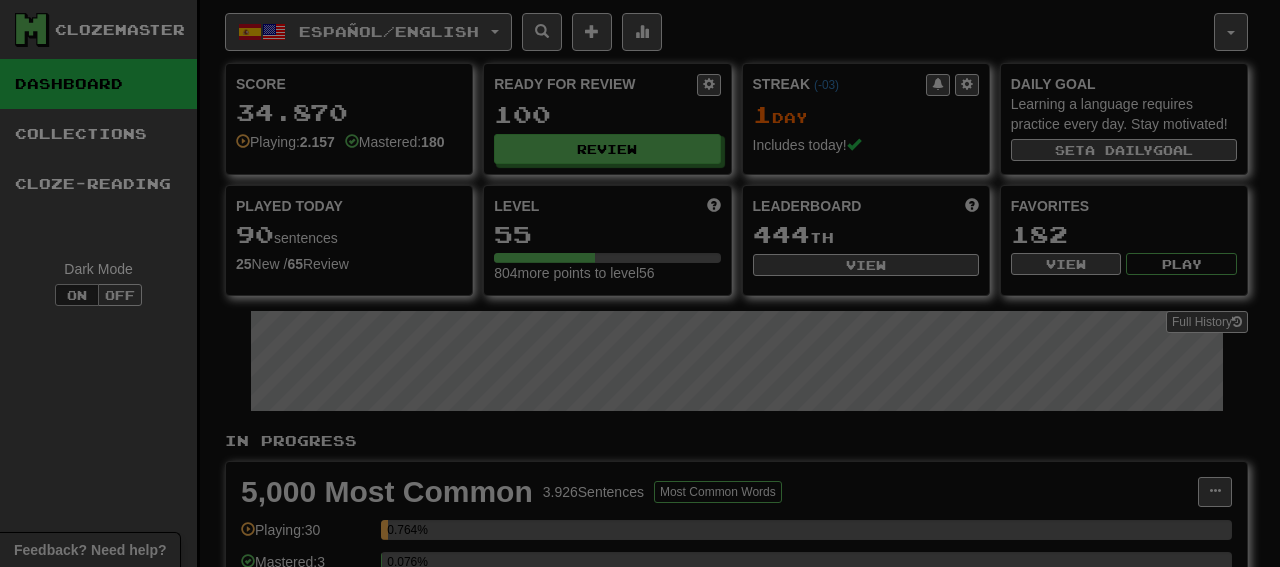 select on "**" 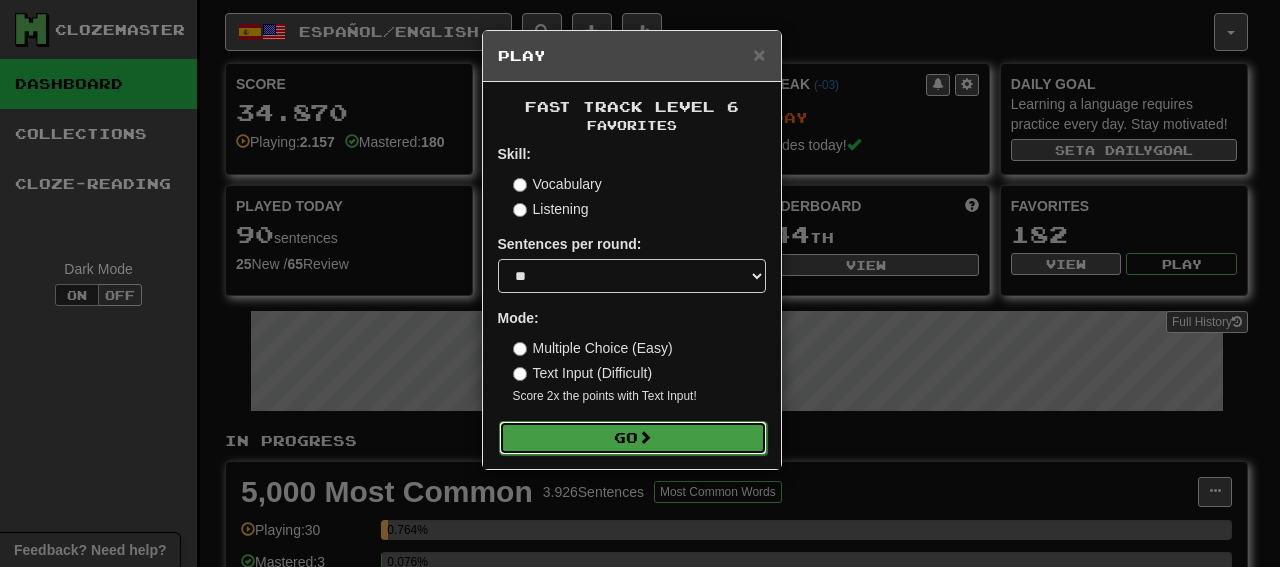 click on "Go" at bounding box center (633, 438) 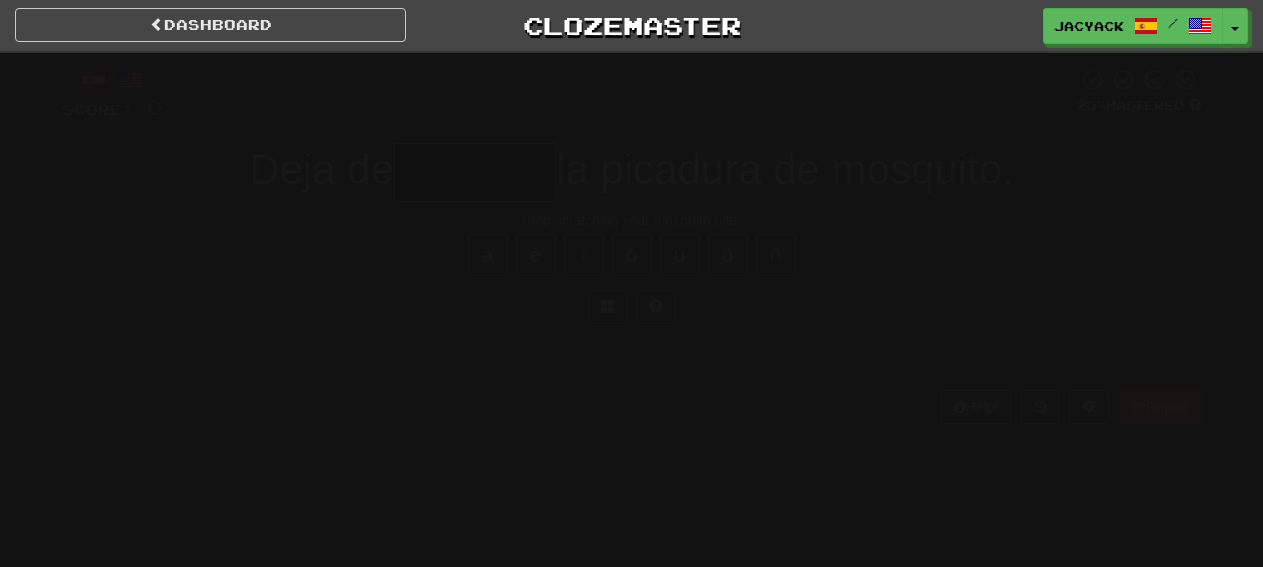 scroll, scrollTop: 0, scrollLeft: 0, axis: both 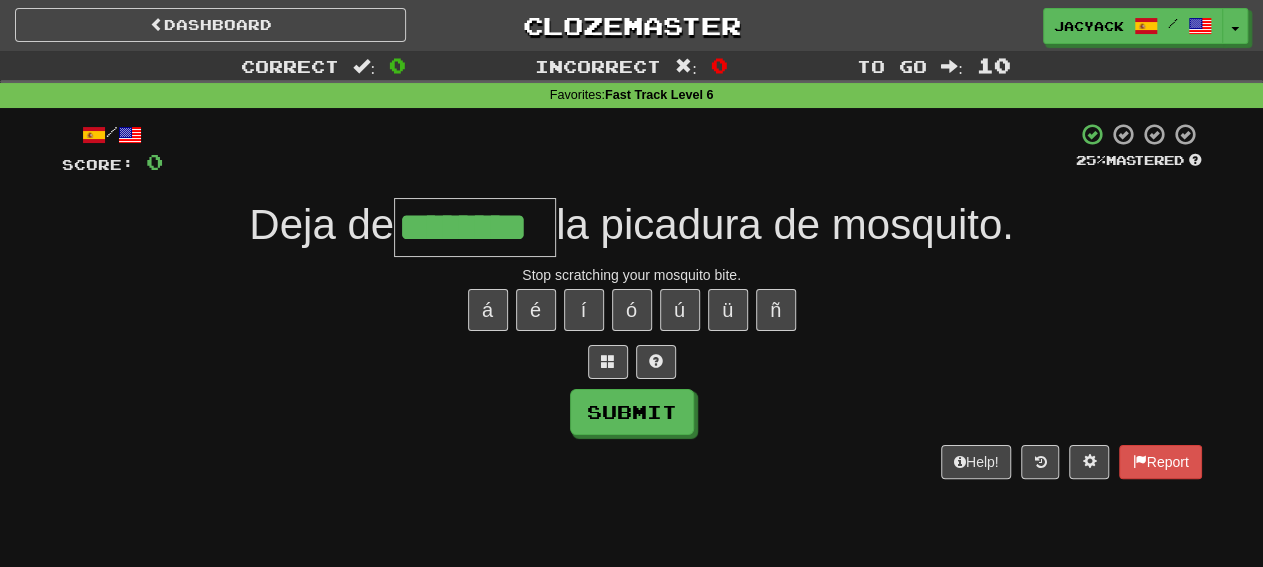 type on "********" 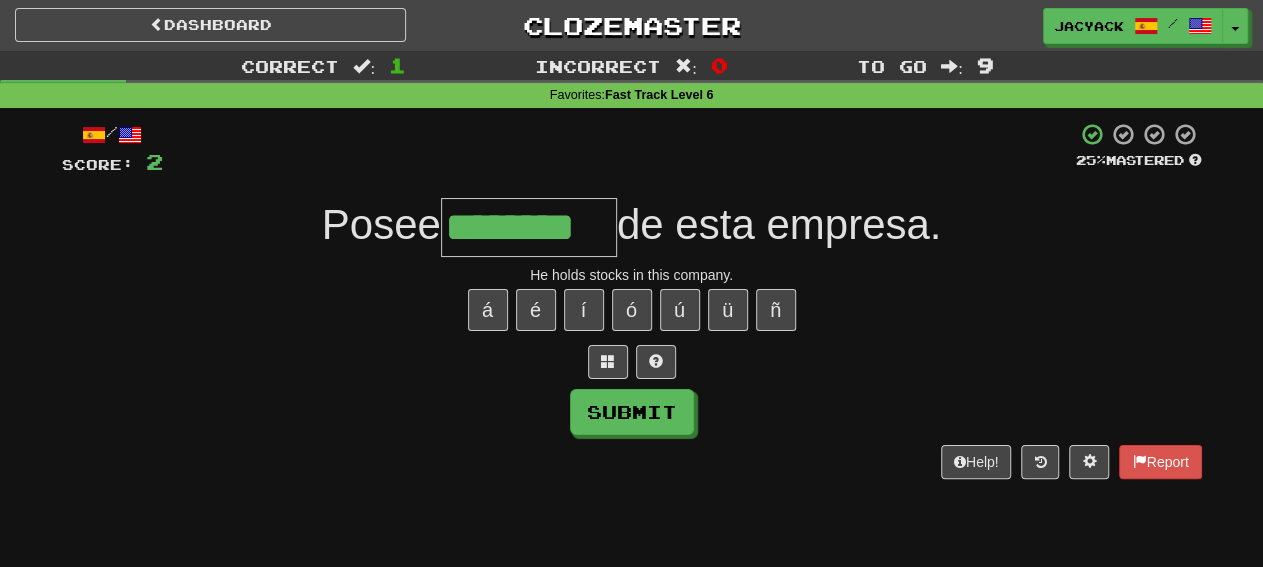 type on "********" 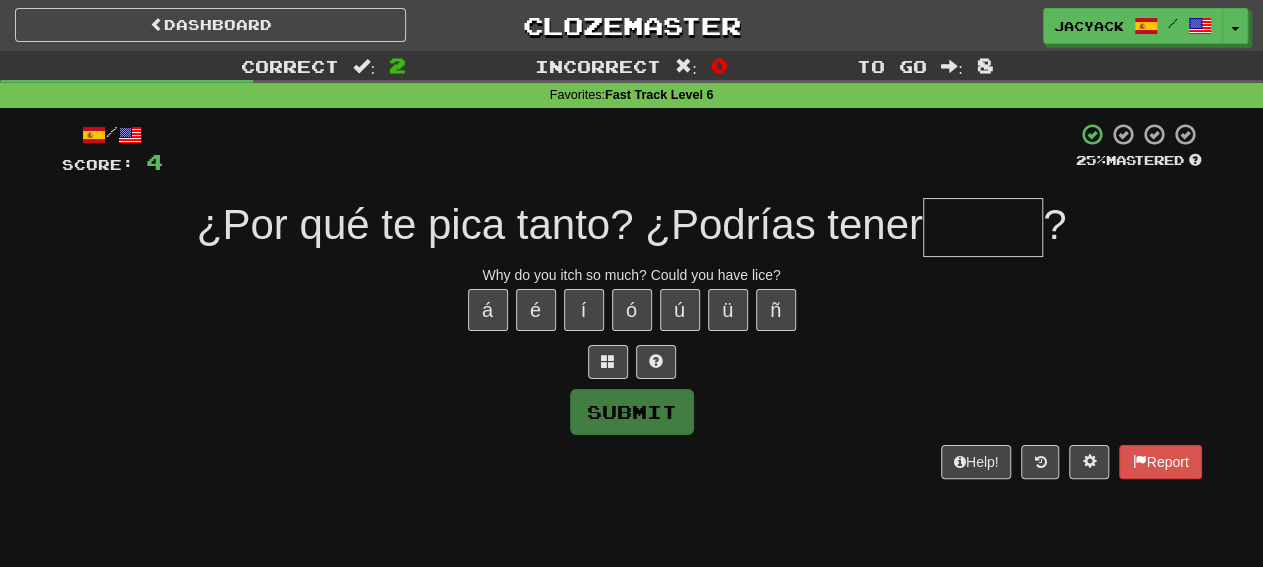 type on "******" 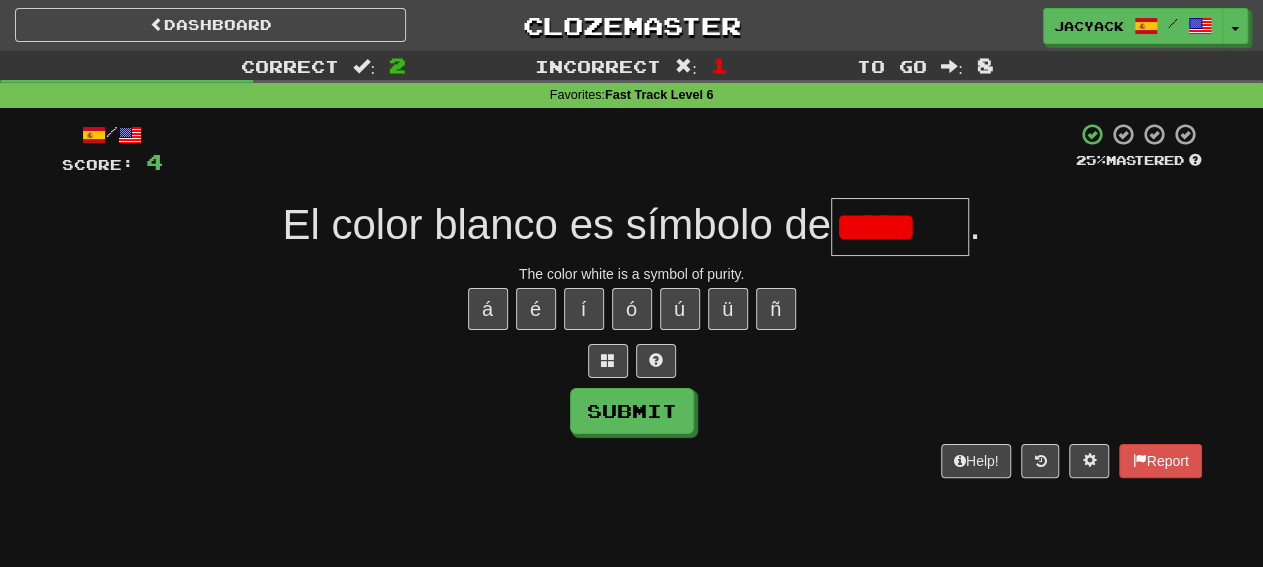 scroll, scrollTop: 0, scrollLeft: 0, axis: both 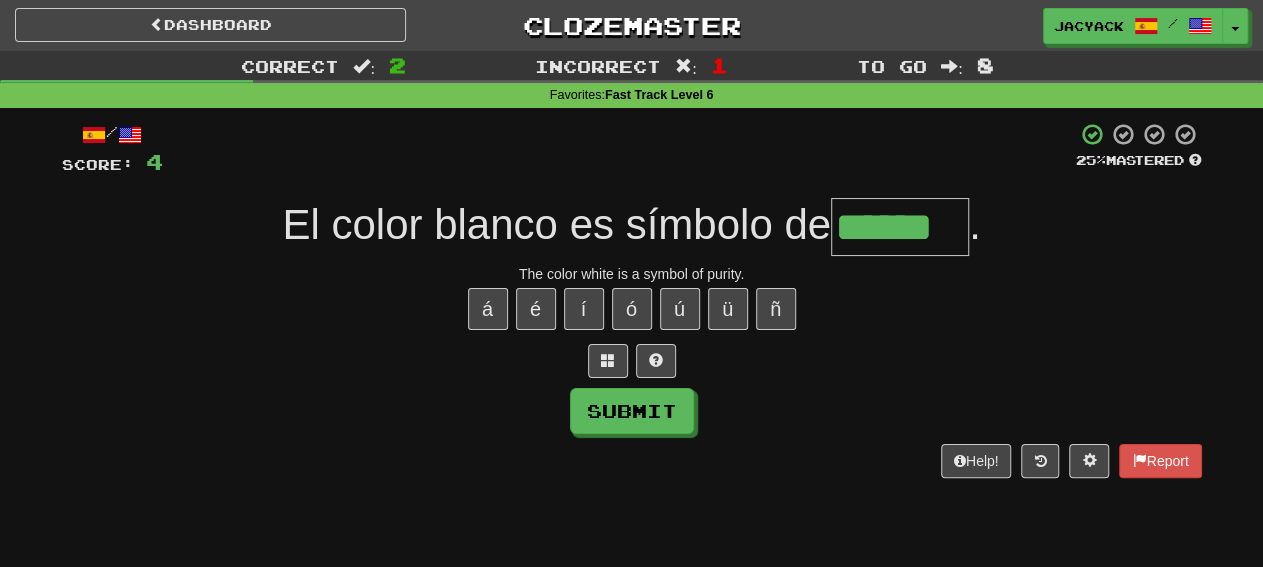 type on "******" 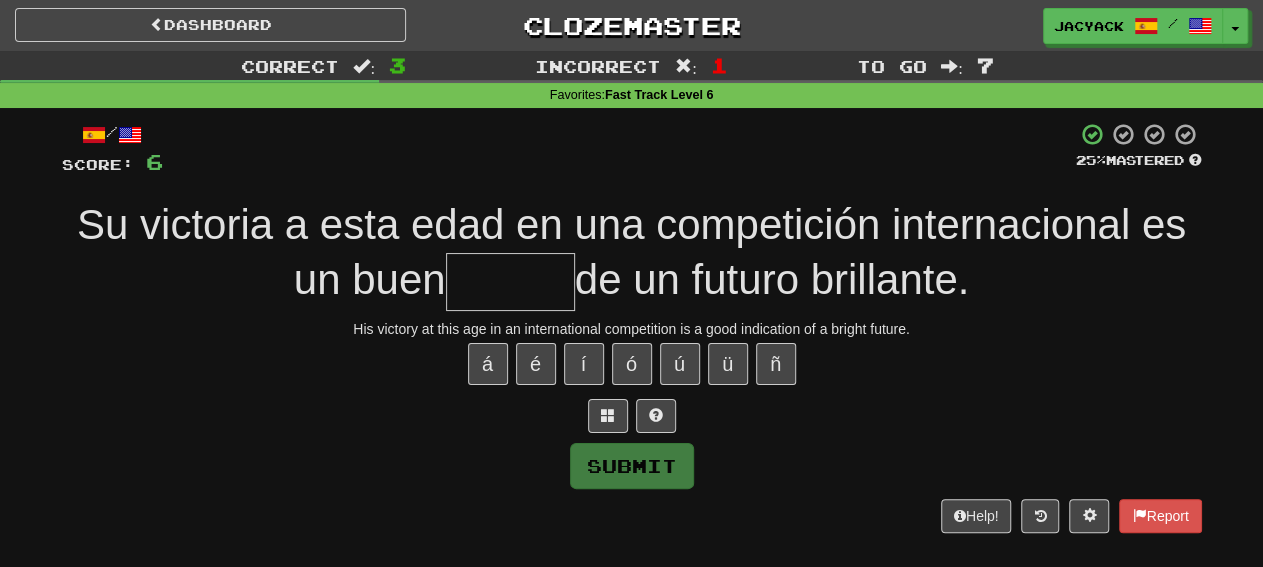 type on "*******" 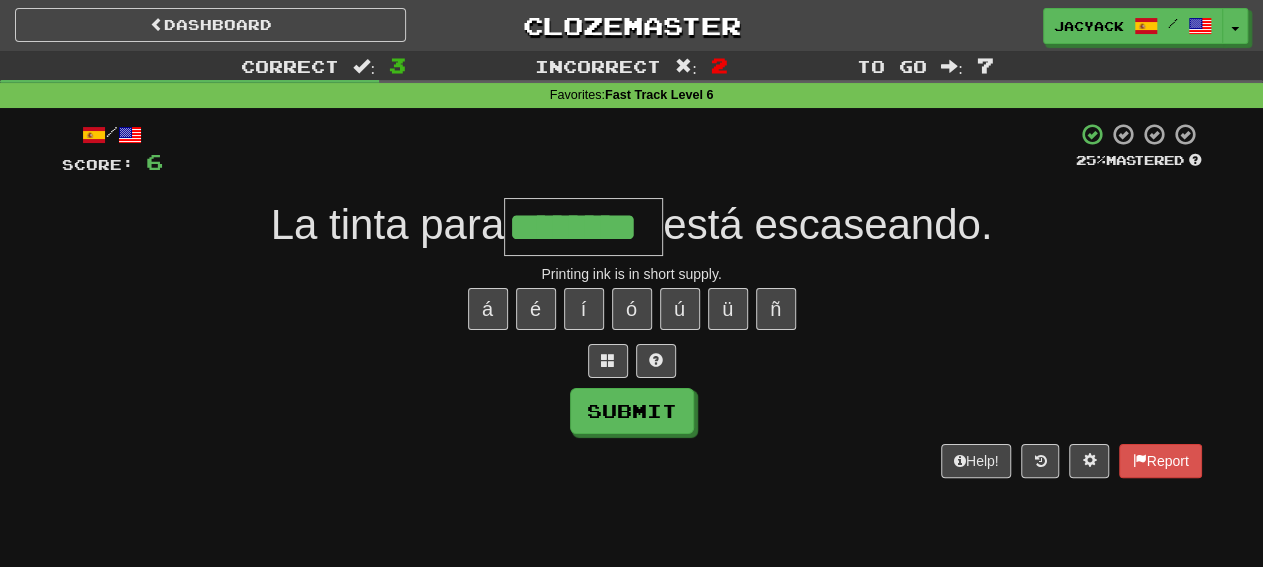 type on "********" 